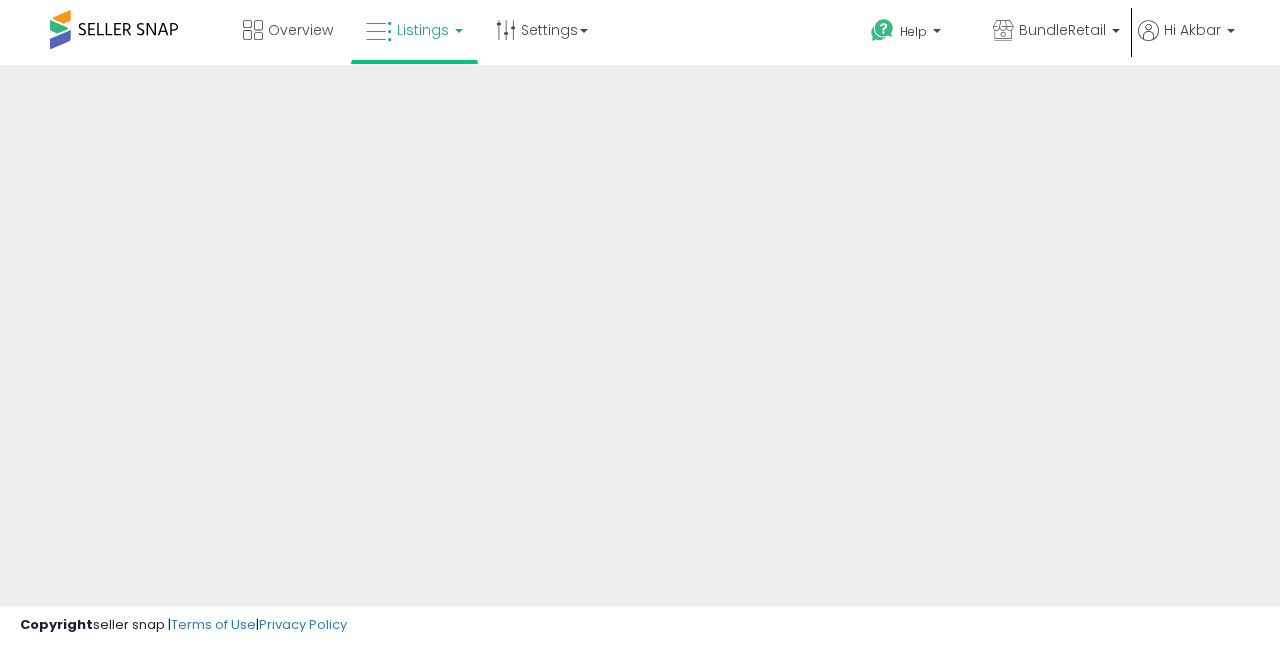scroll, scrollTop: 0, scrollLeft: 0, axis: both 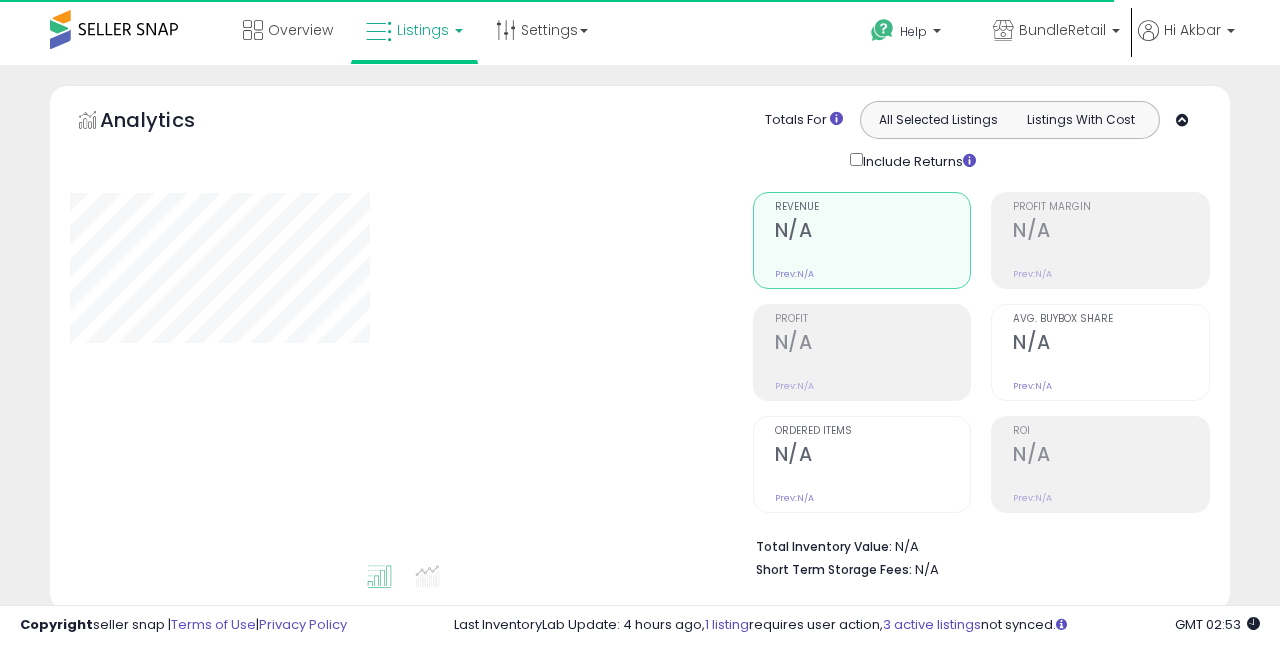 type on "******" 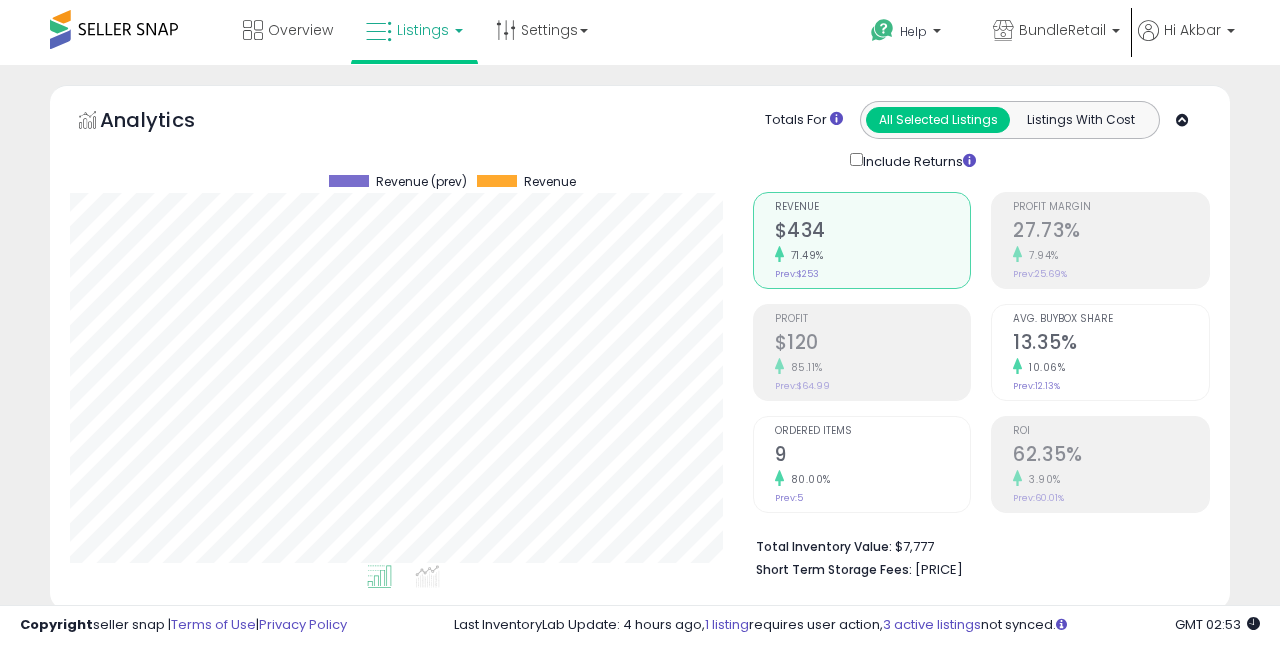 scroll, scrollTop: 999590, scrollLeft: 999317, axis: both 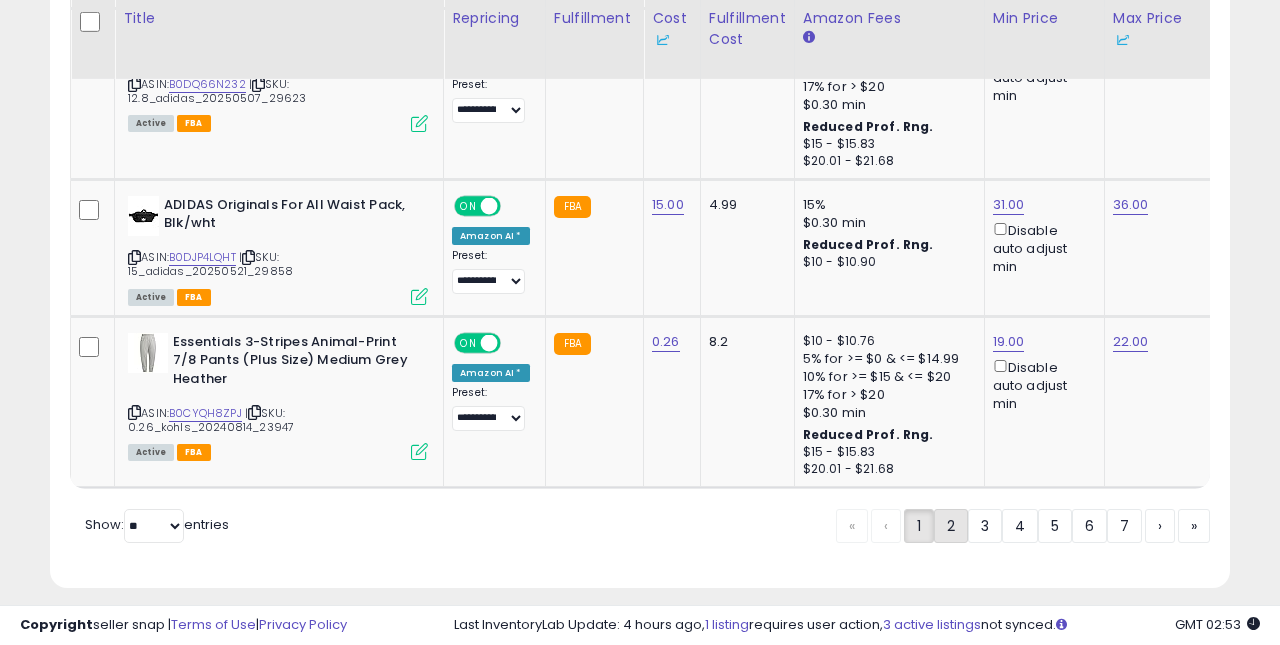 click on "2" 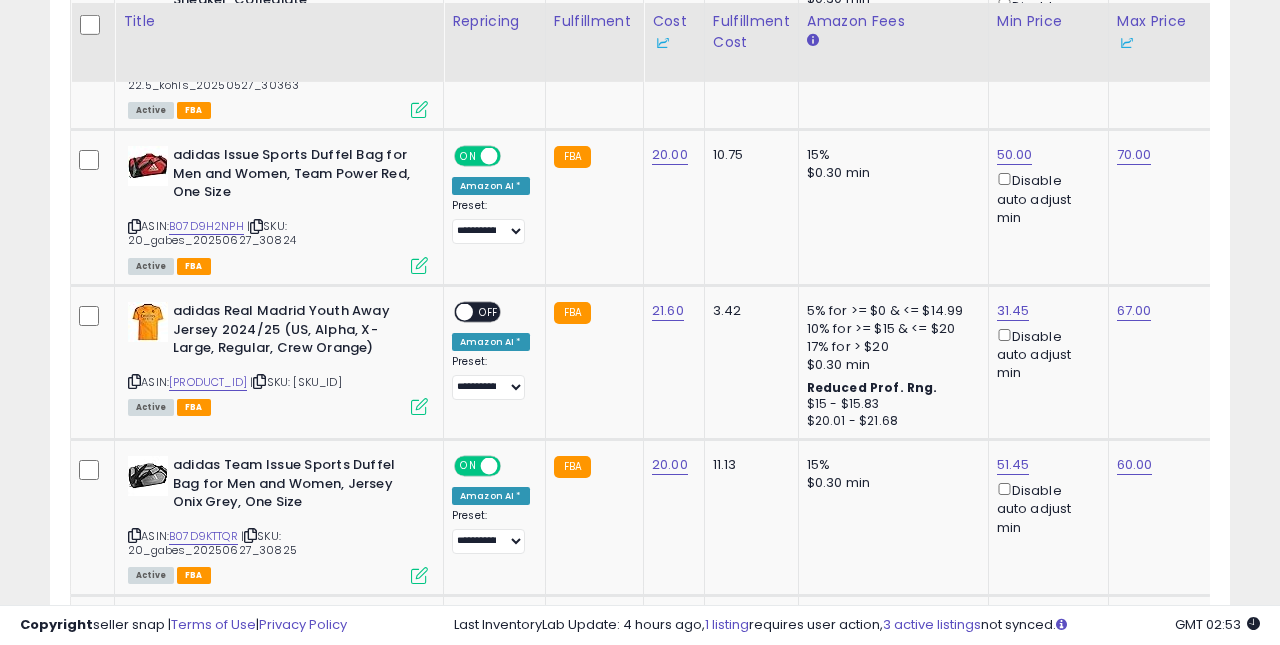 scroll, scrollTop: 1096, scrollLeft: 0, axis: vertical 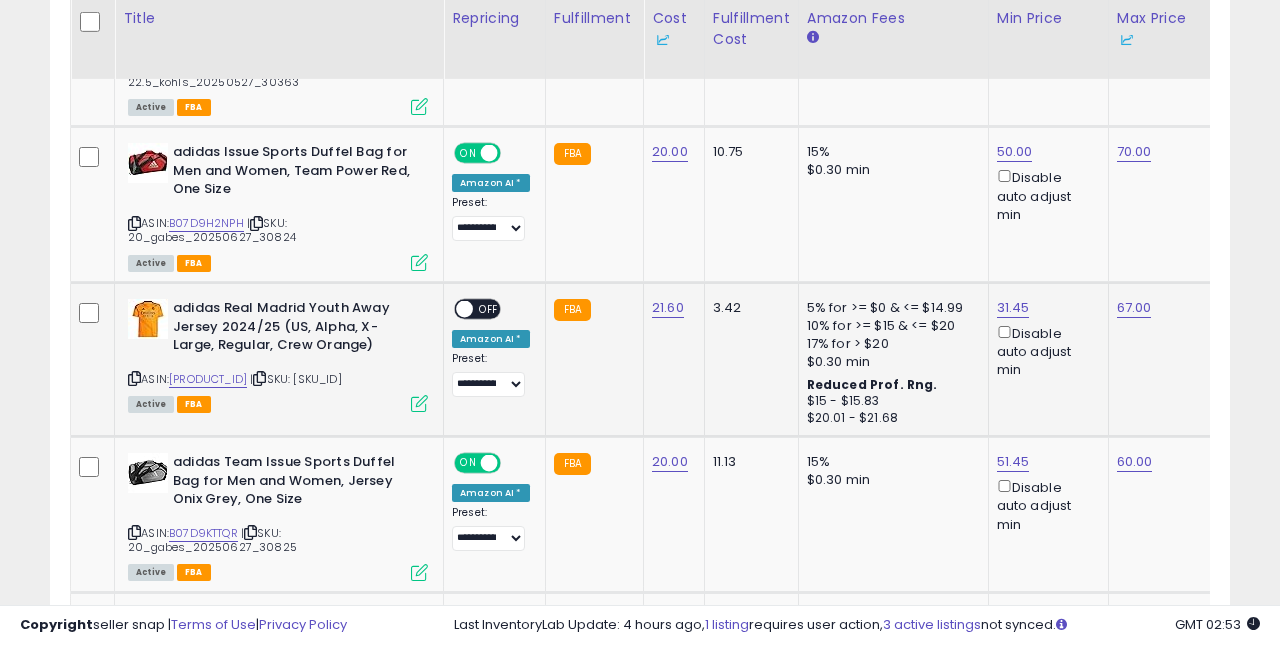 click on "OFF" at bounding box center [489, 309] 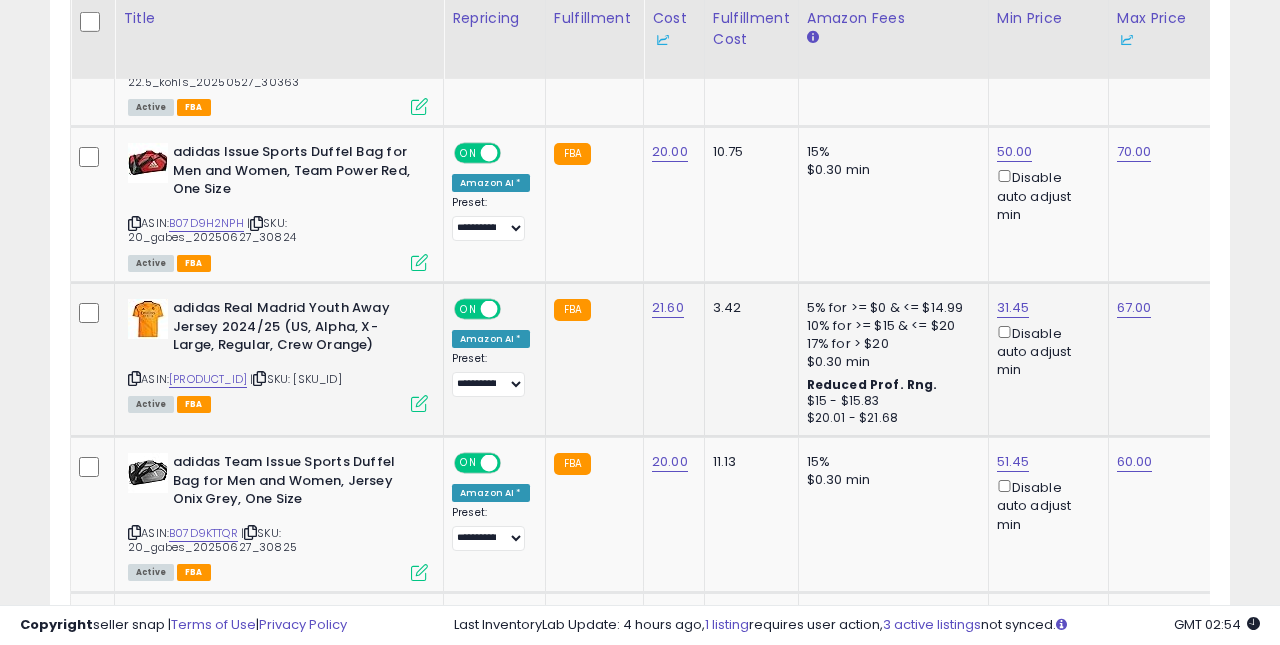 click at bounding box center [419, 403] 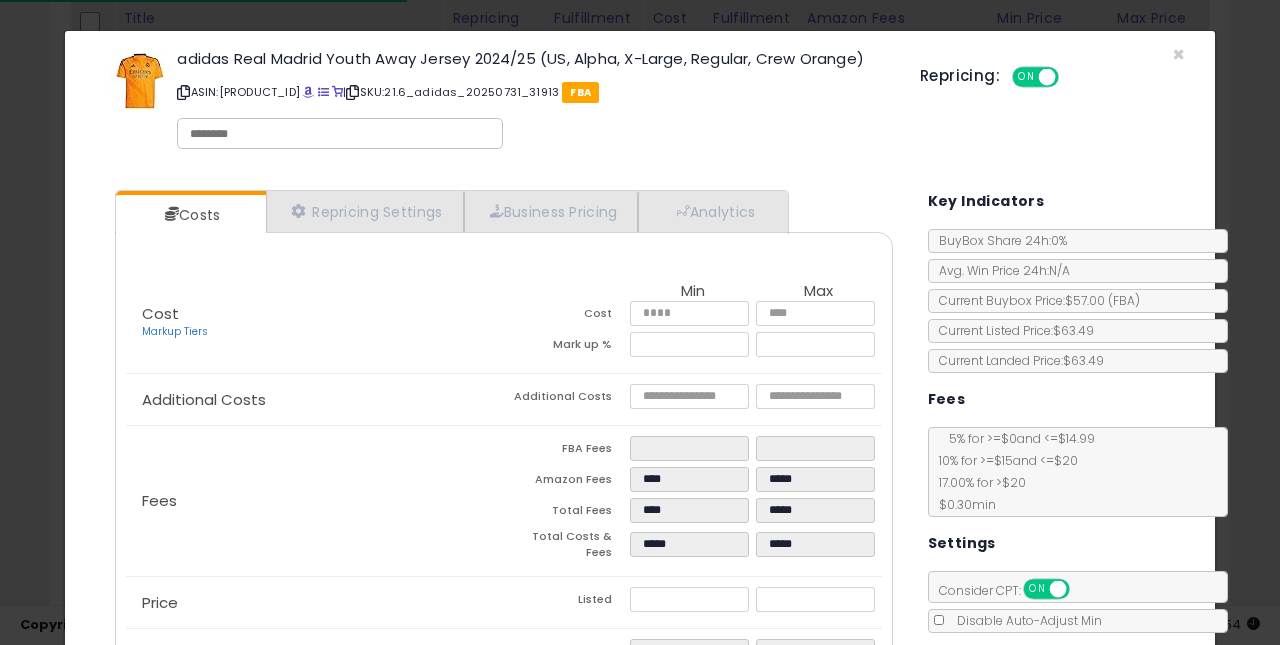 scroll, scrollTop: 62, scrollLeft: 0, axis: vertical 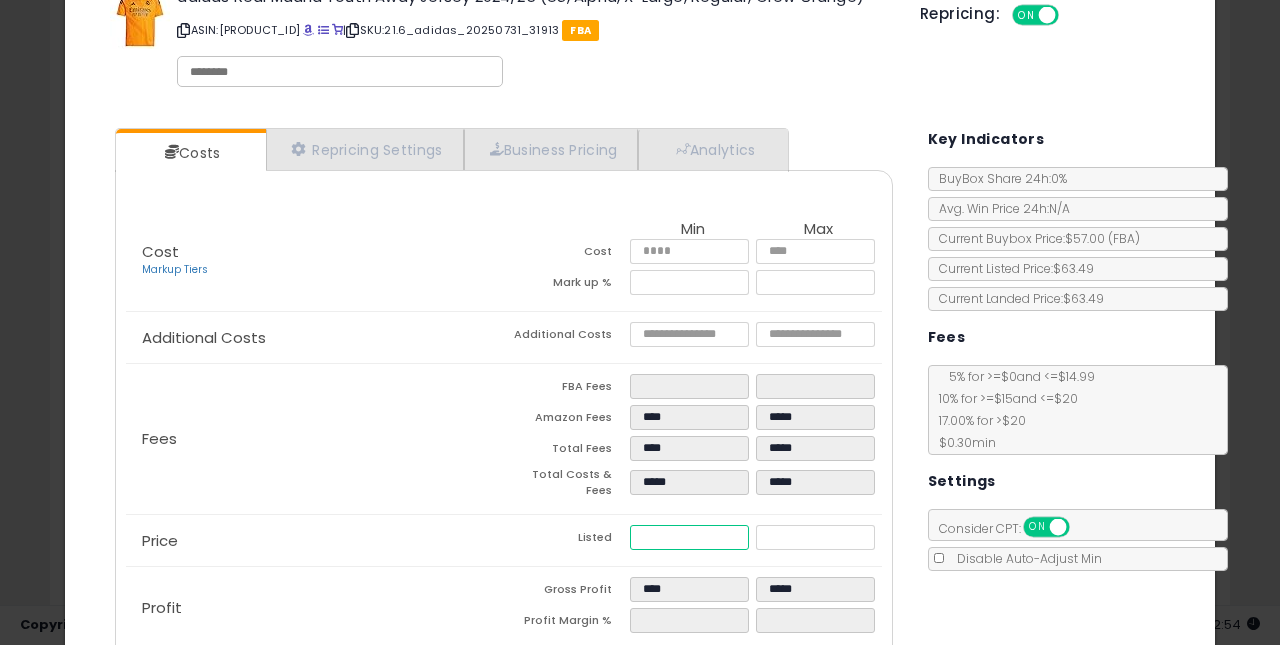 click on "*****" at bounding box center (690, 537) 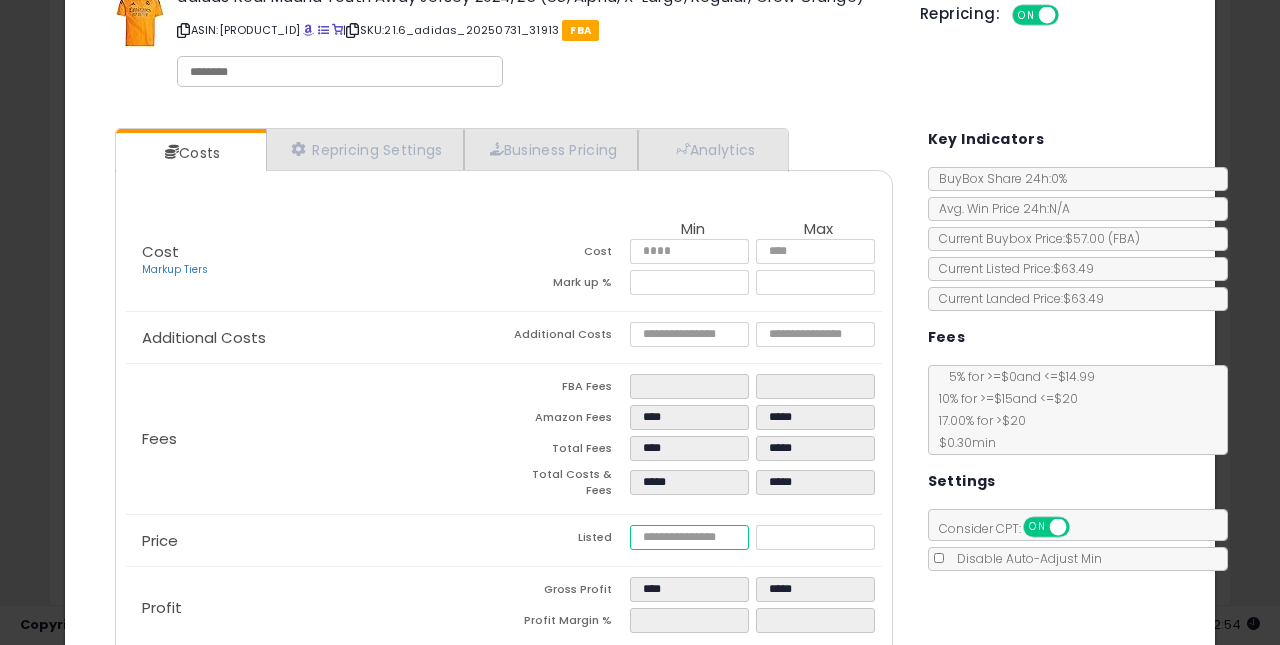 type on "****" 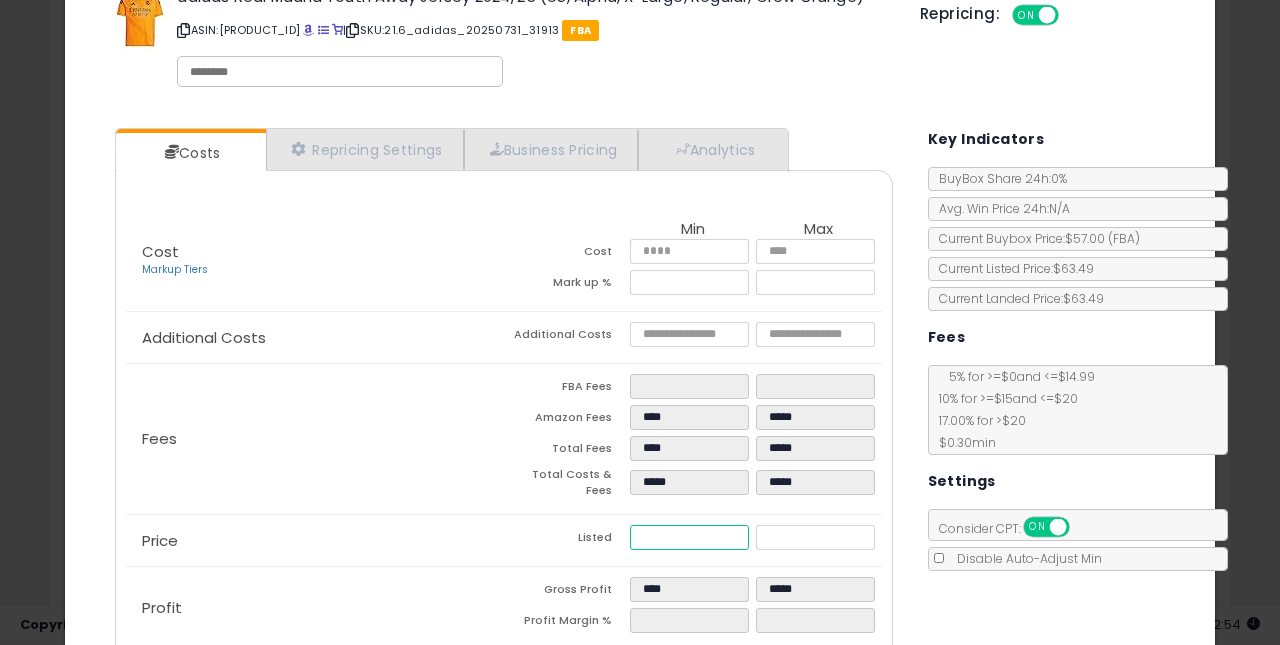 type on "****" 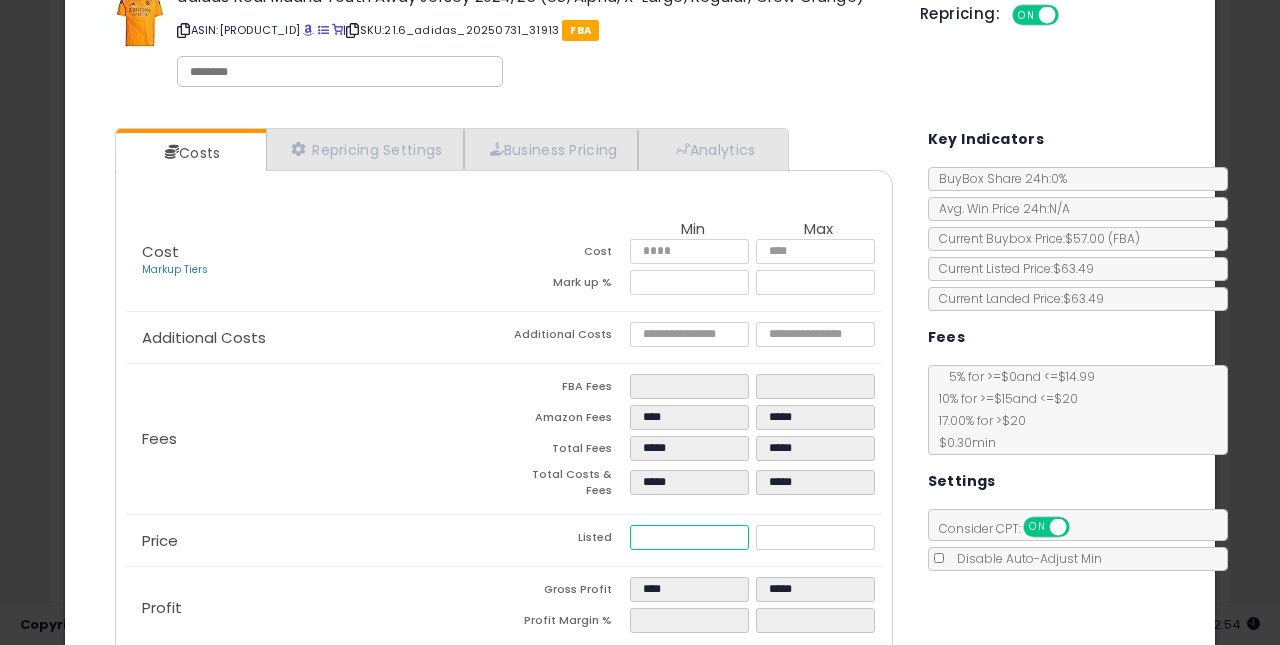 type on "**" 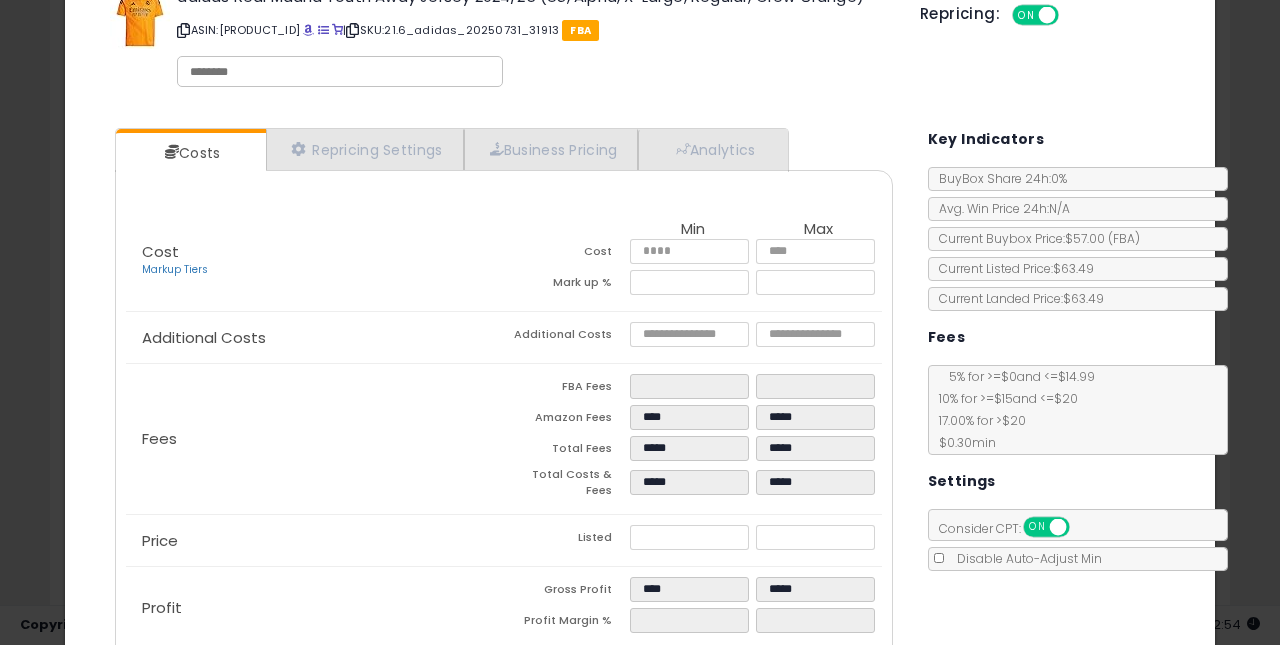type on "******" 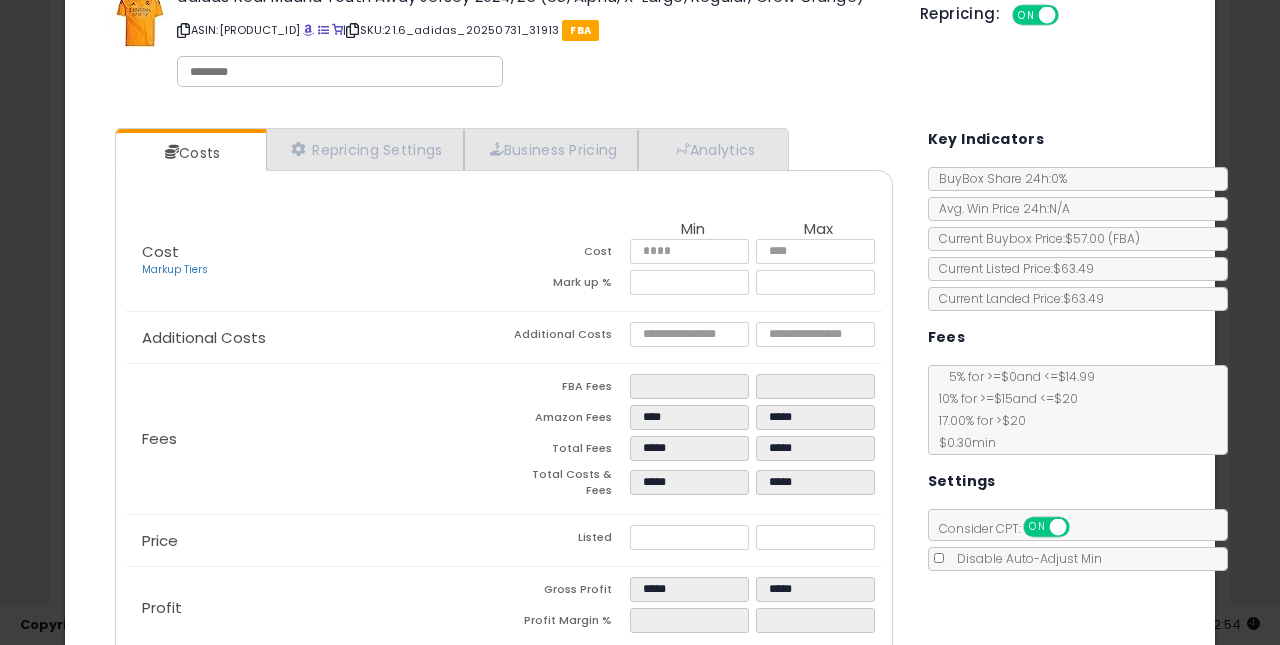 click on "Listed" at bounding box center (567, 540) 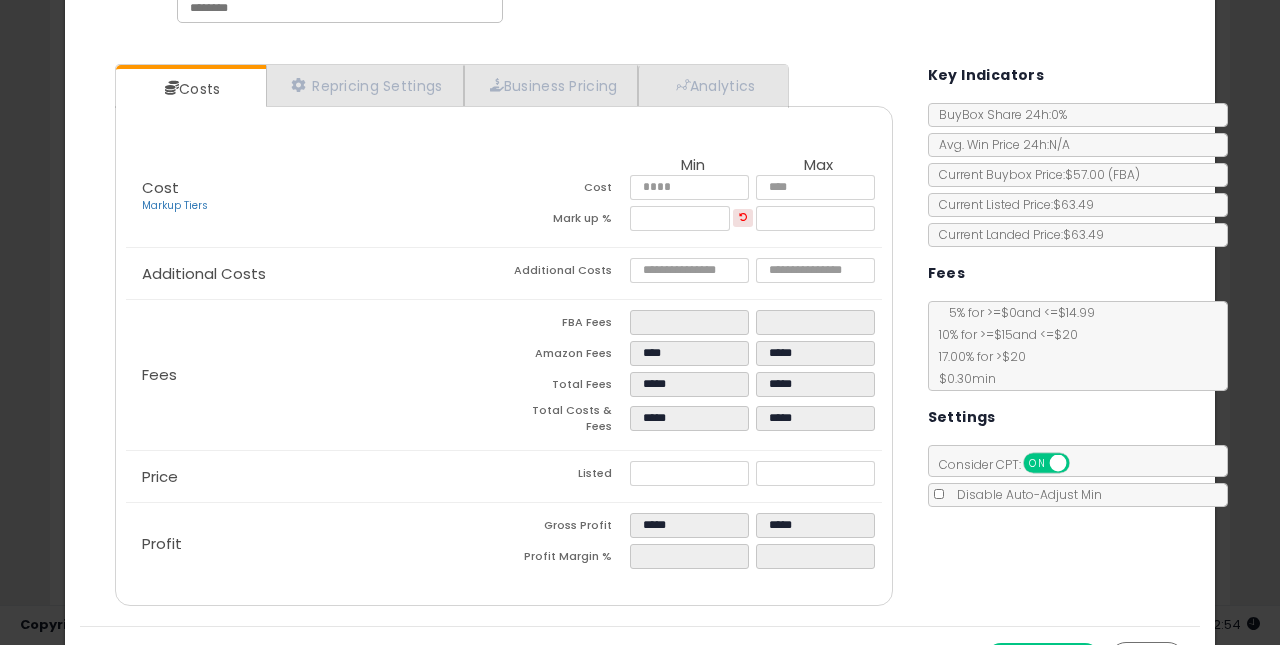 scroll, scrollTop: 132, scrollLeft: 0, axis: vertical 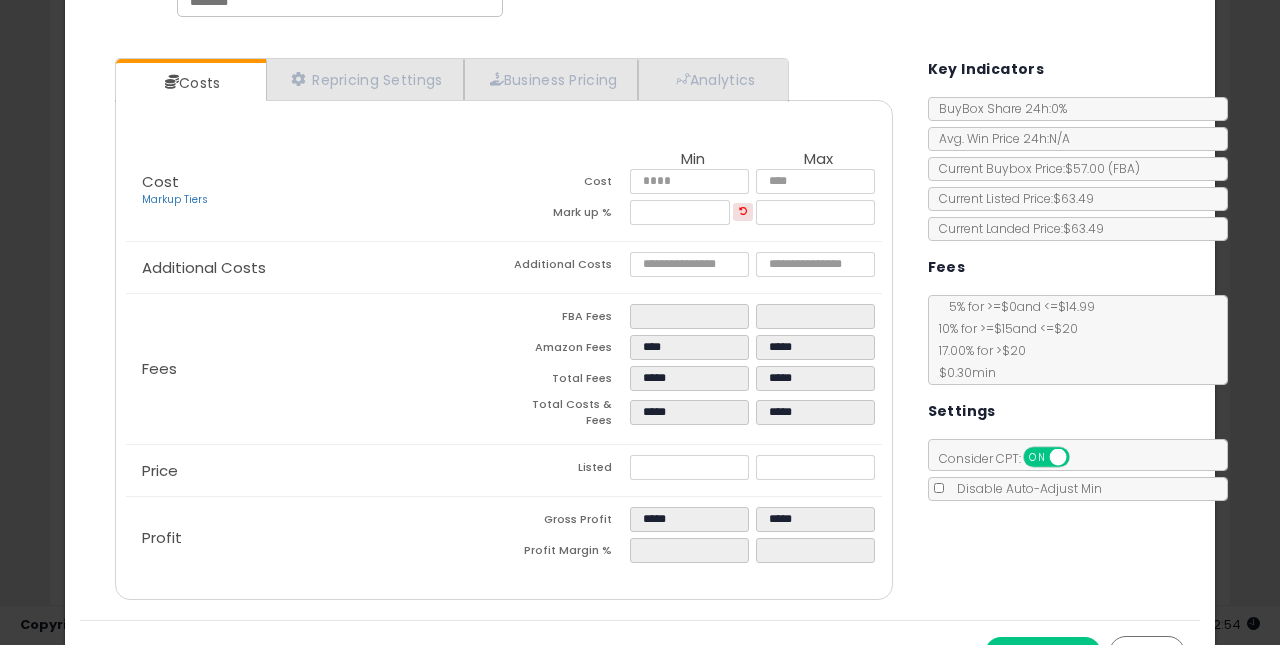 click on "Save & Close" at bounding box center [1043, 653] 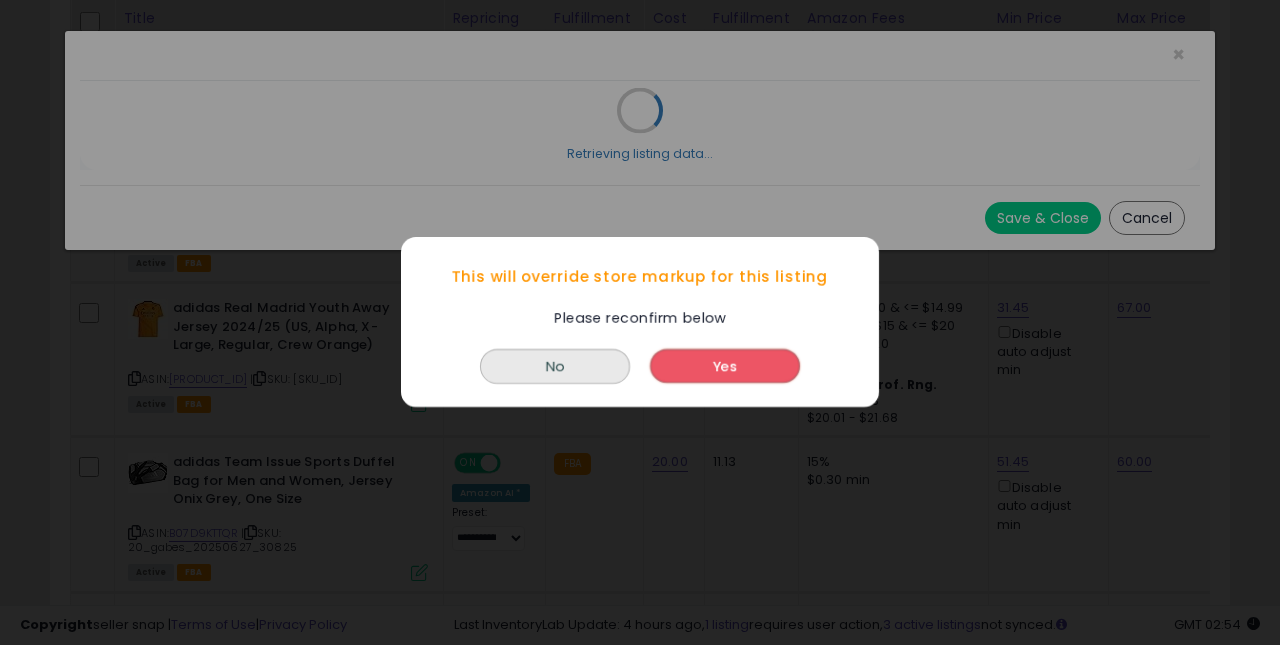 click on "Yes" at bounding box center [725, 367] 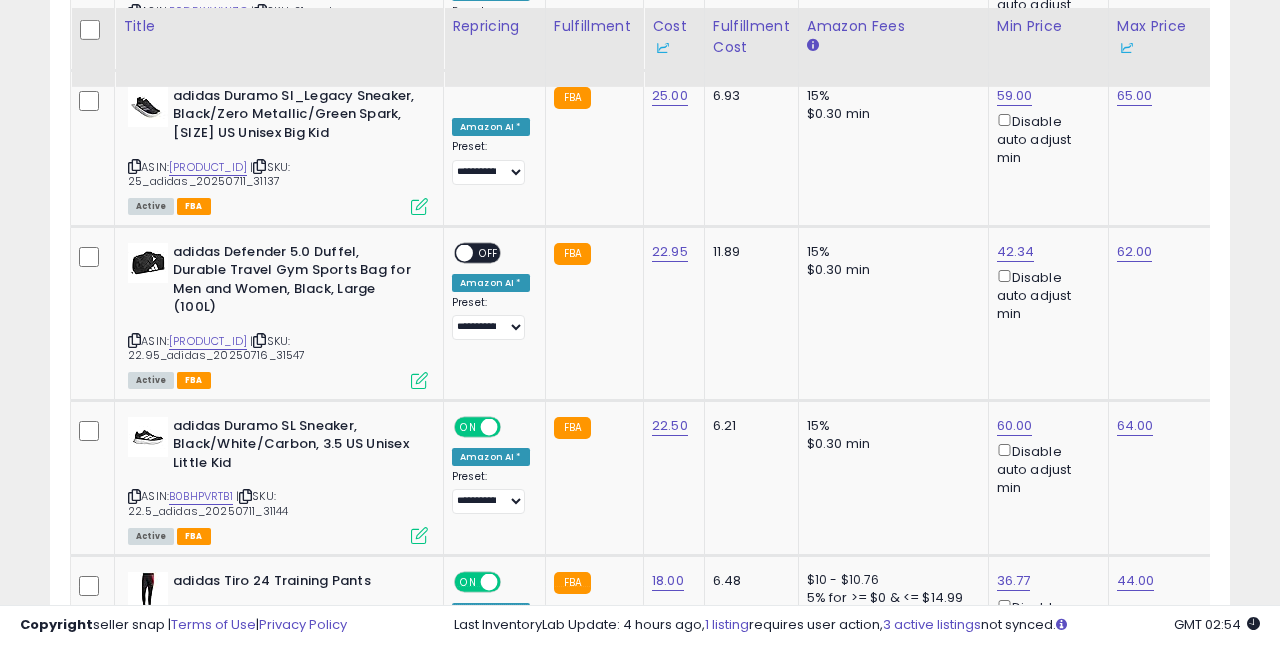 scroll, scrollTop: 3708, scrollLeft: 0, axis: vertical 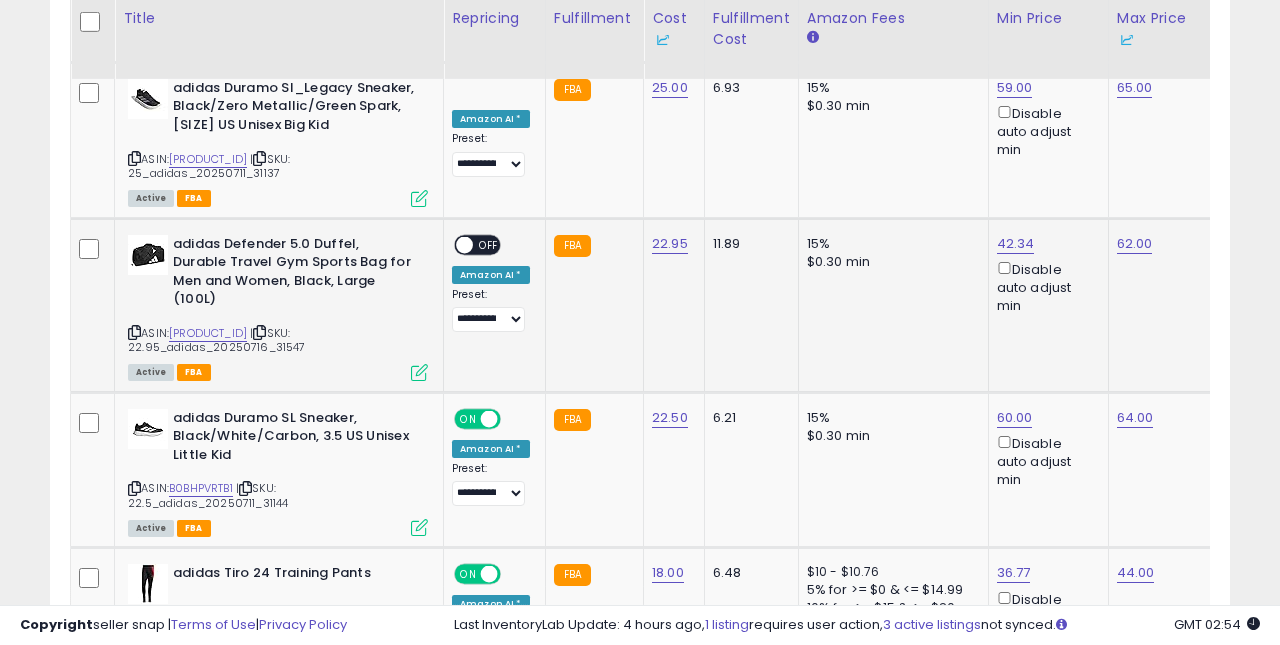 click on "OFF" at bounding box center [489, 244] 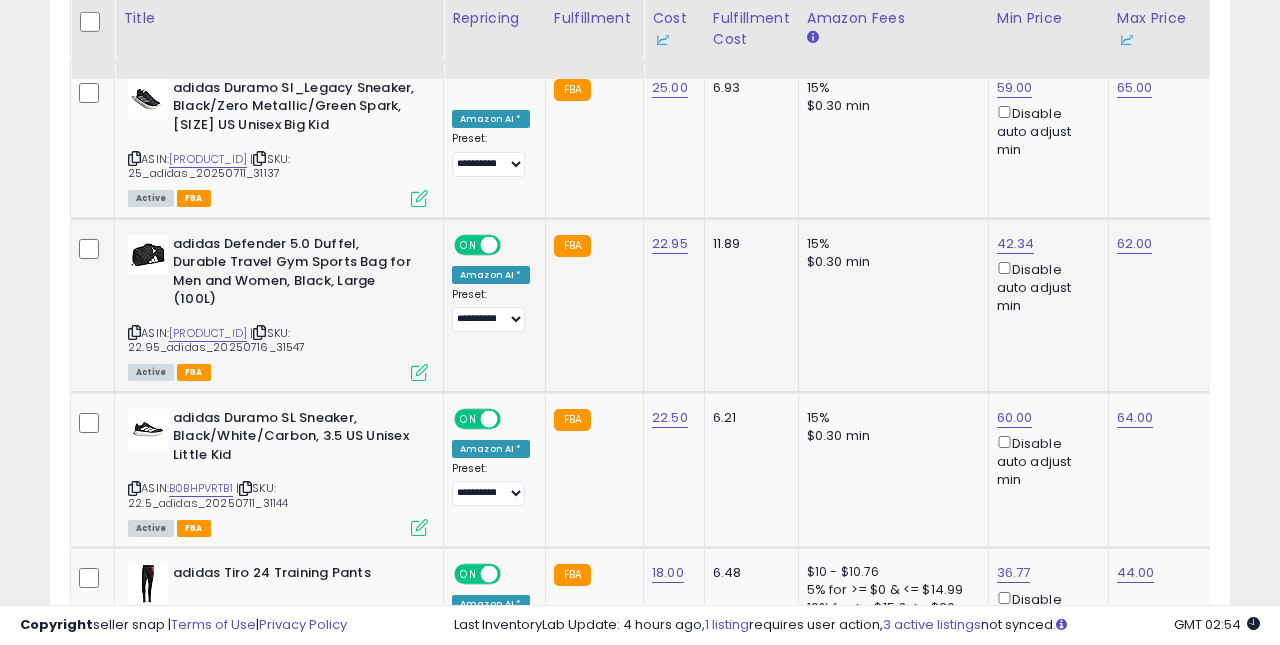 click at bounding box center (419, 372) 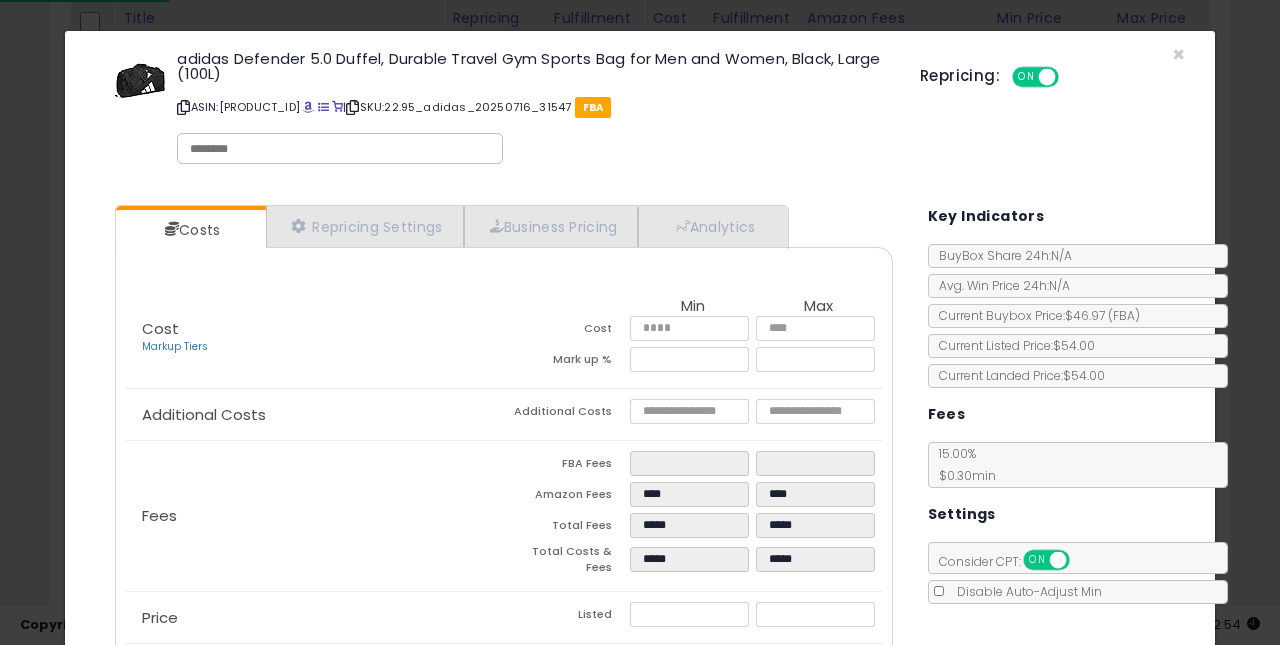 scroll, scrollTop: 49, scrollLeft: 0, axis: vertical 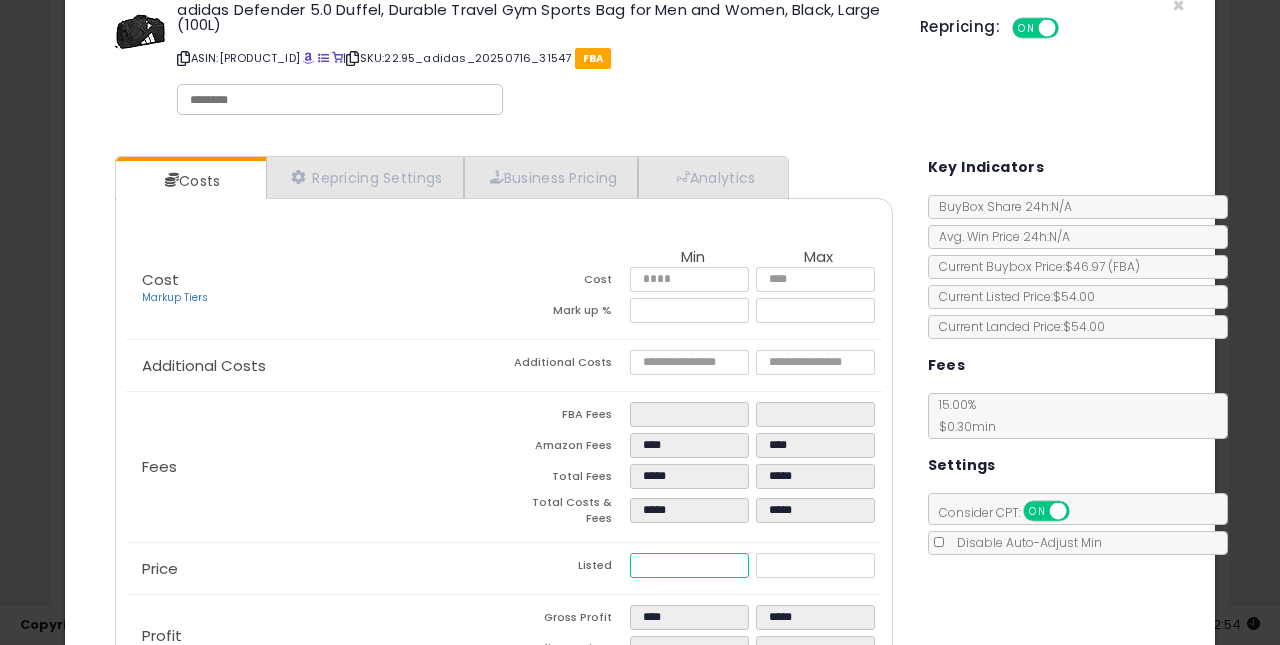 click on "*****" at bounding box center (690, 565) 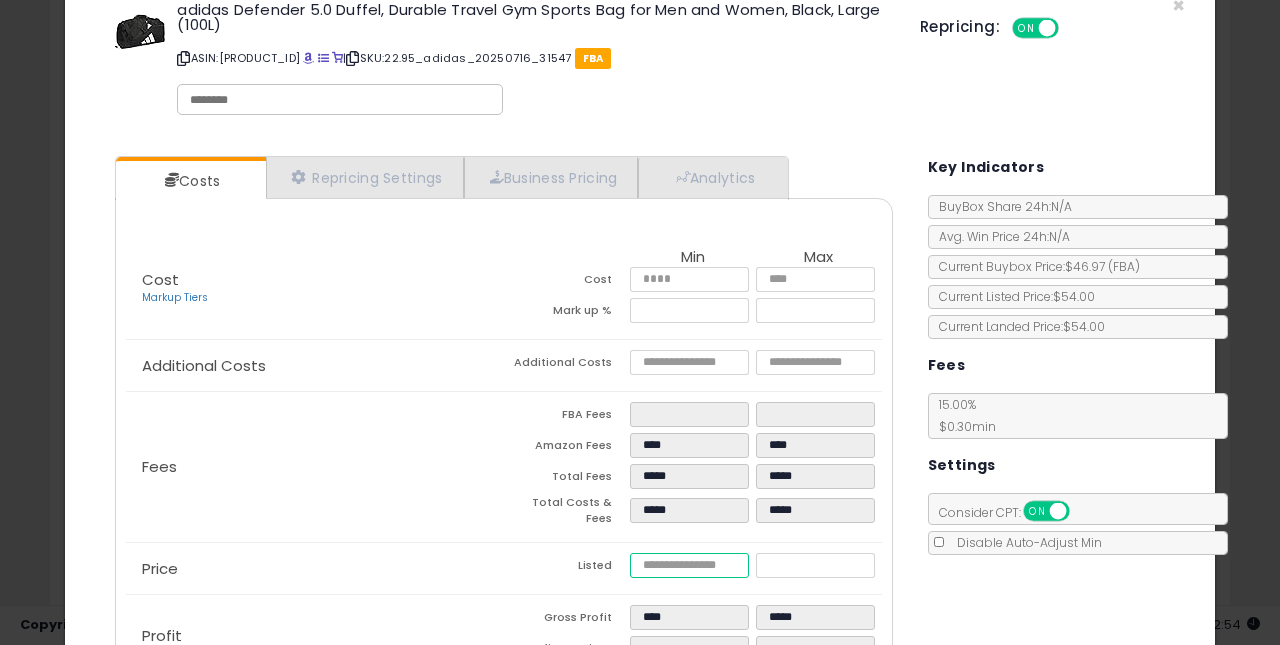 type on "****" 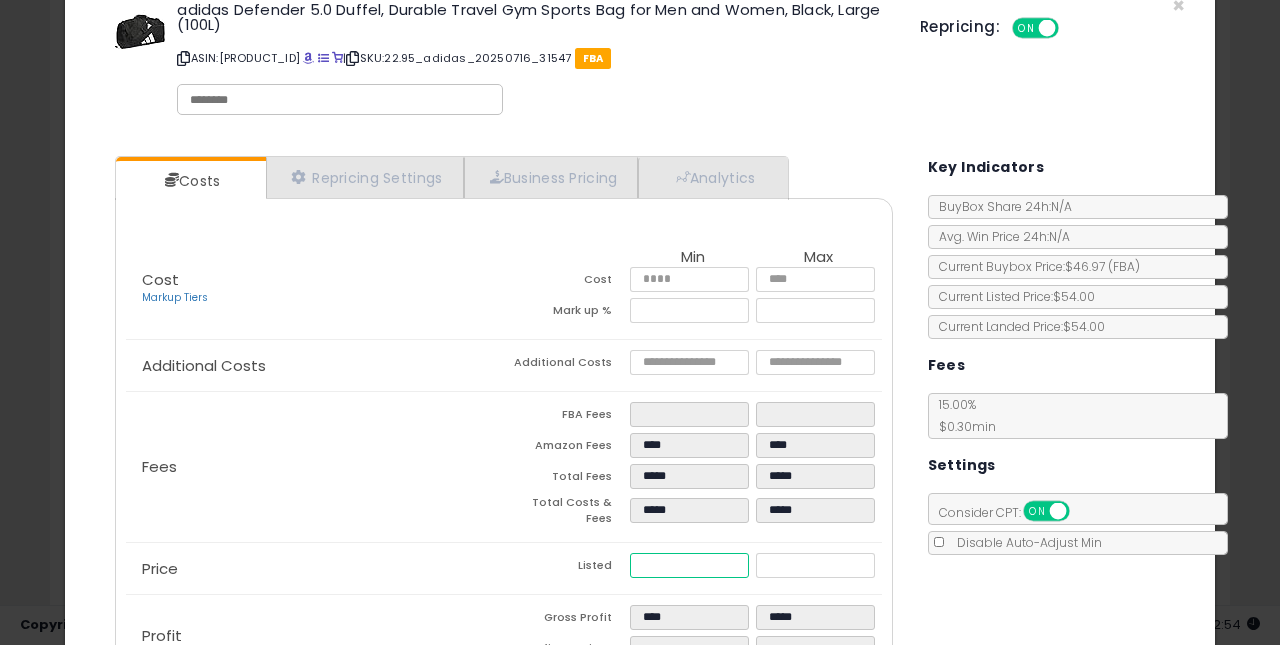 type on "**" 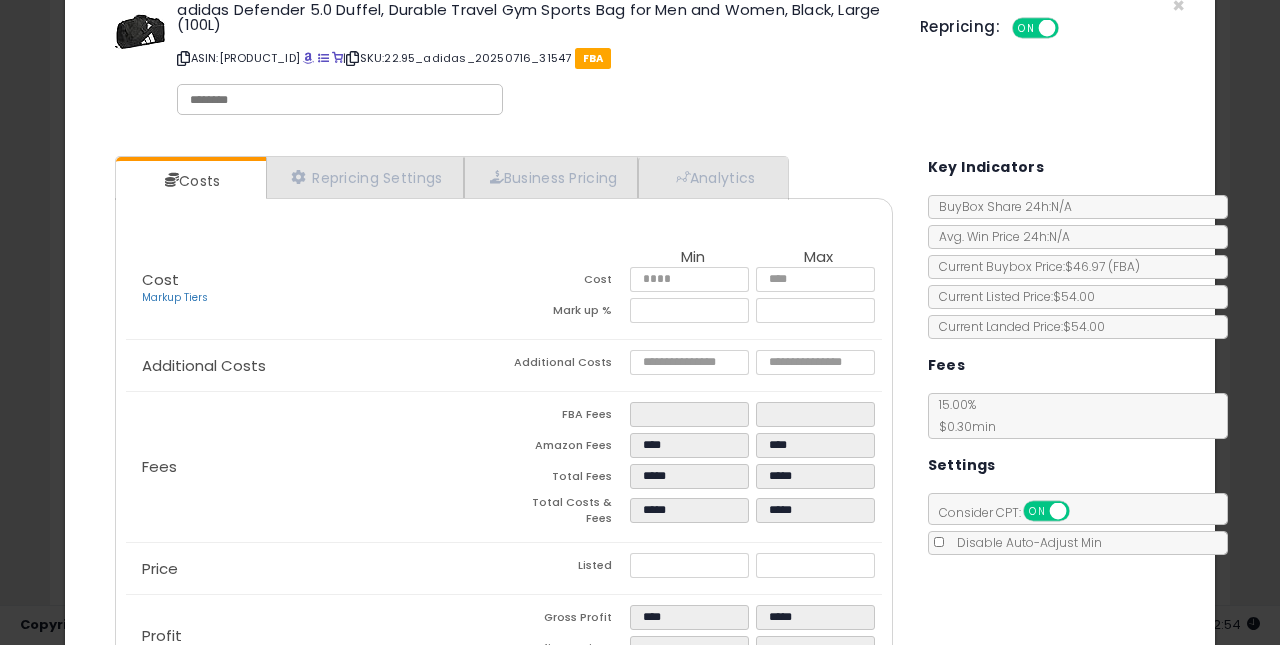 type on "*****" 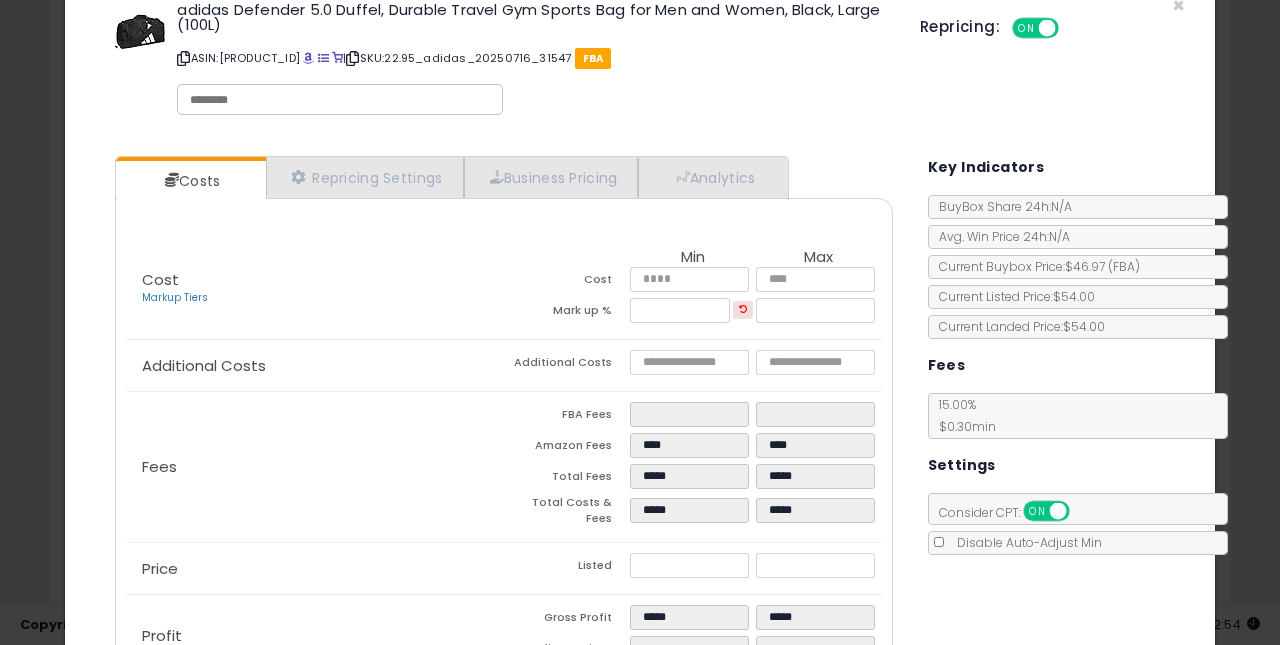 click on "Listed" at bounding box center [567, 568] 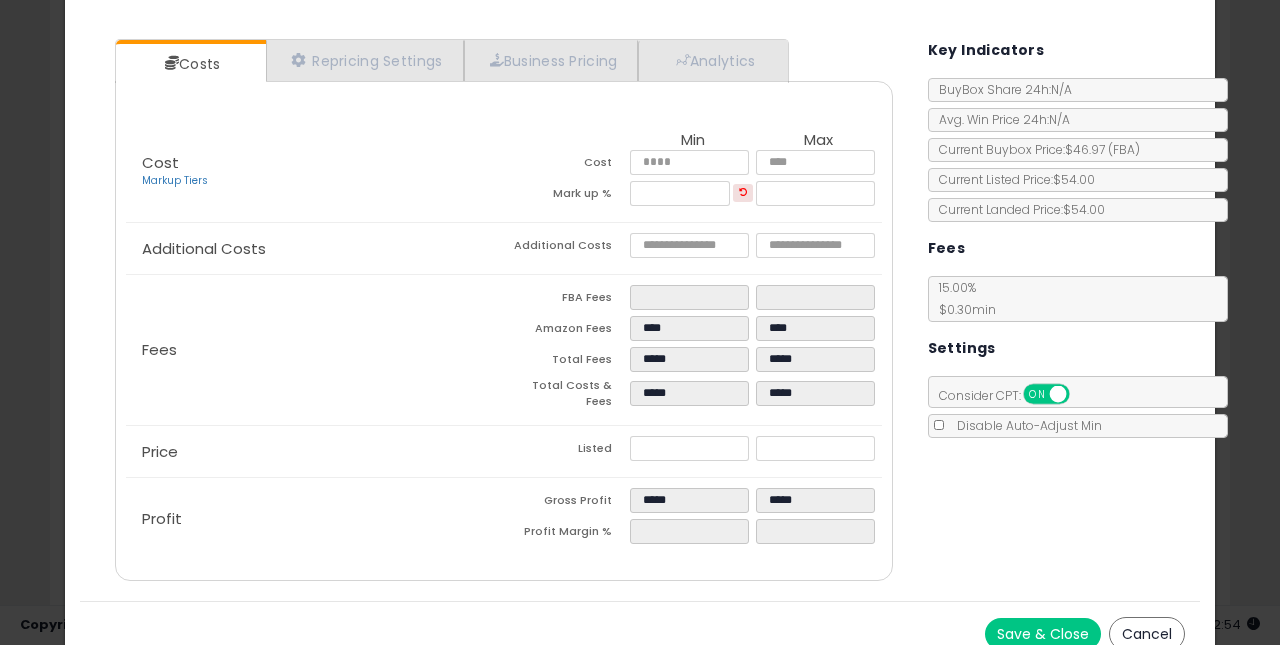 scroll, scrollTop: 174, scrollLeft: 0, axis: vertical 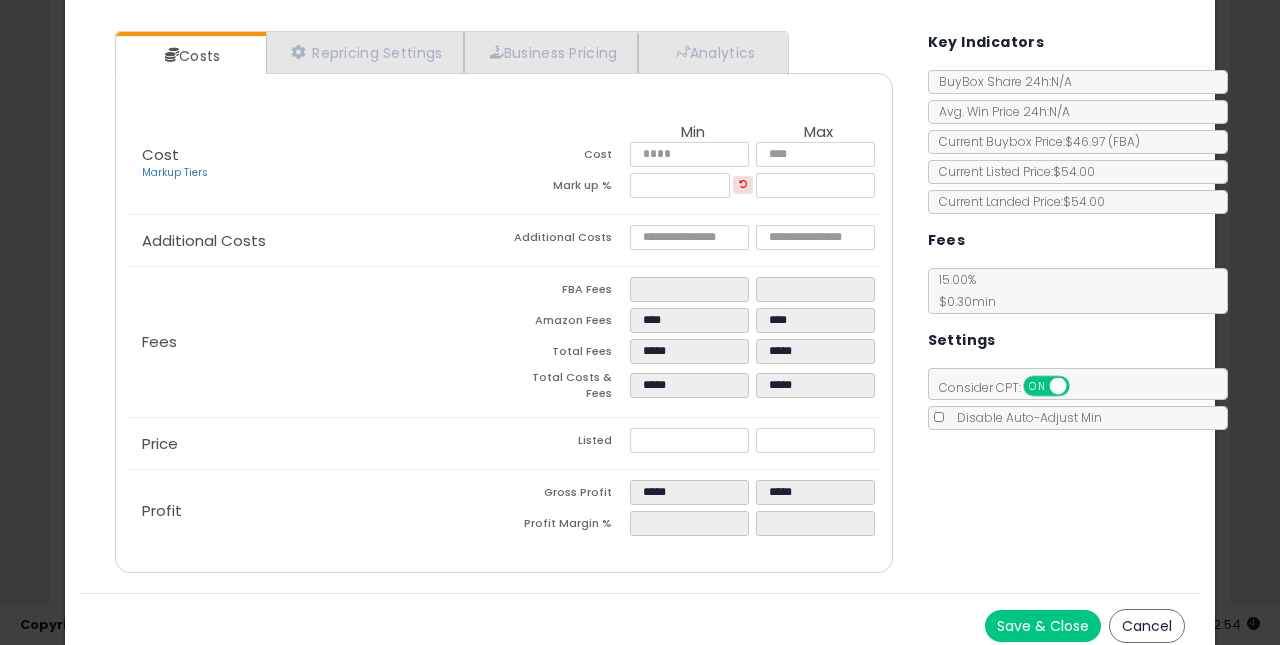 click on "Save & Close" at bounding box center (1043, 626) 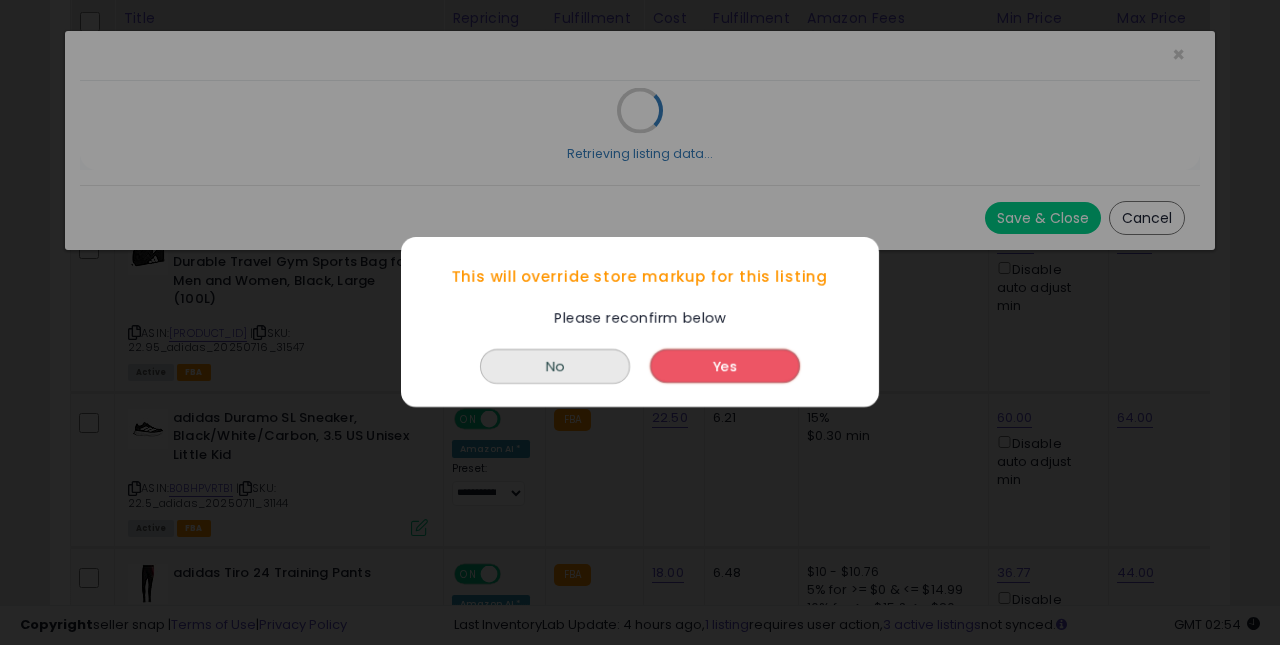 click on "Yes" at bounding box center (725, 367) 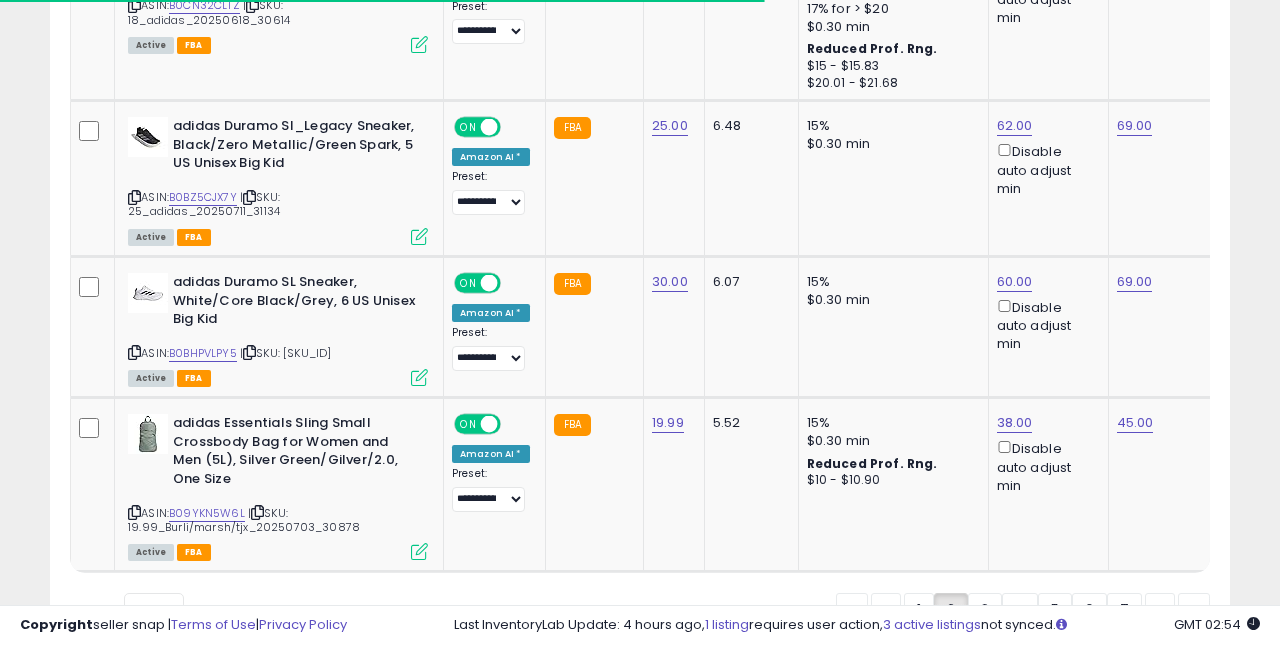 scroll, scrollTop: 4409, scrollLeft: 0, axis: vertical 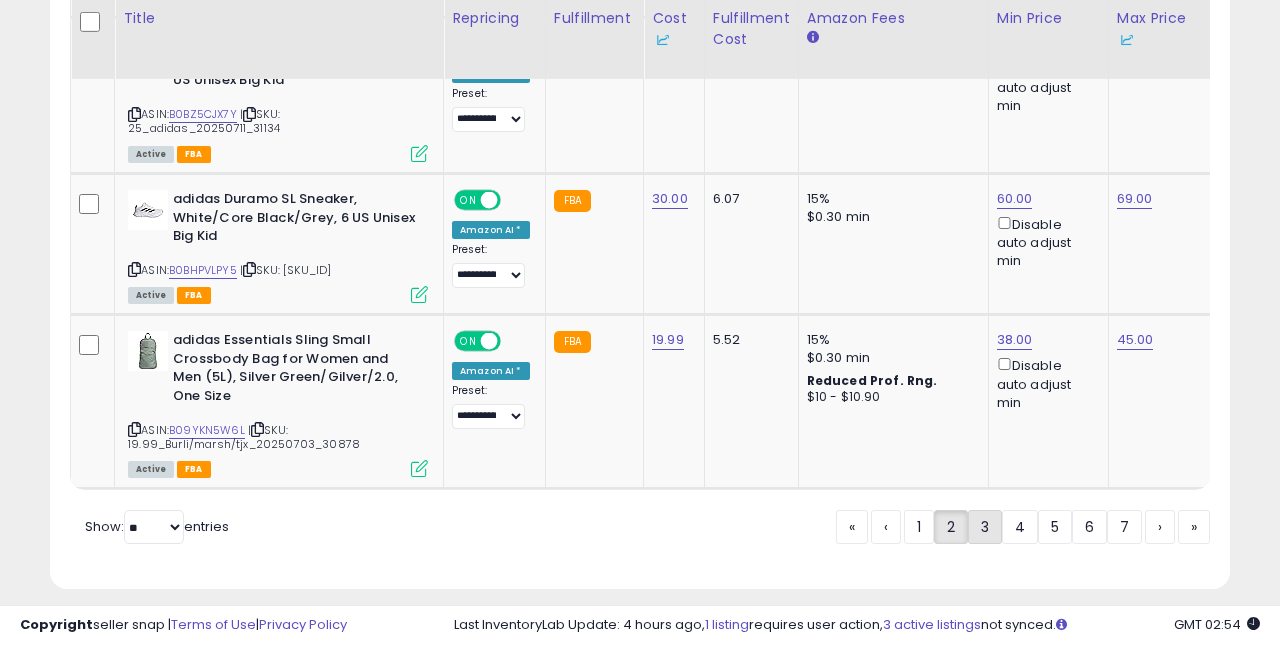 click on "3" 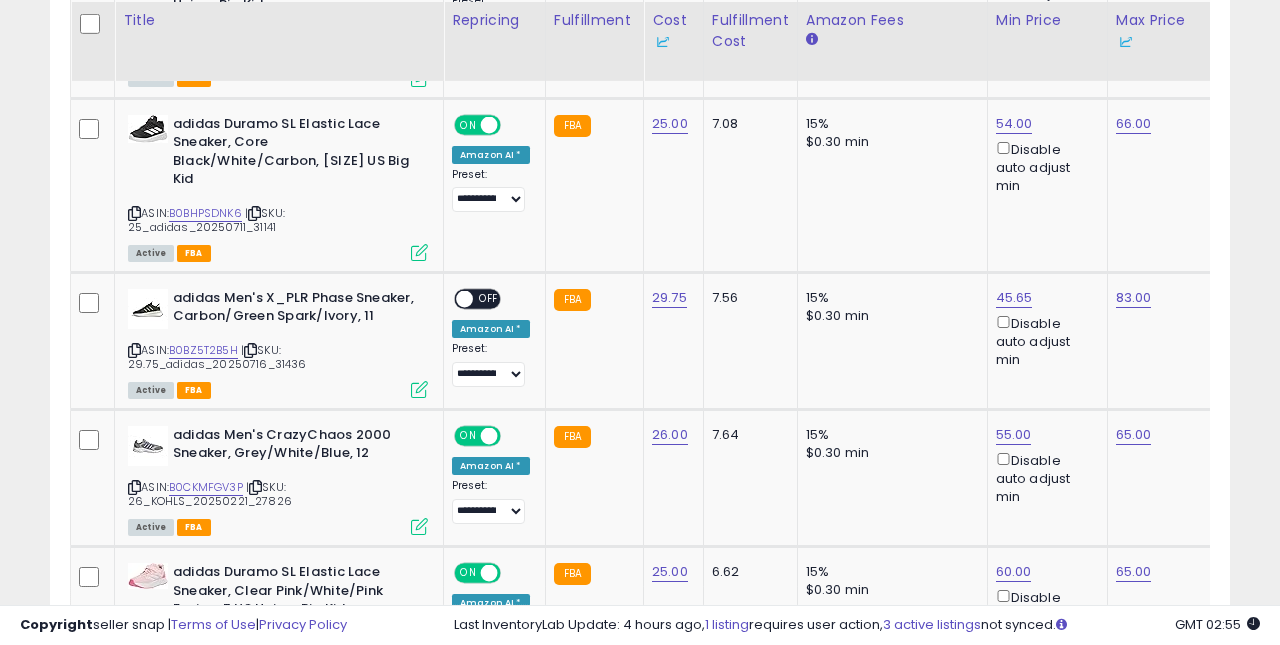 scroll, scrollTop: 1270, scrollLeft: 0, axis: vertical 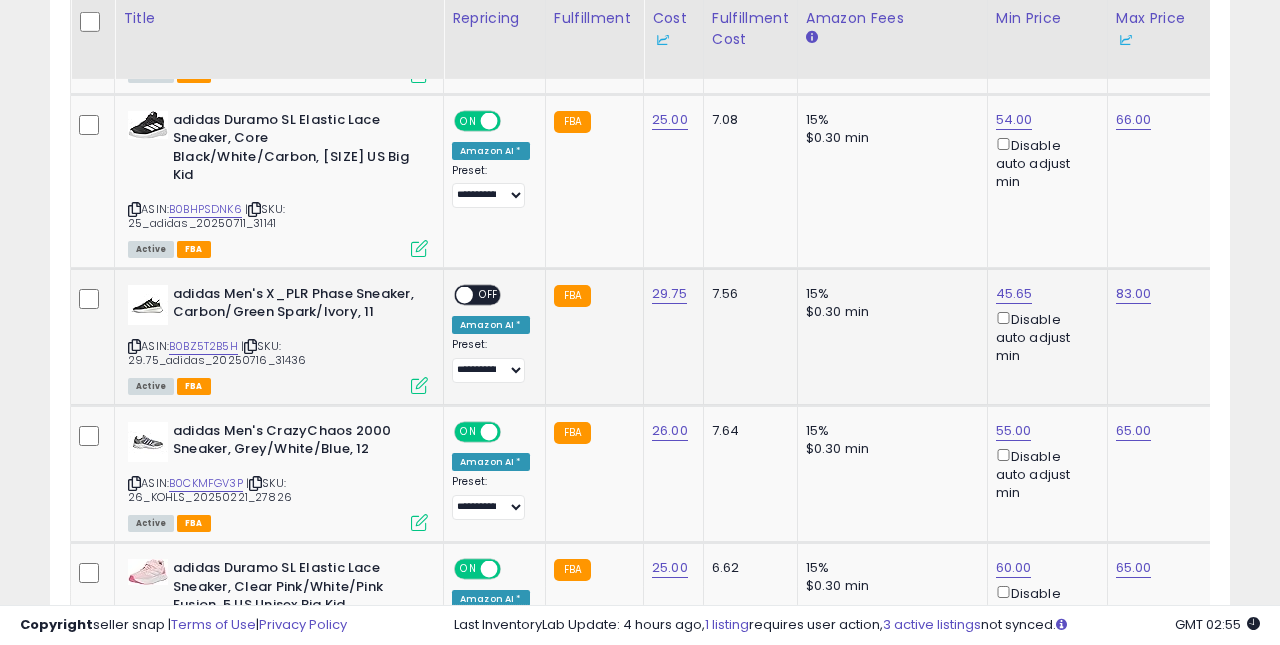 click on "OFF" at bounding box center (489, 294) 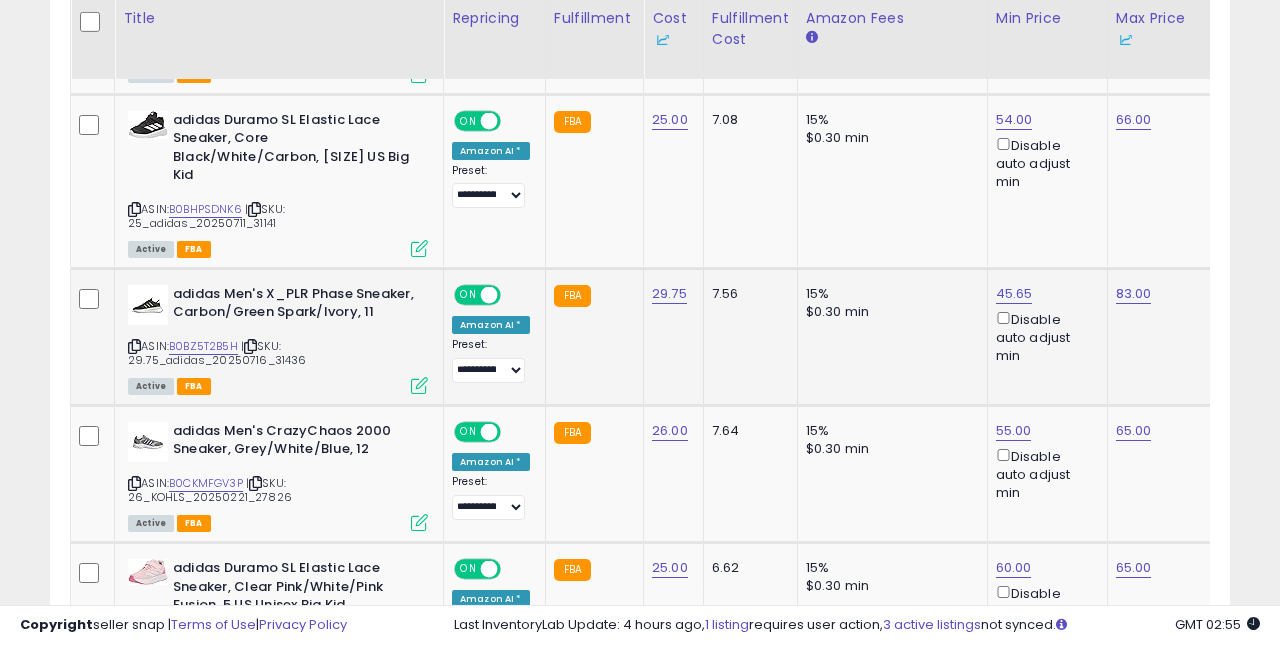 click at bounding box center [419, 385] 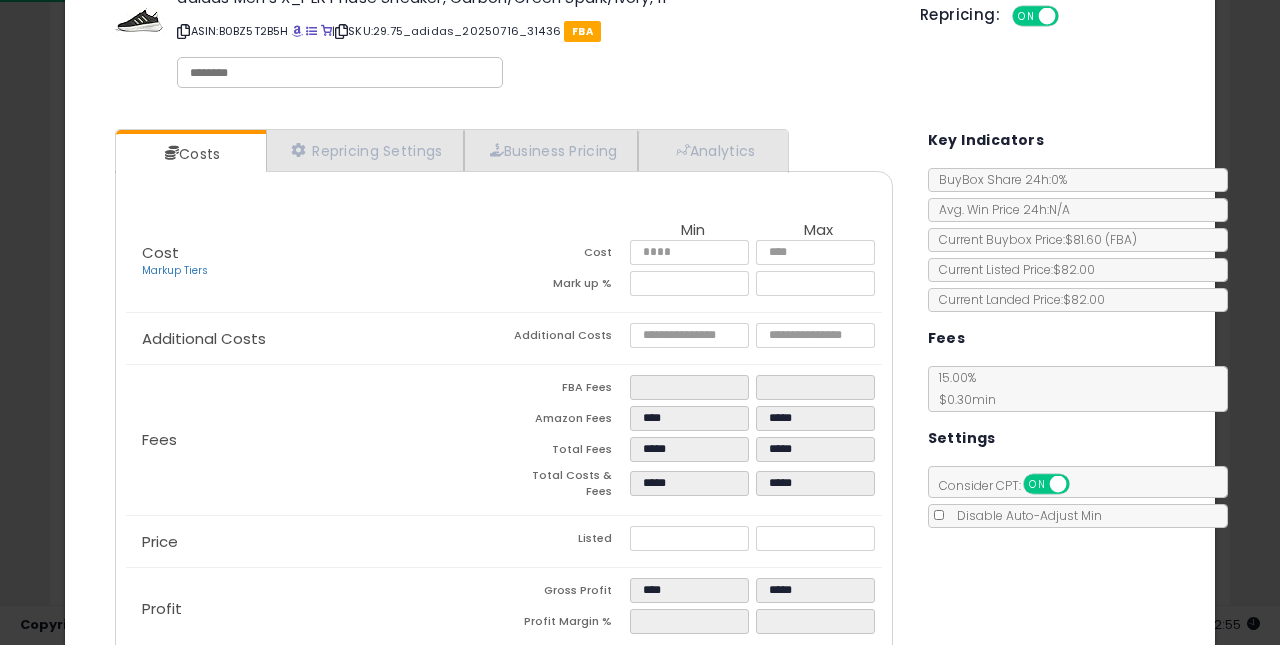 scroll, scrollTop: 62, scrollLeft: 0, axis: vertical 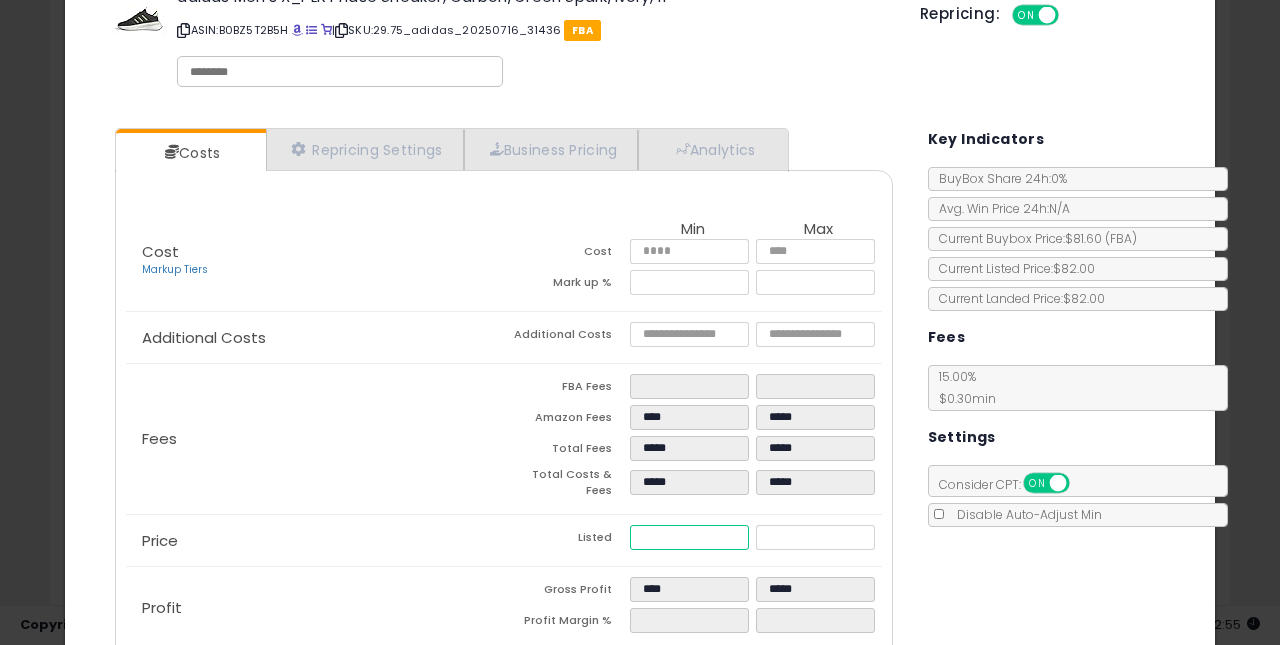 click on "*****" at bounding box center [690, 537] 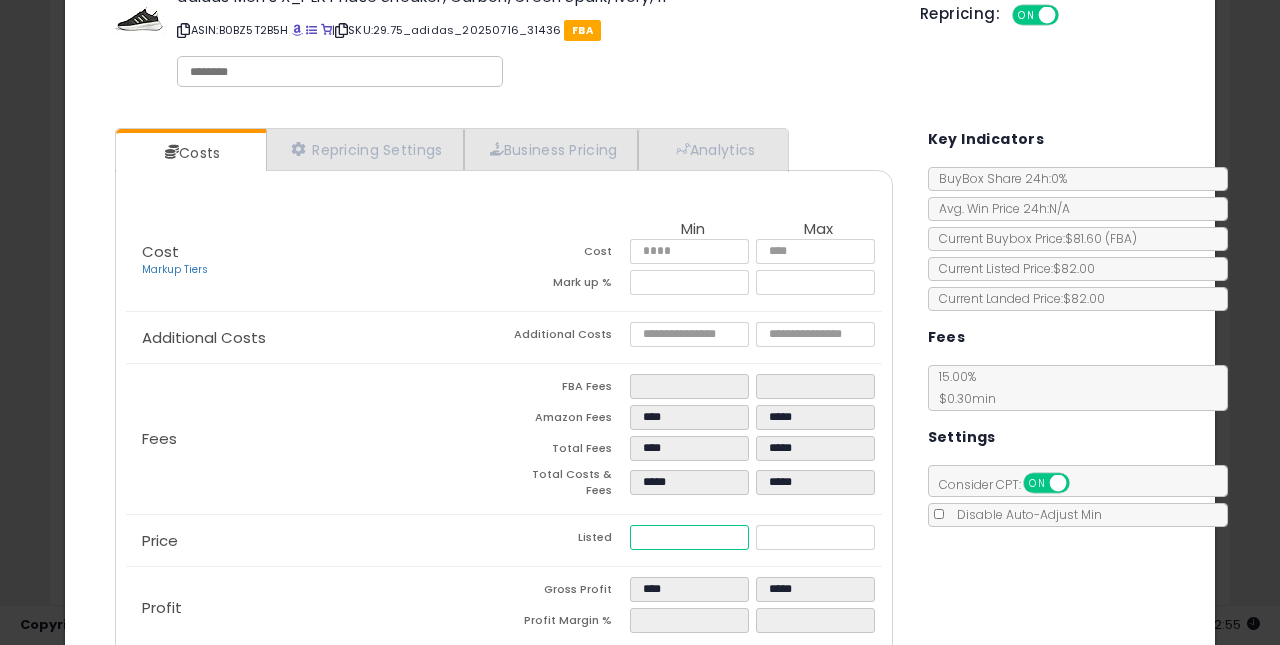 type on "****" 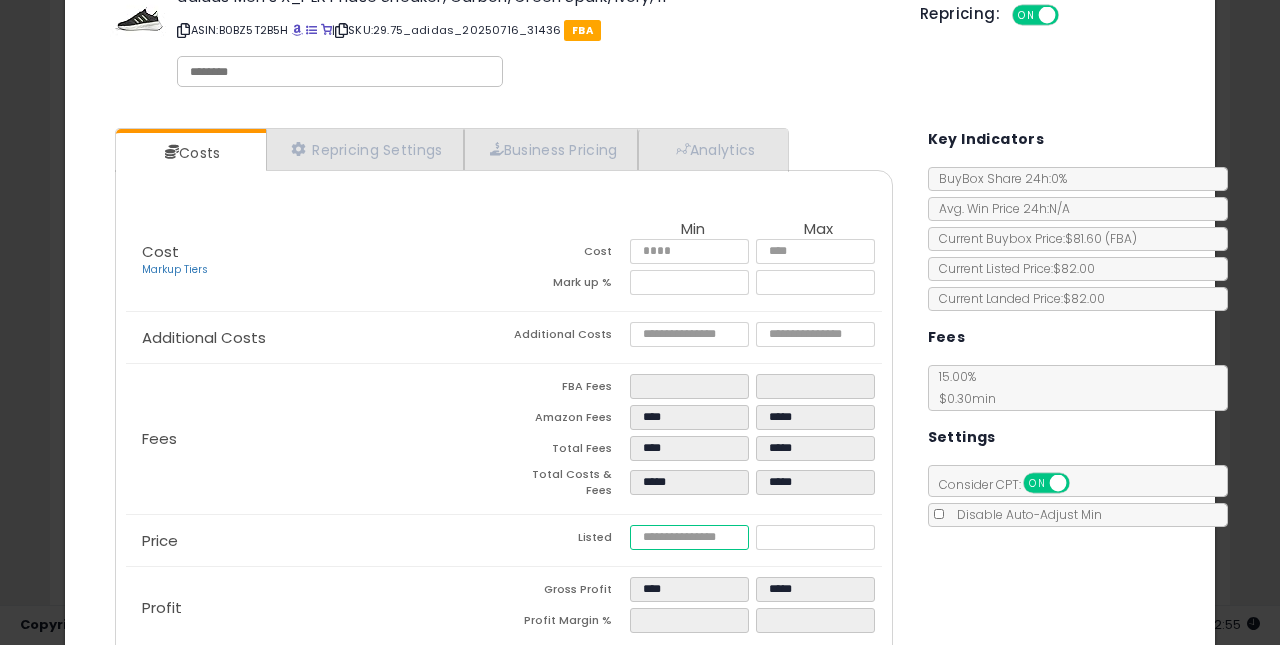 type on "****" 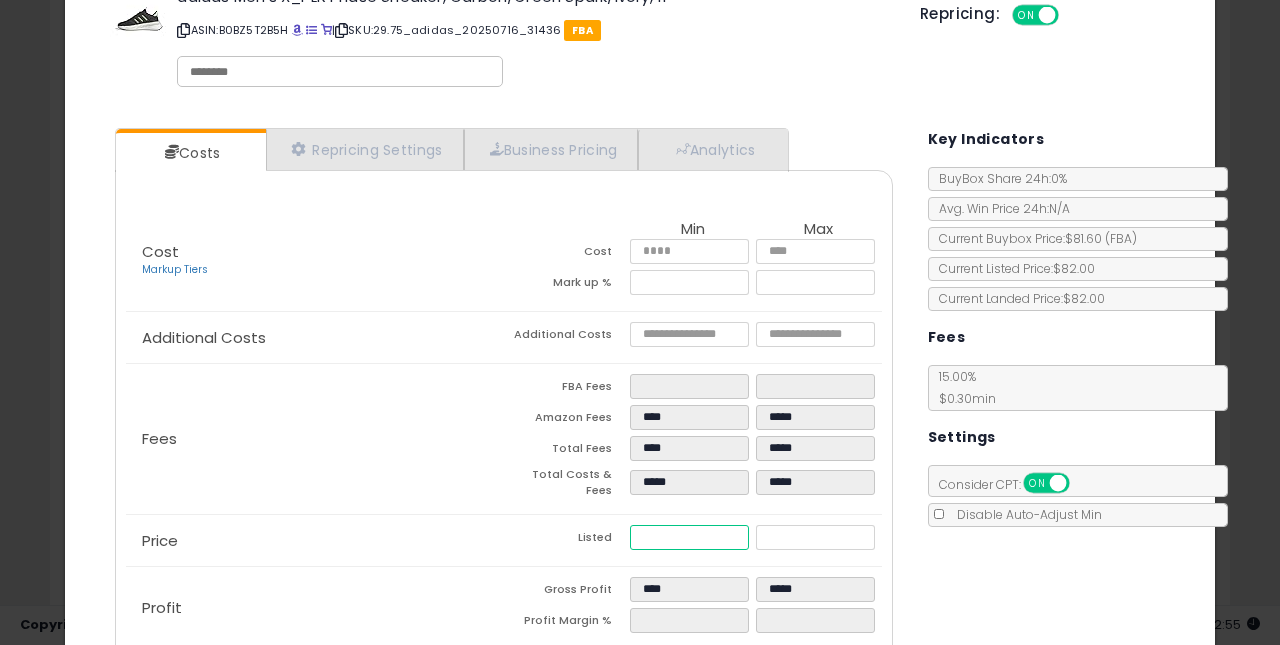 type on "*****" 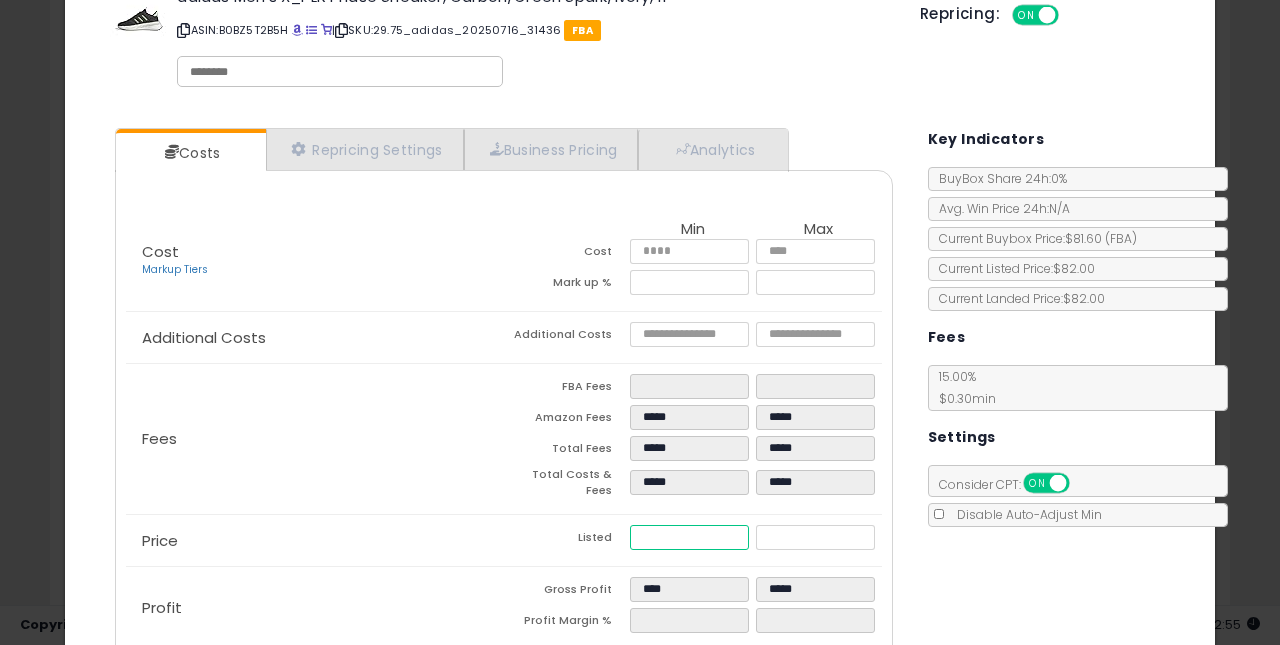 type on "**" 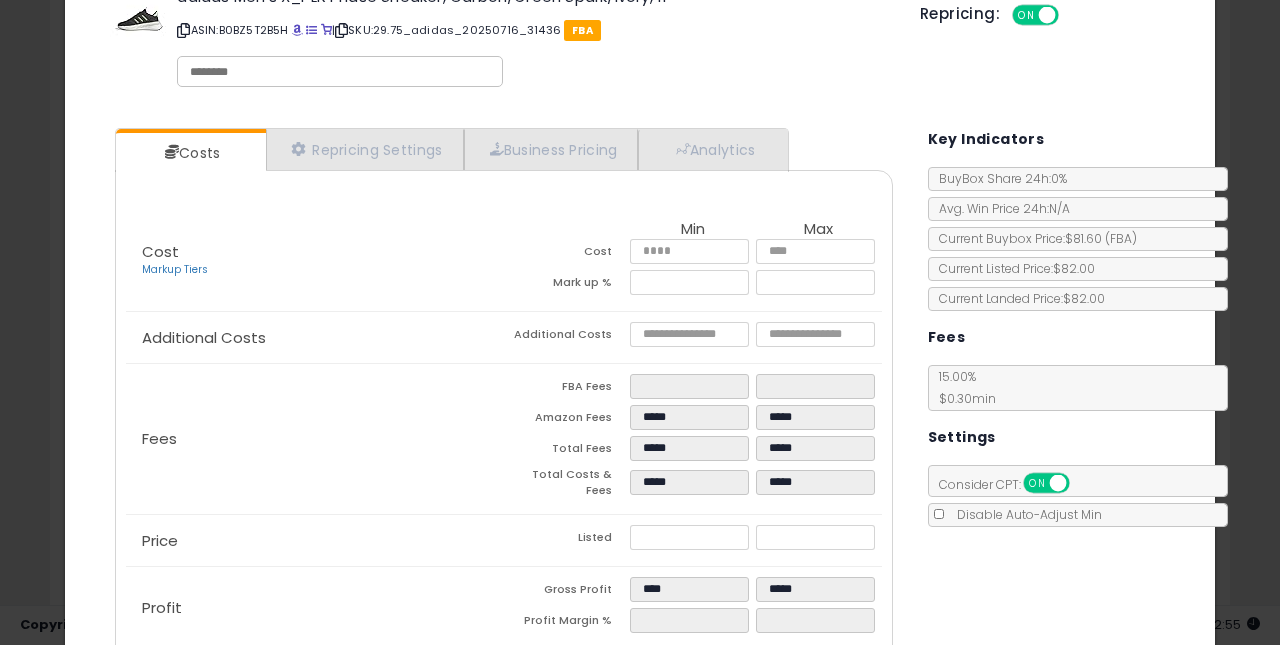 type on "******" 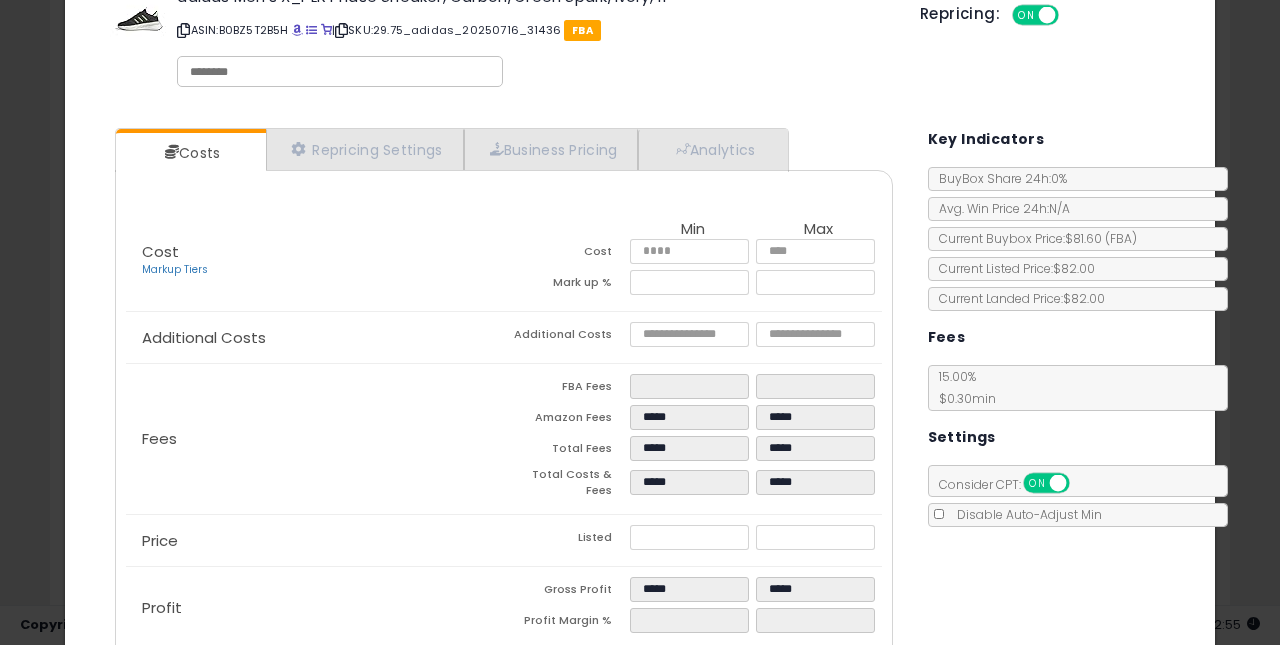 click on "Listed" at bounding box center [567, 540] 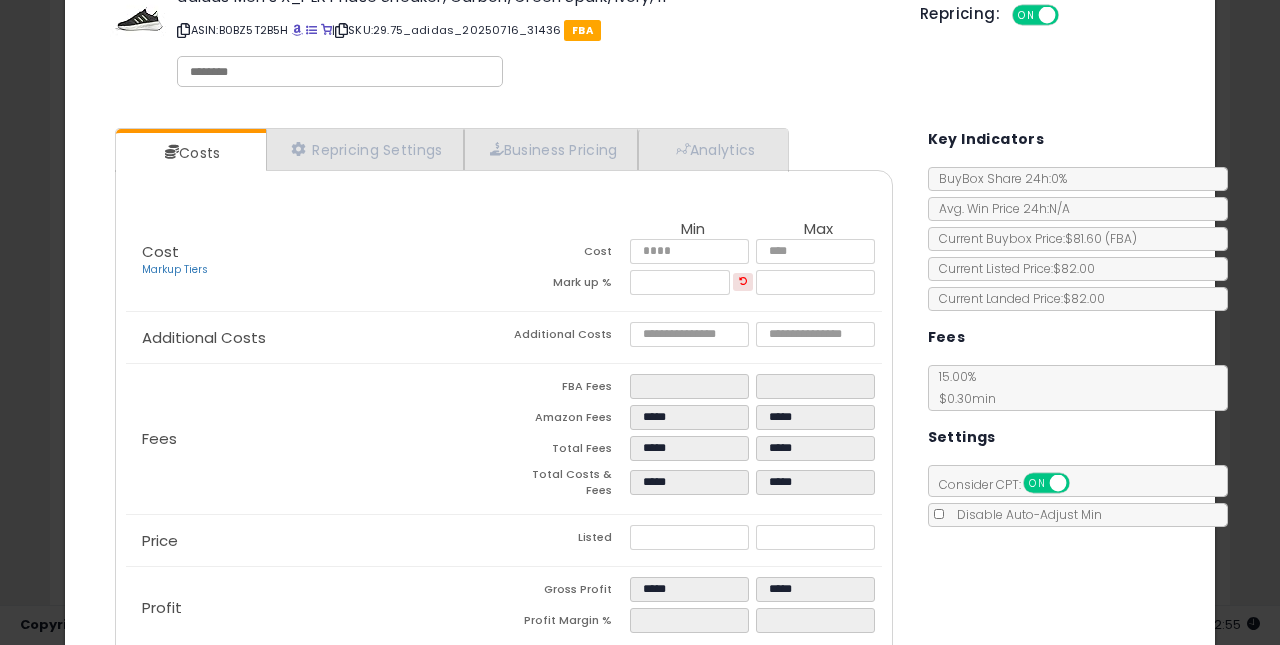 scroll, scrollTop: 165, scrollLeft: 0, axis: vertical 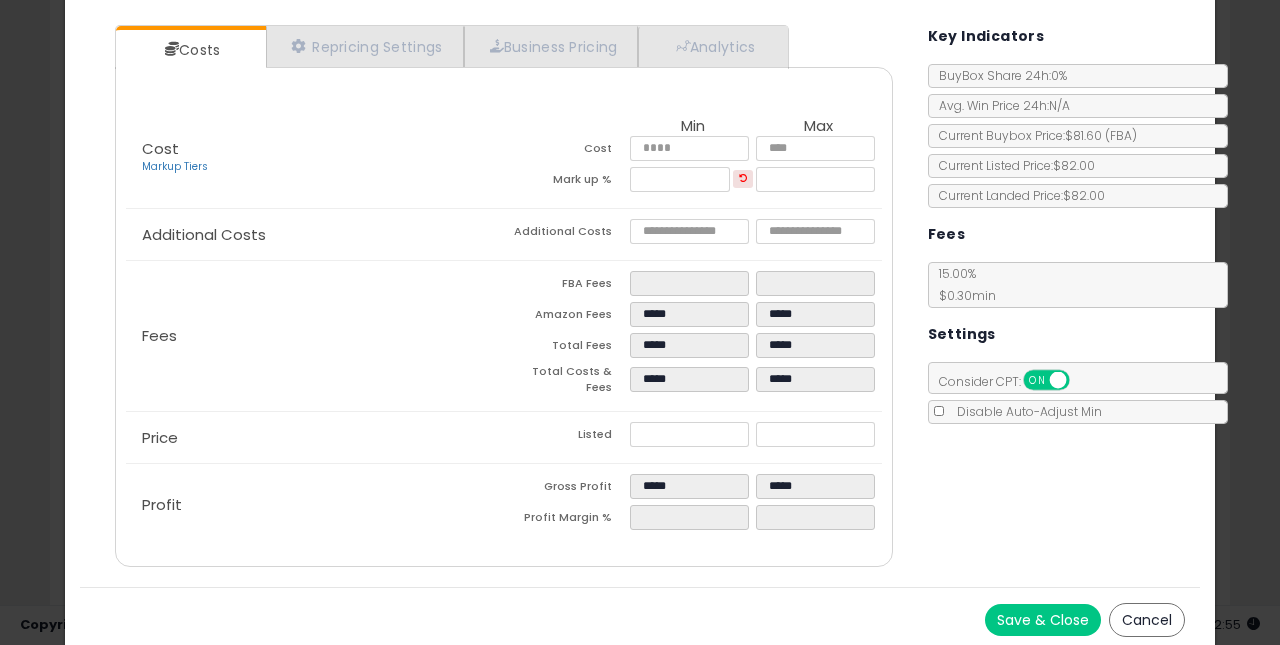 click on "Save & Close" at bounding box center [1043, 620] 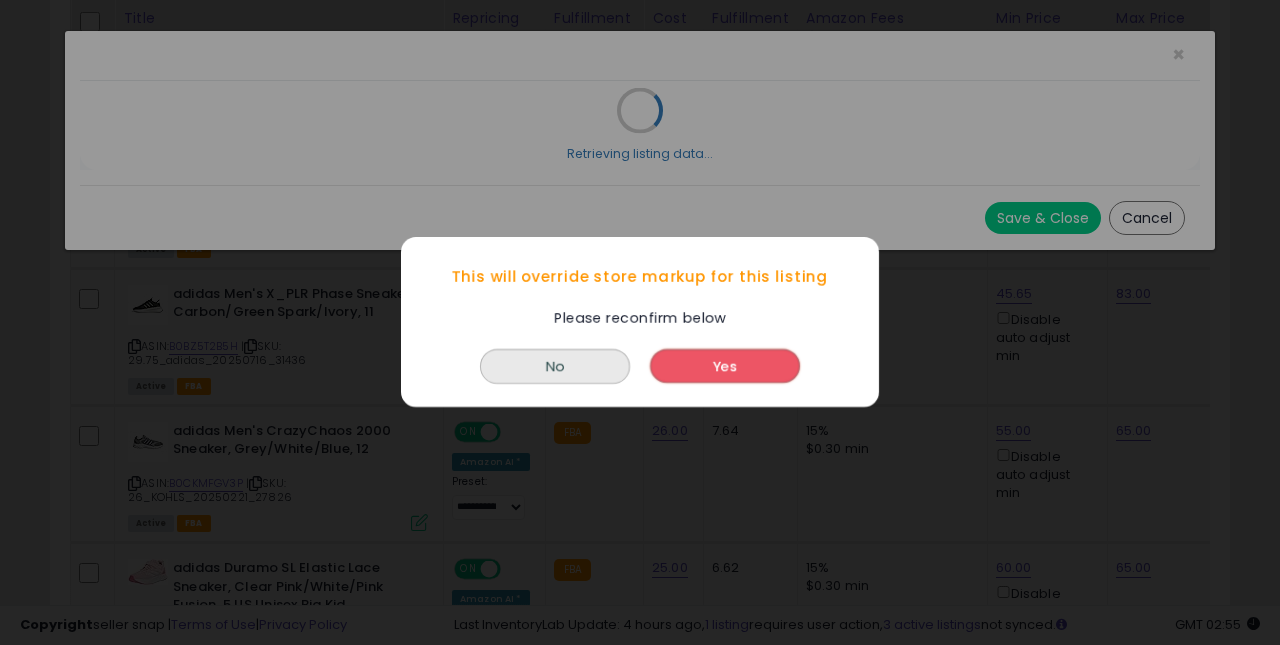 scroll, scrollTop: 0, scrollLeft: 0, axis: both 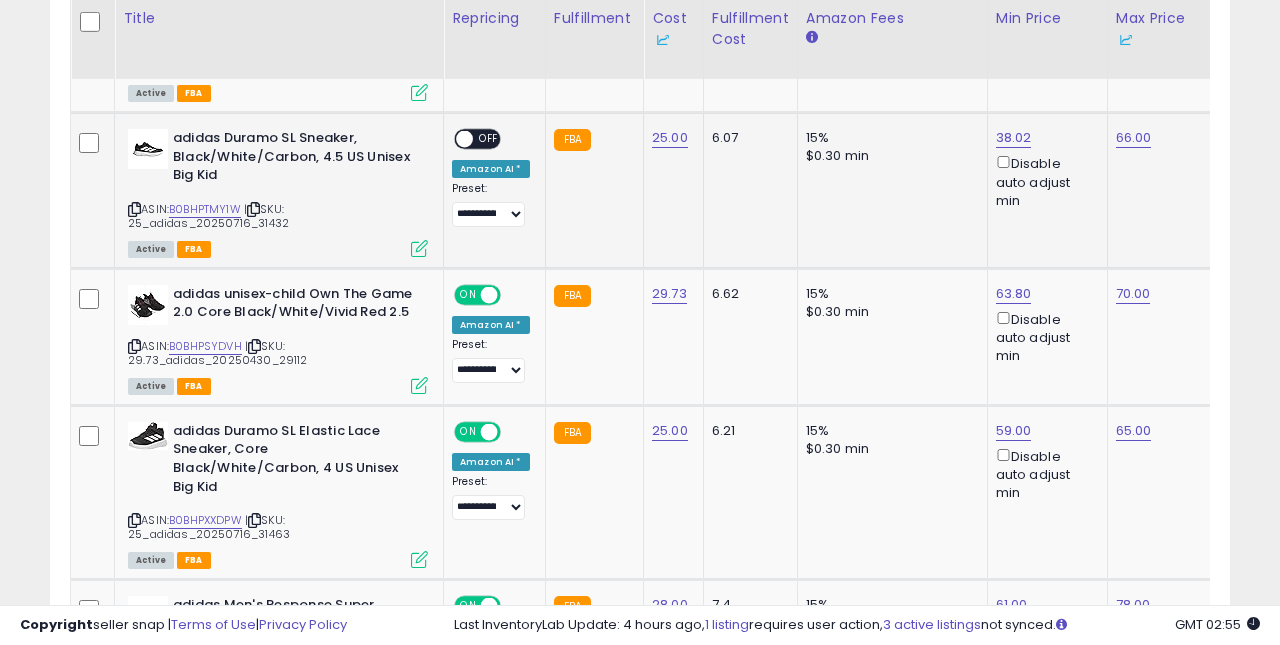 click on "OFF" at bounding box center [489, 139] 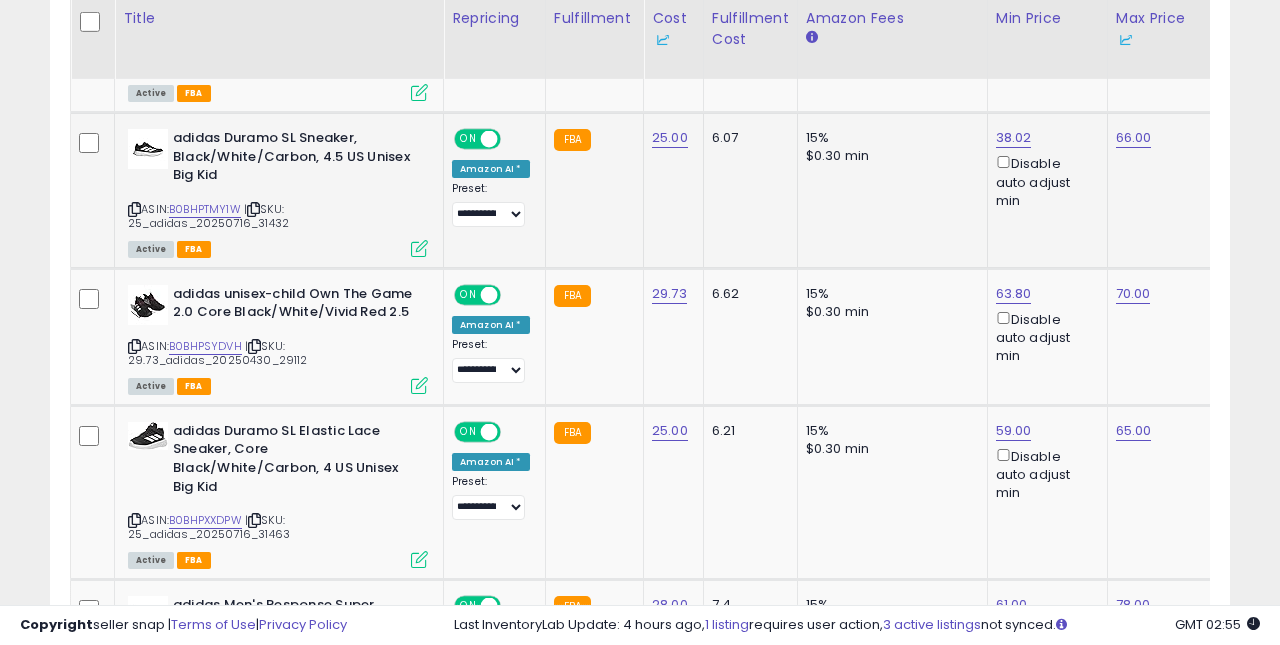 click at bounding box center (419, 248) 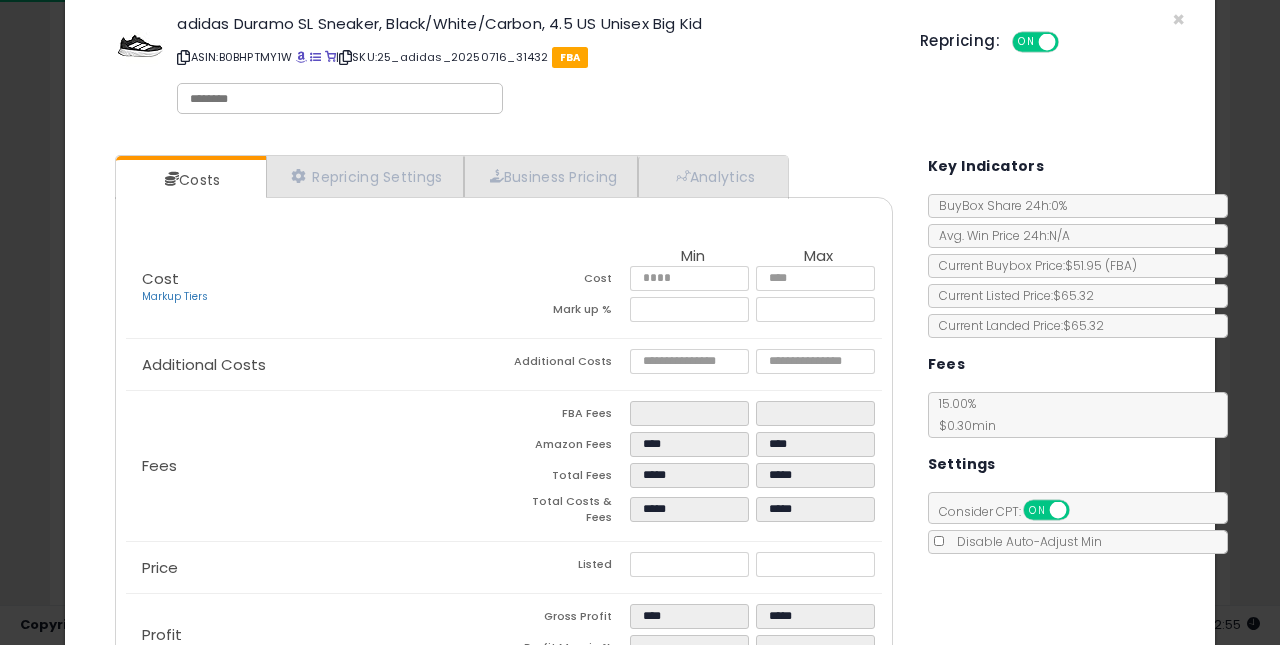 scroll, scrollTop: 53, scrollLeft: 0, axis: vertical 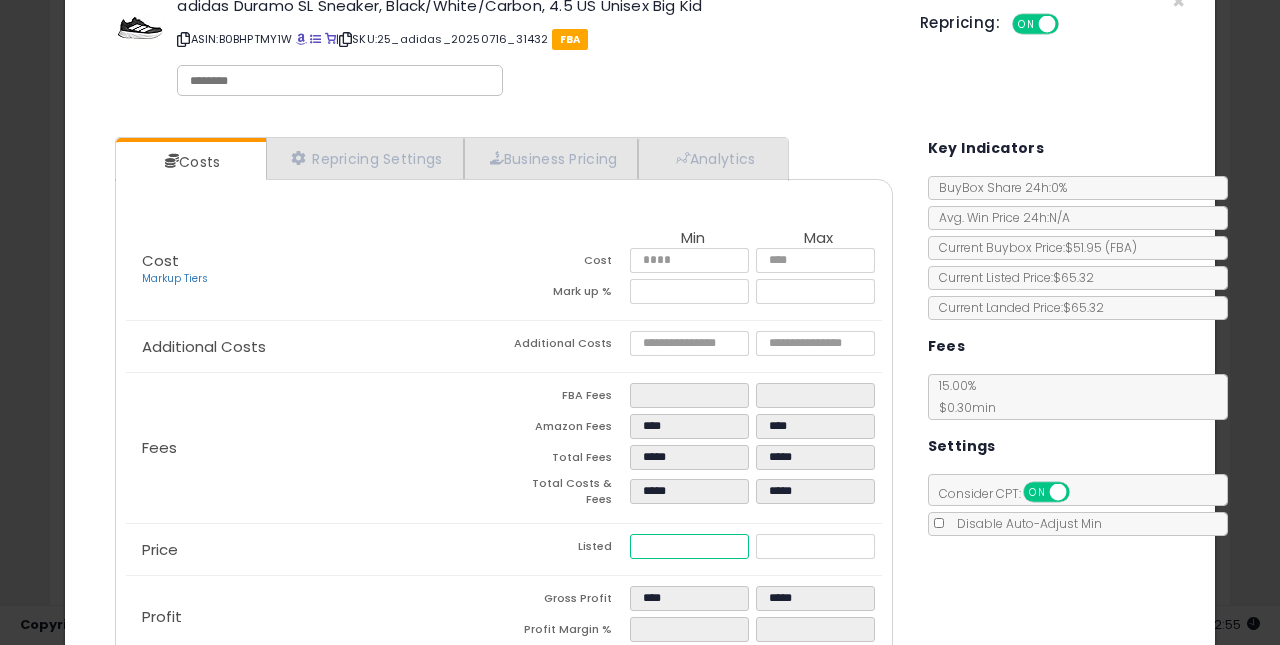 click on "*****" at bounding box center (690, 546) 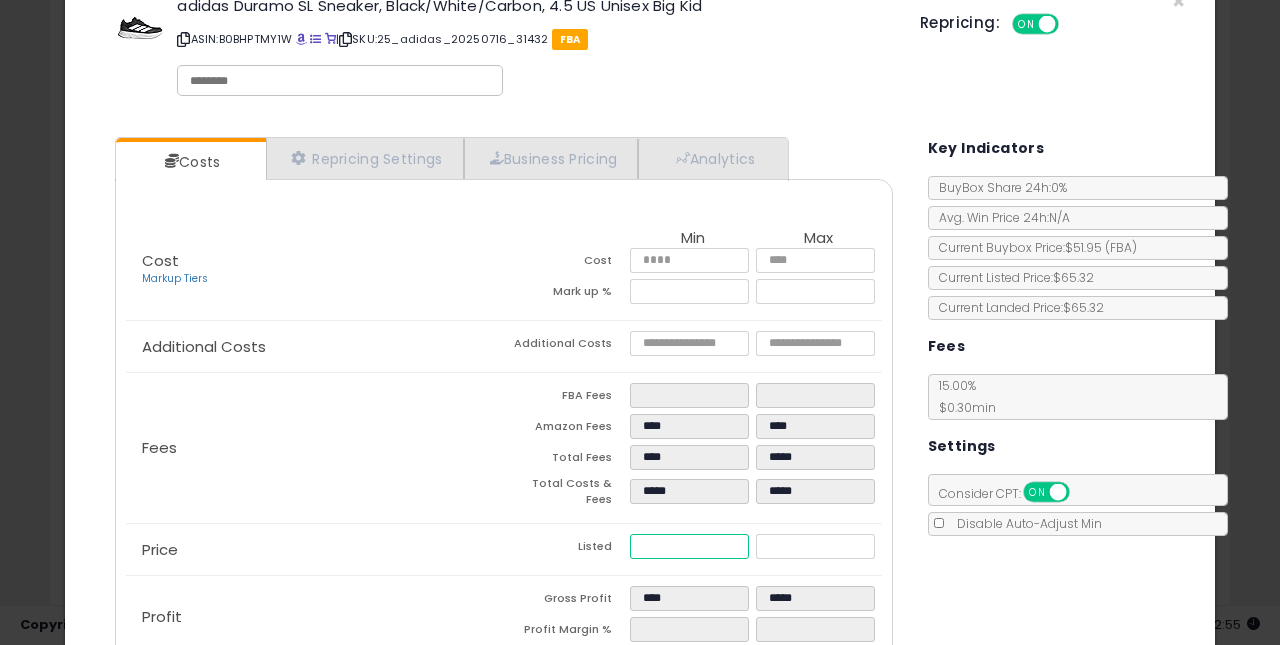 type on "****" 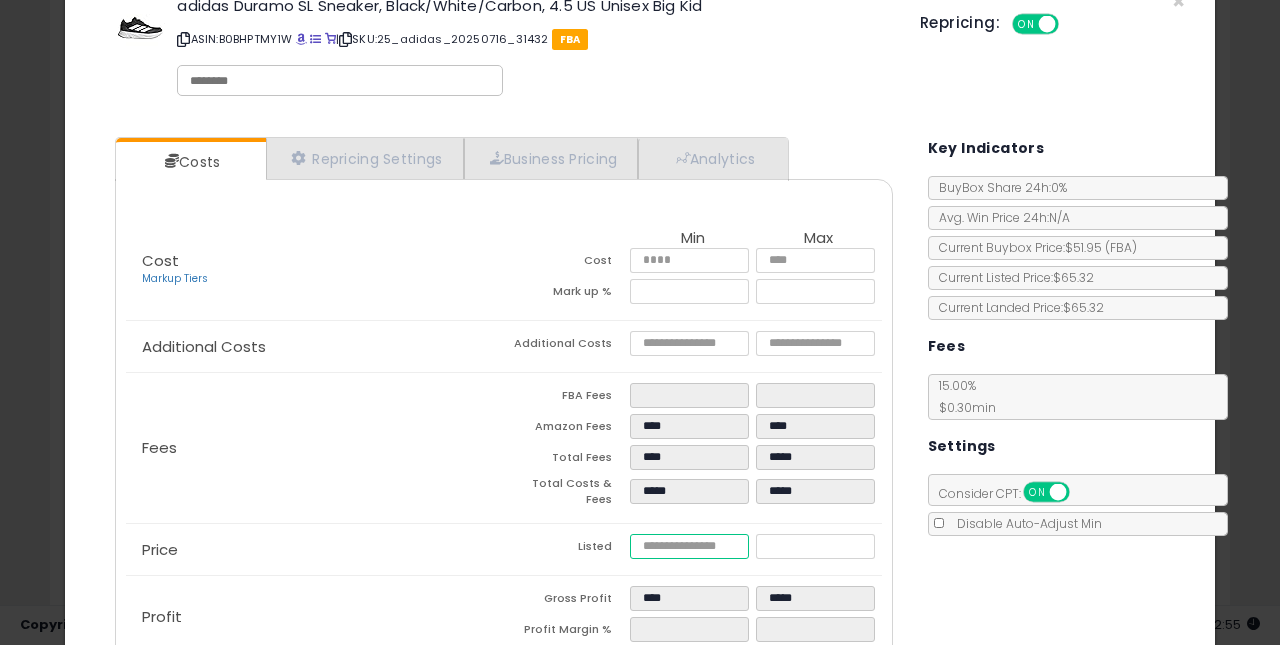 type on "****" 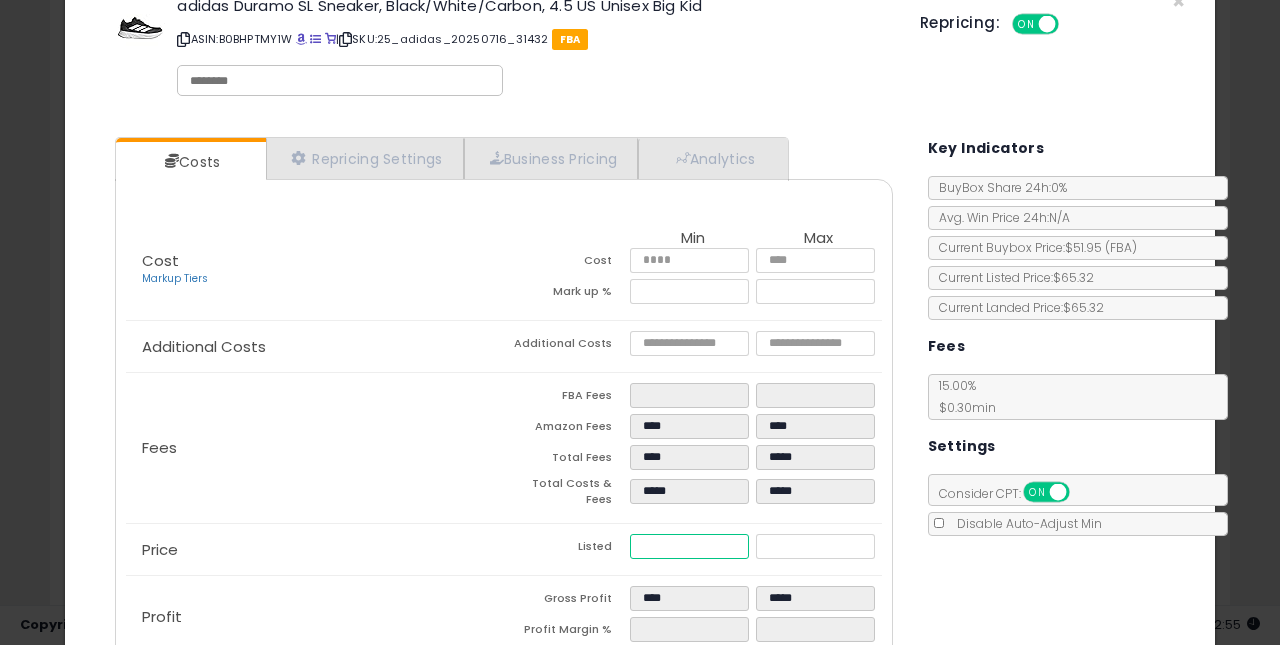 type on "****" 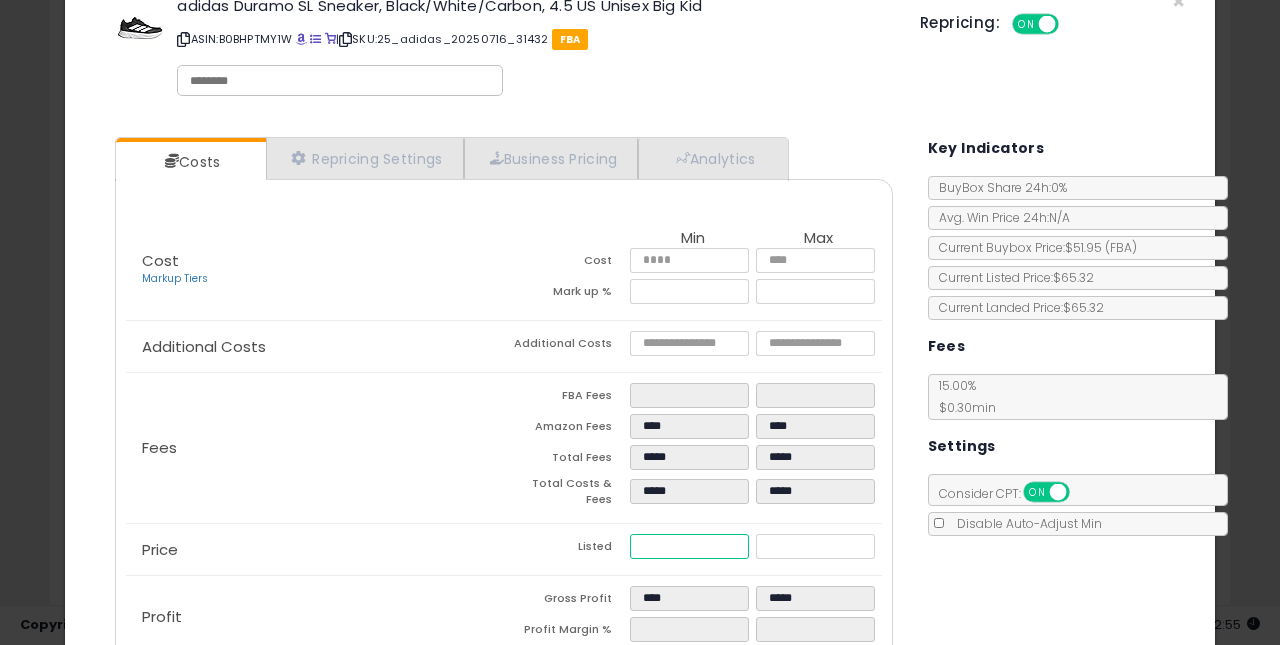 type on "**" 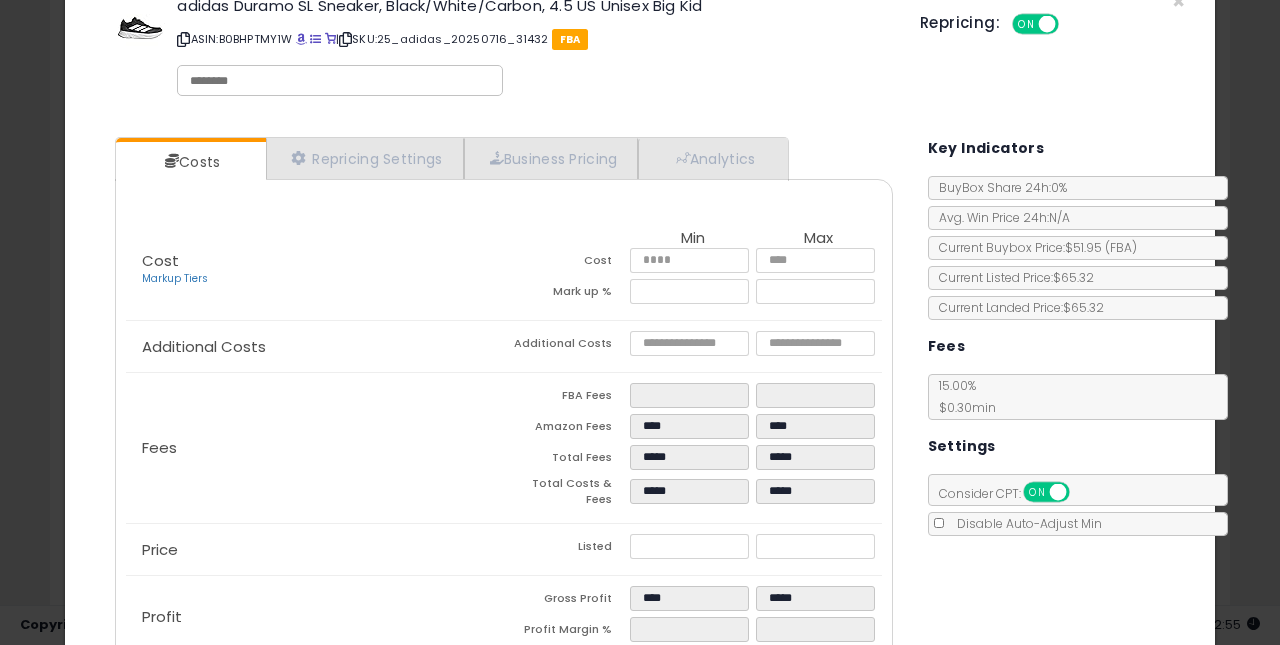 type on "*****" 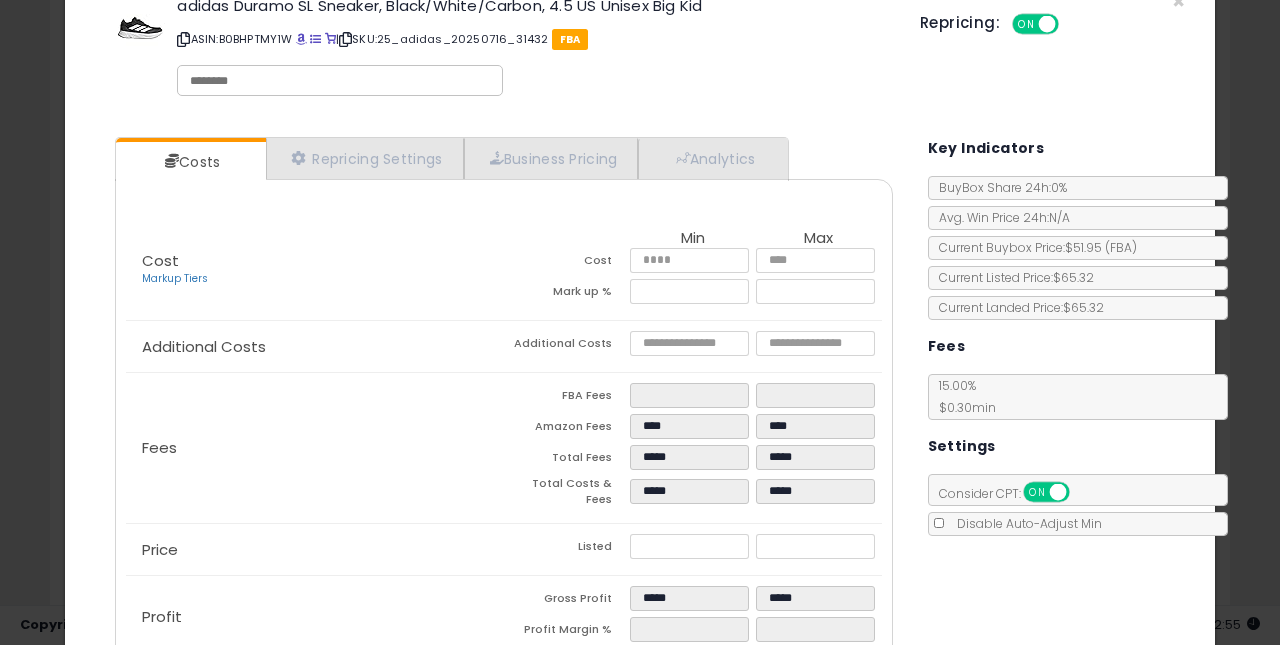click on "Listed" at bounding box center [567, 549] 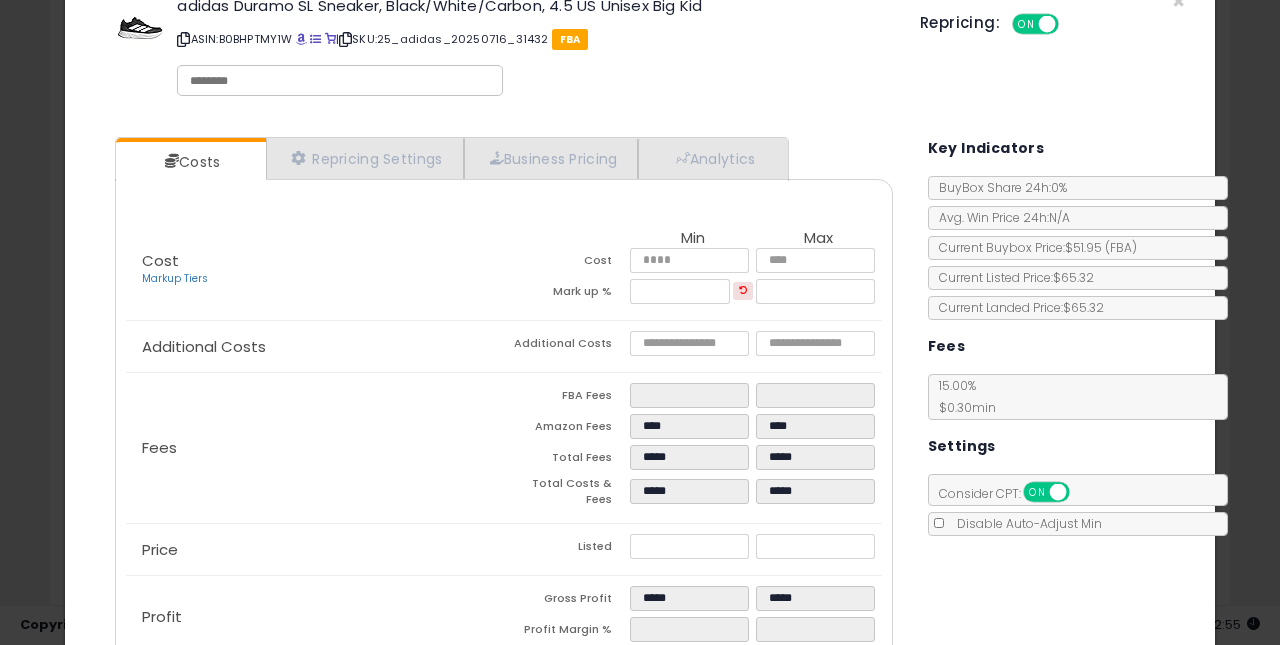 scroll, scrollTop: 165, scrollLeft: 0, axis: vertical 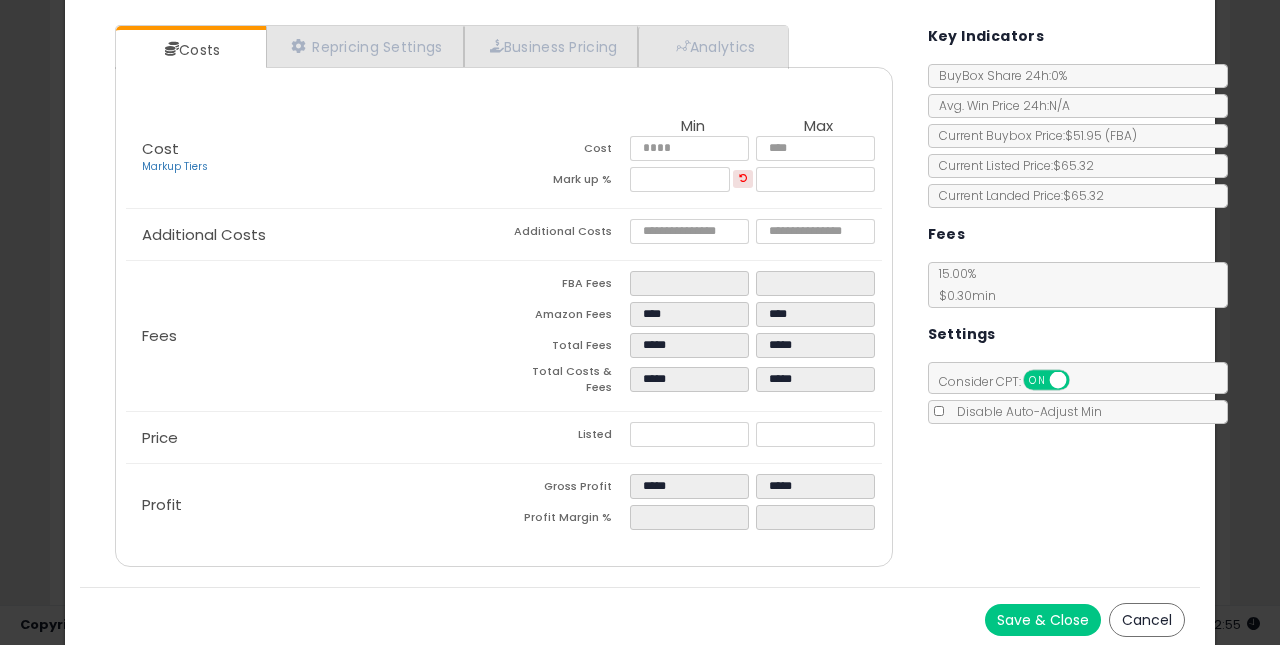 click on "Save & Close" at bounding box center (1043, 620) 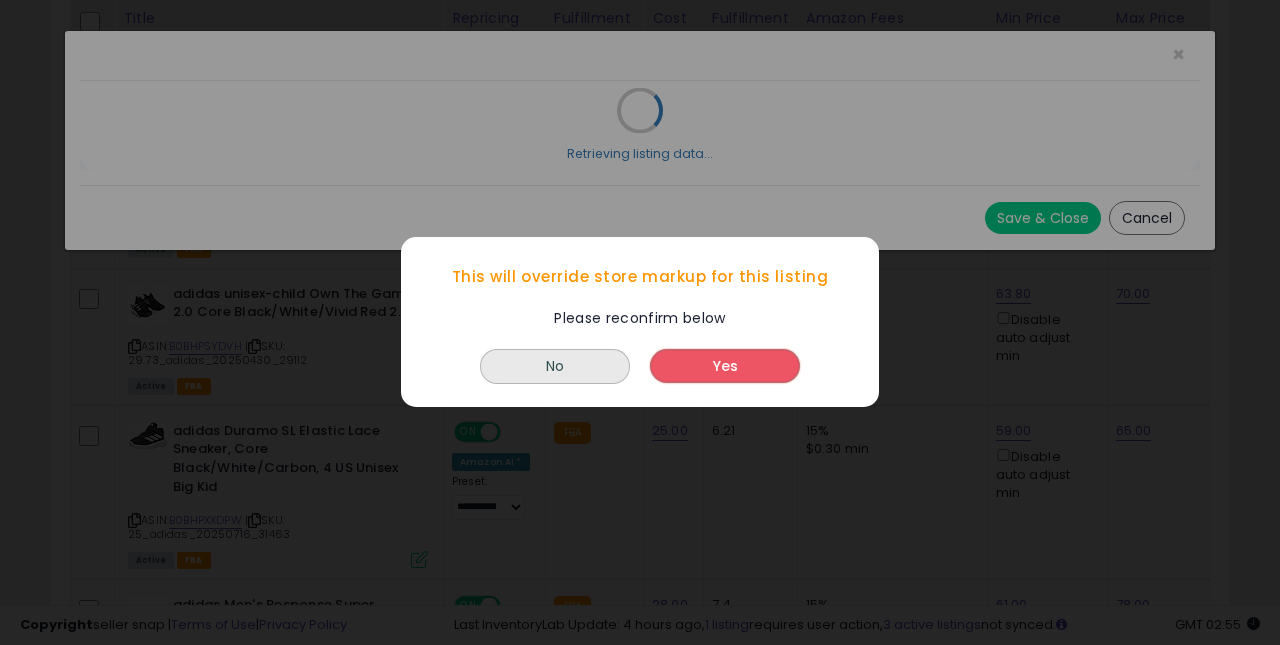 scroll, scrollTop: 0, scrollLeft: 0, axis: both 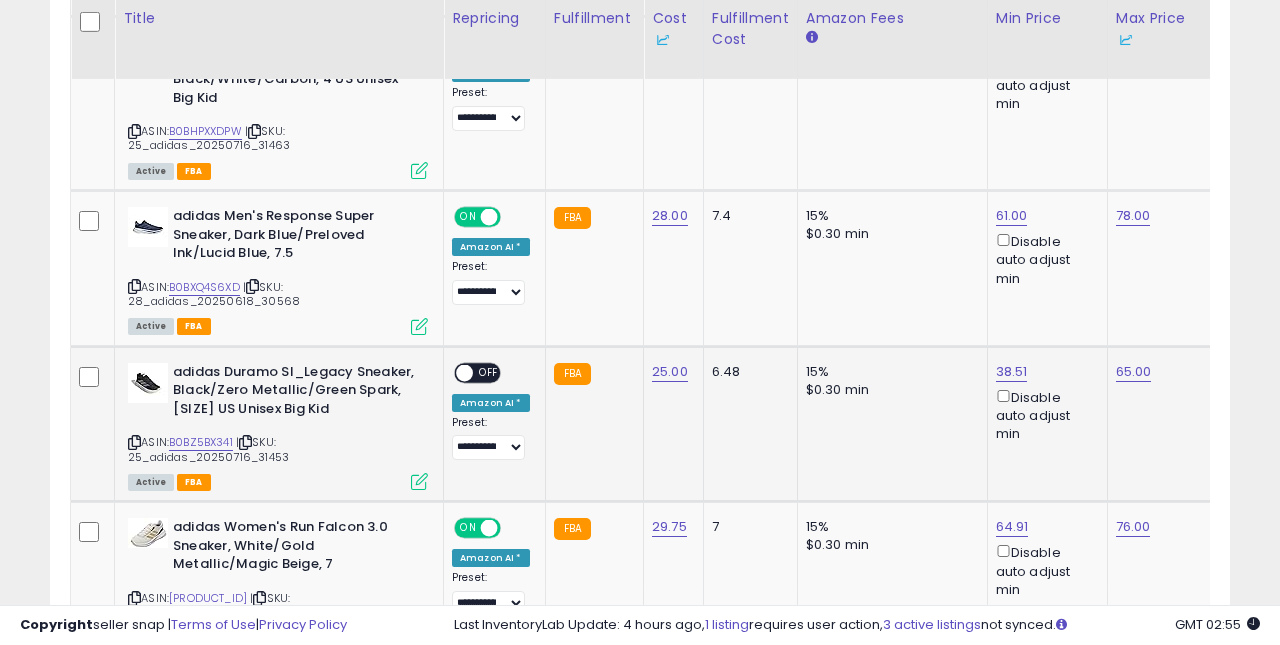 click on "OFF" at bounding box center (489, 372) 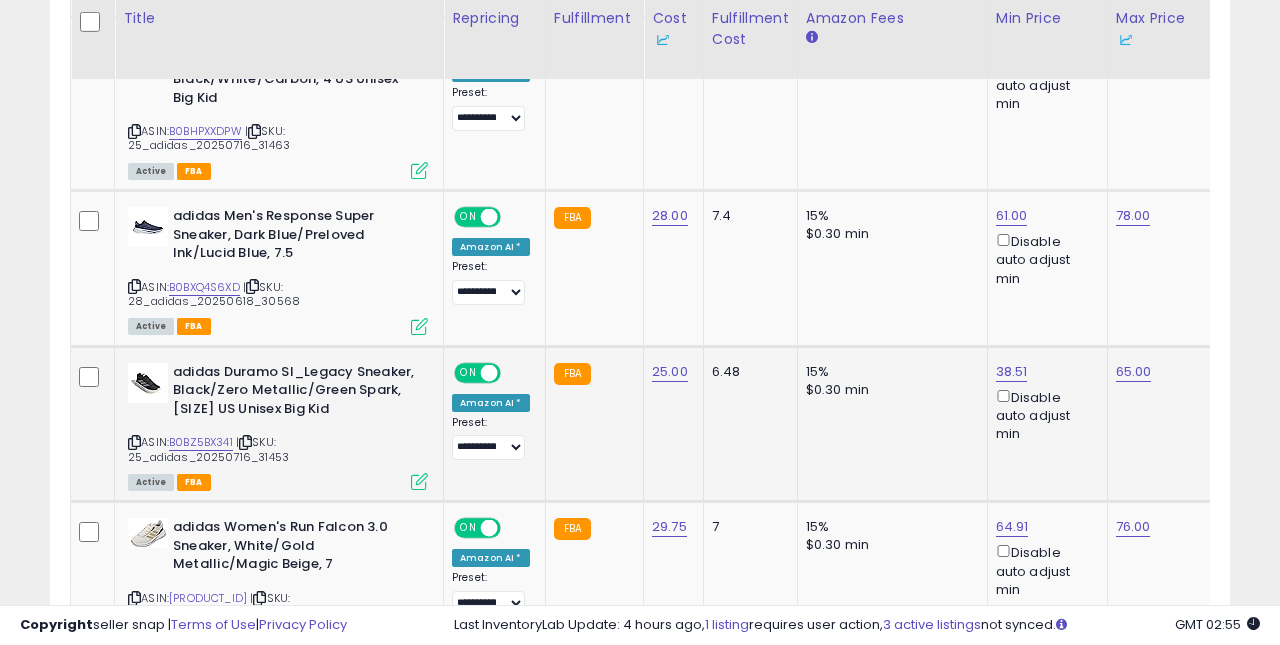 click at bounding box center [419, 481] 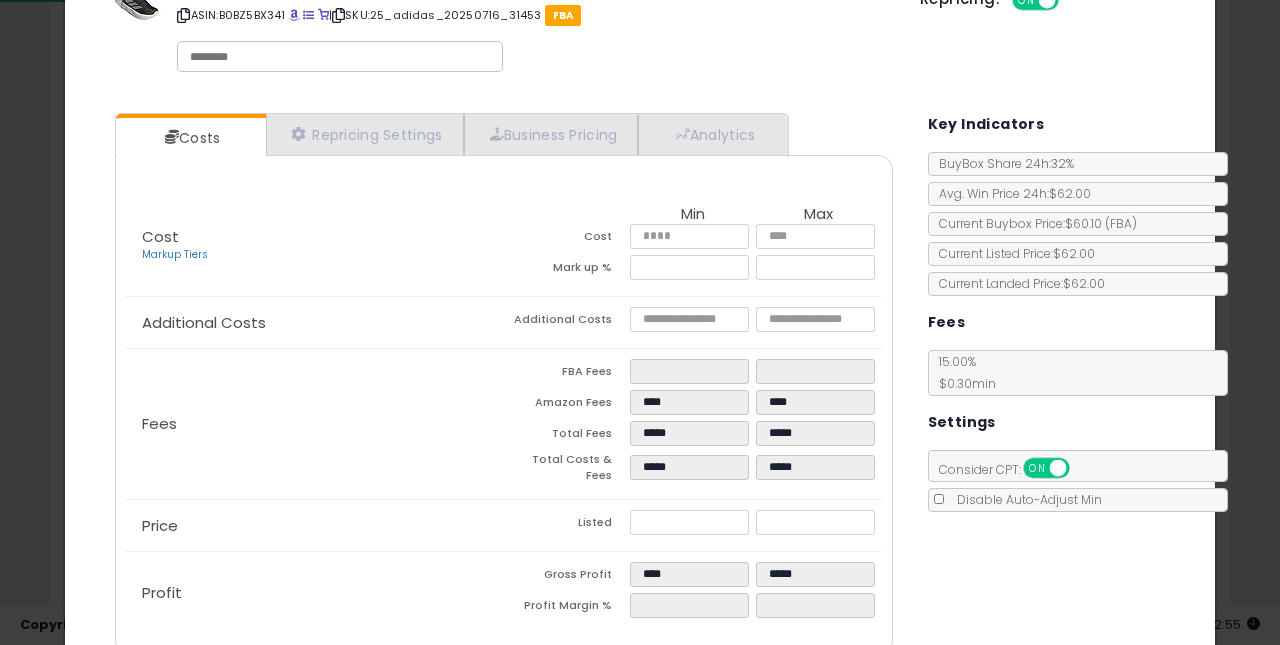 scroll, scrollTop: 80, scrollLeft: 0, axis: vertical 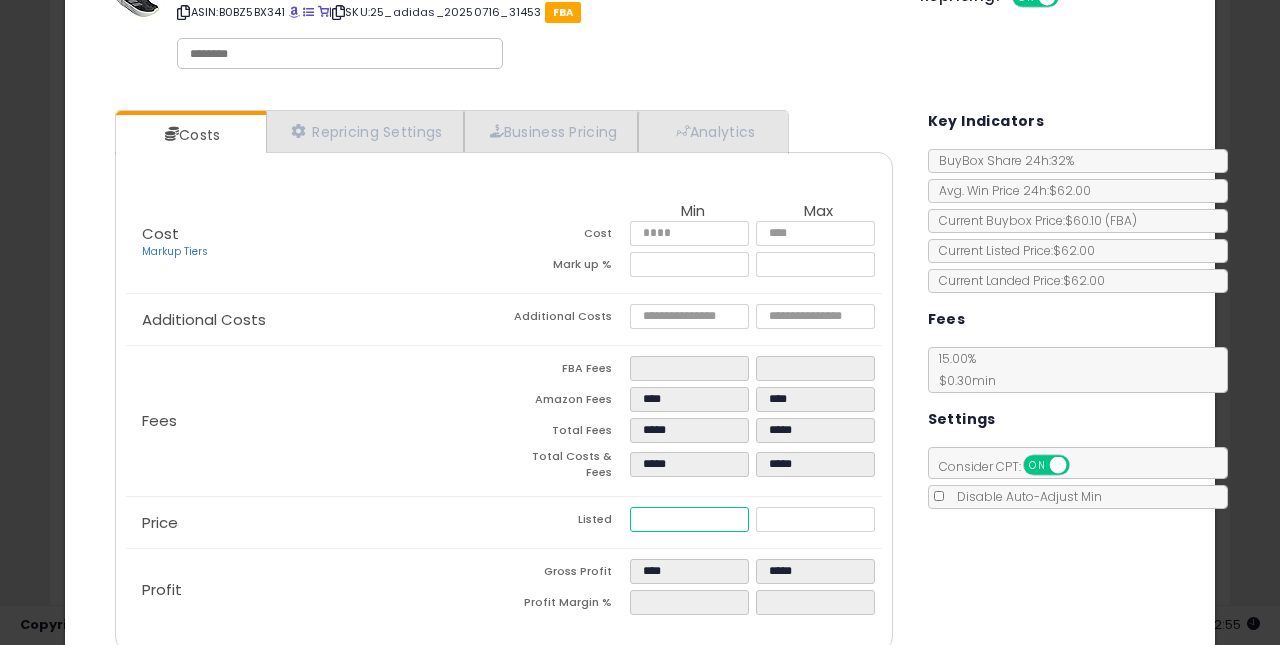 click on "*****" at bounding box center [690, 519] 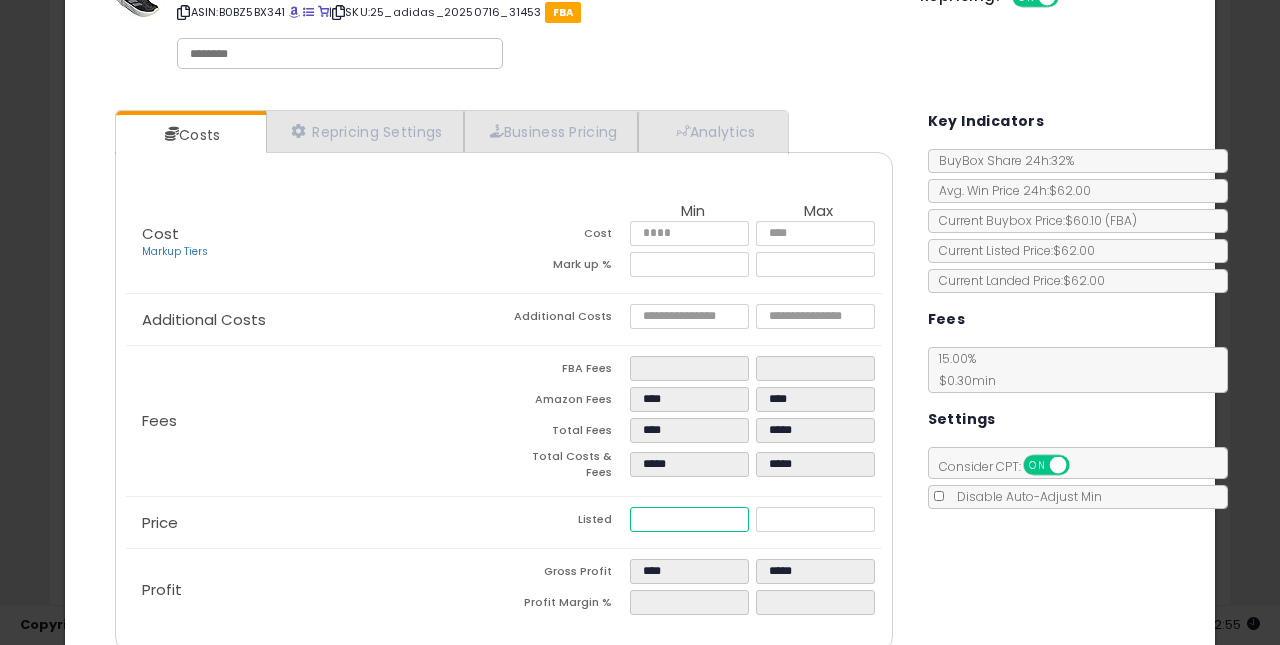 type on "****" 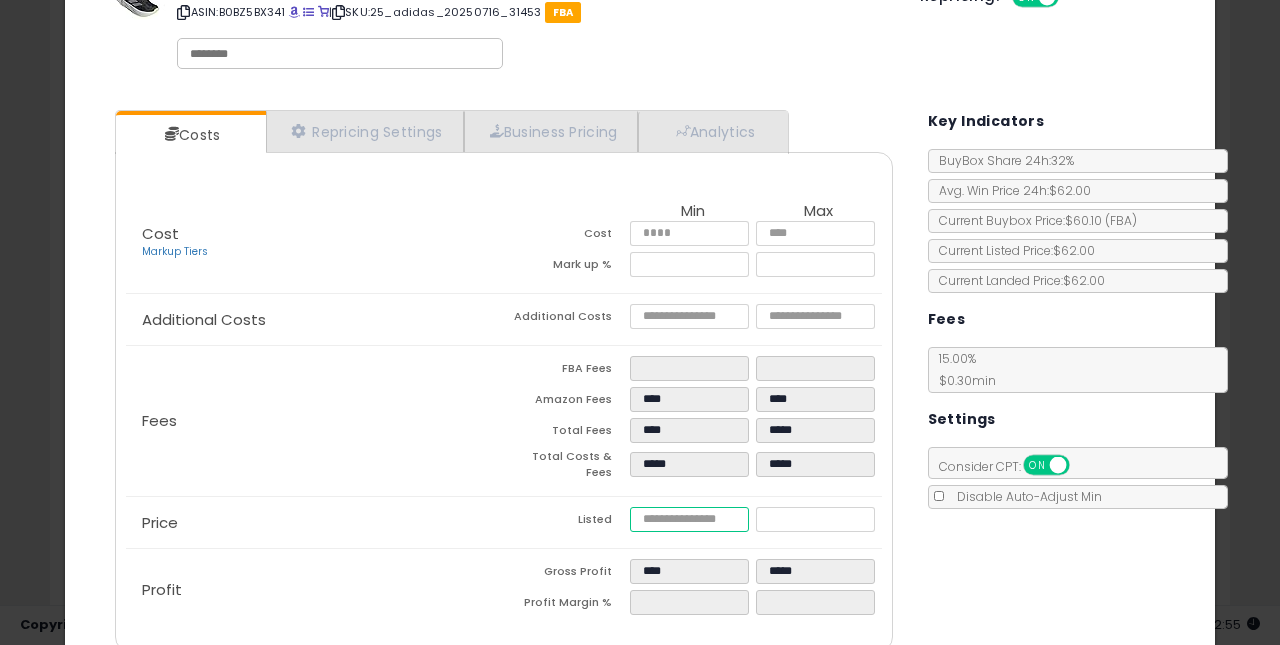 type on "****" 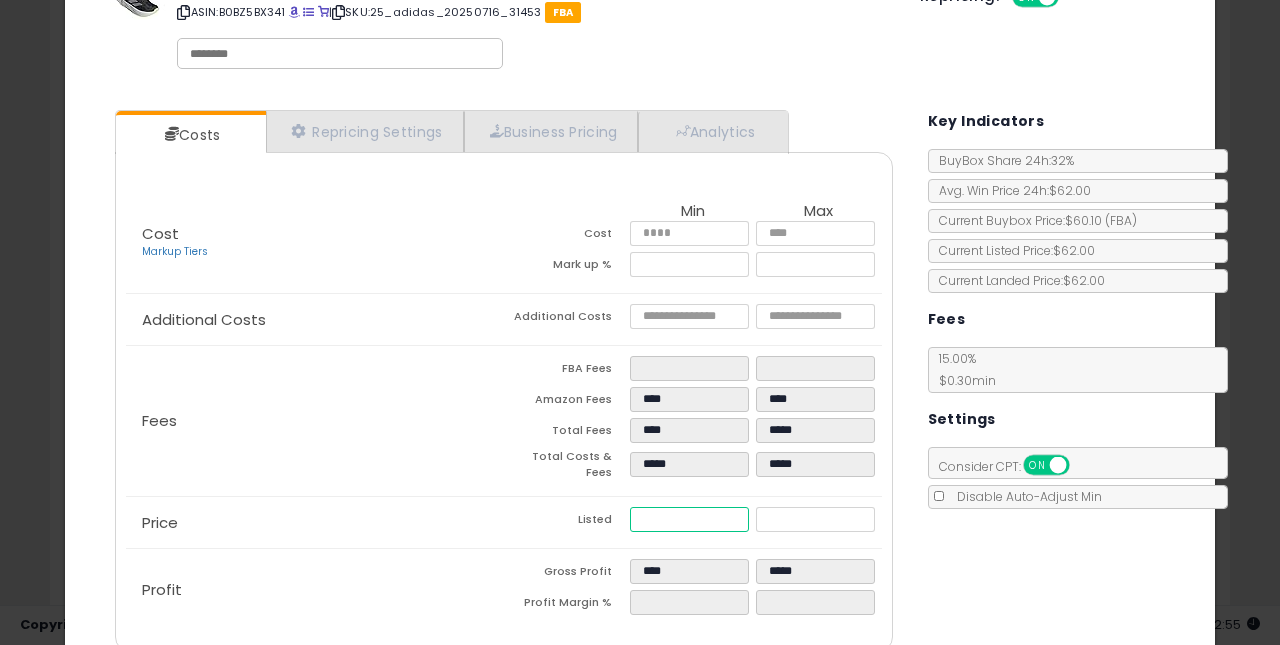 type on "****" 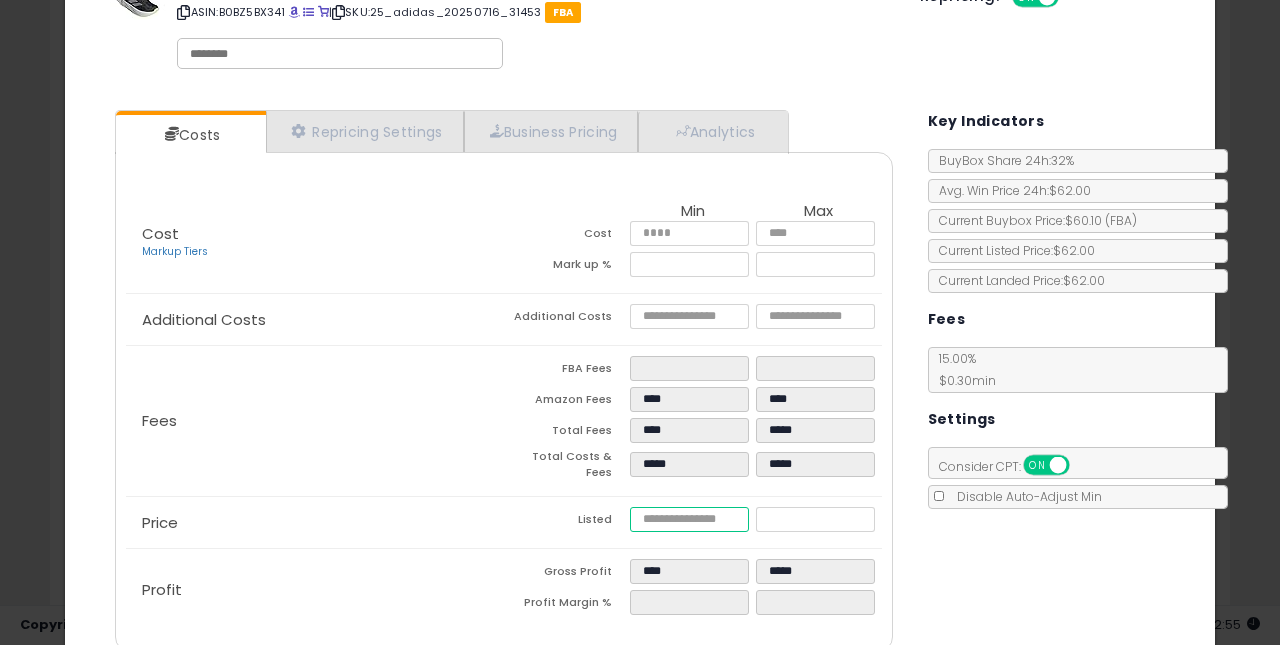 type on "****" 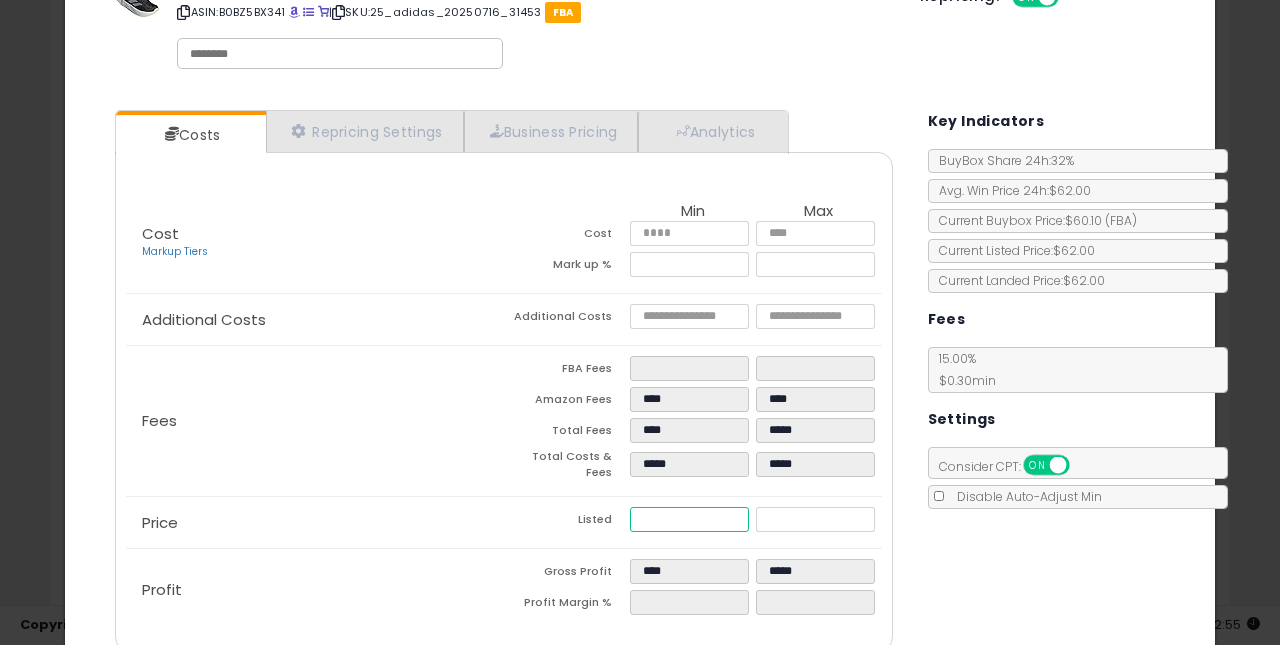 type on "****" 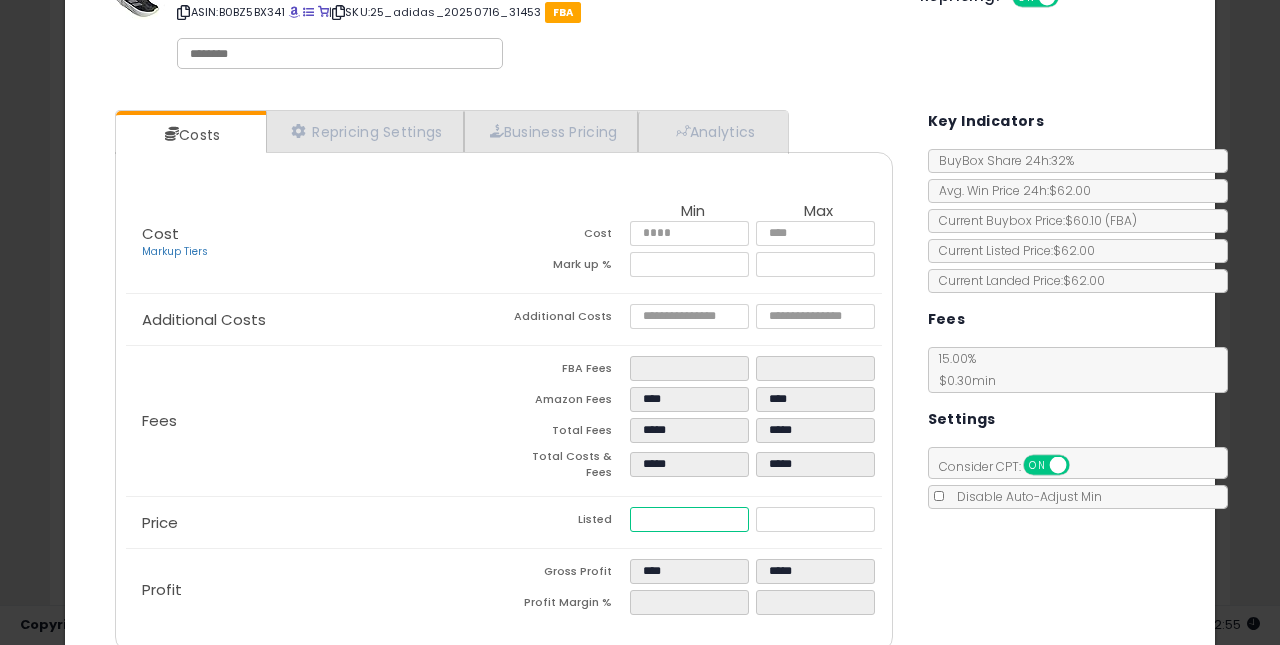 type on "**" 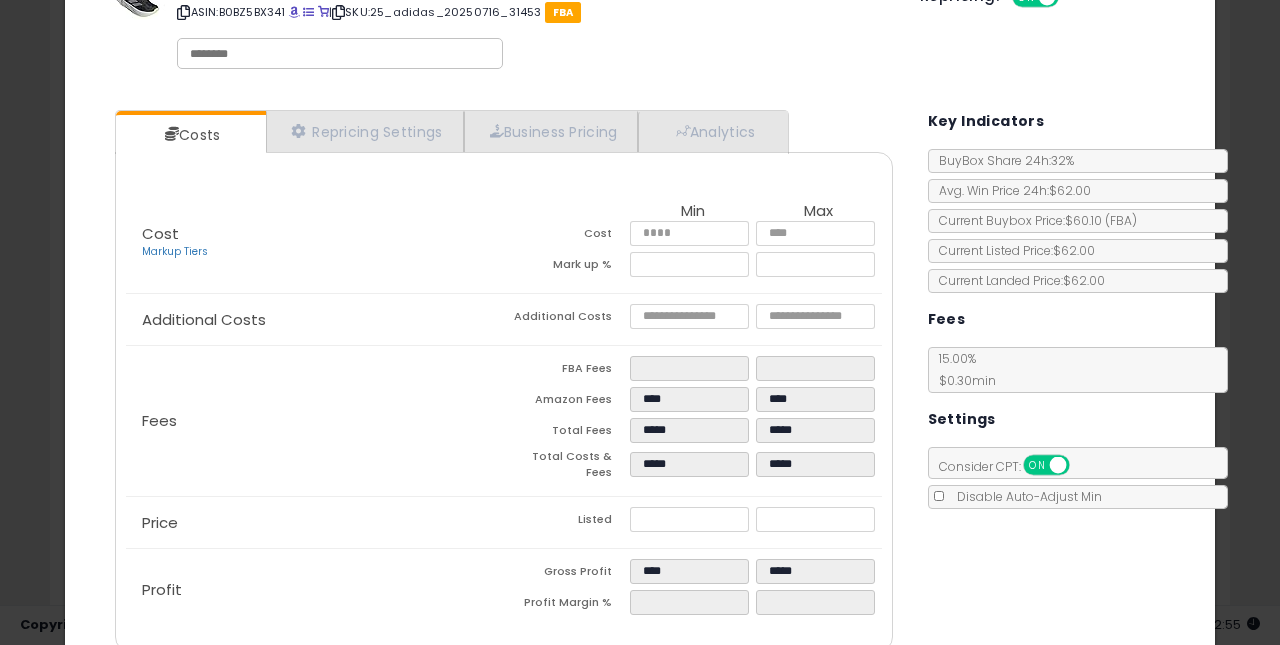 type on "*****" 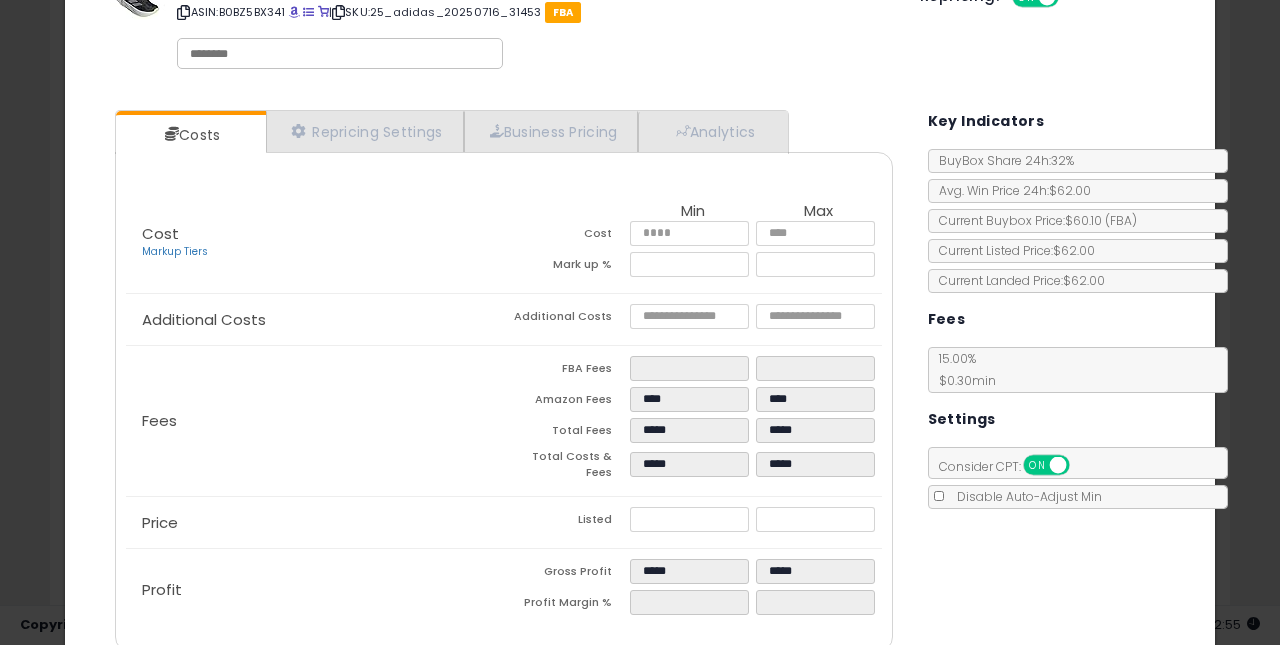 click on "Listed" at bounding box center [567, 522] 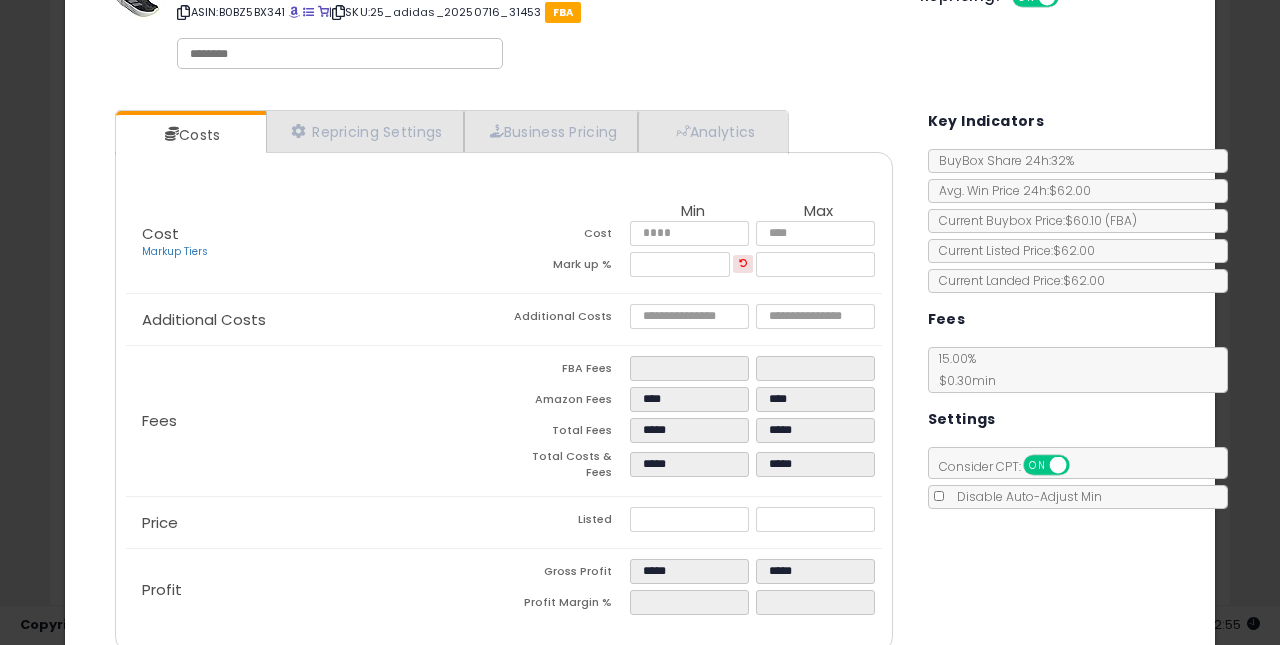 scroll, scrollTop: 165, scrollLeft: 0, axis: vertical 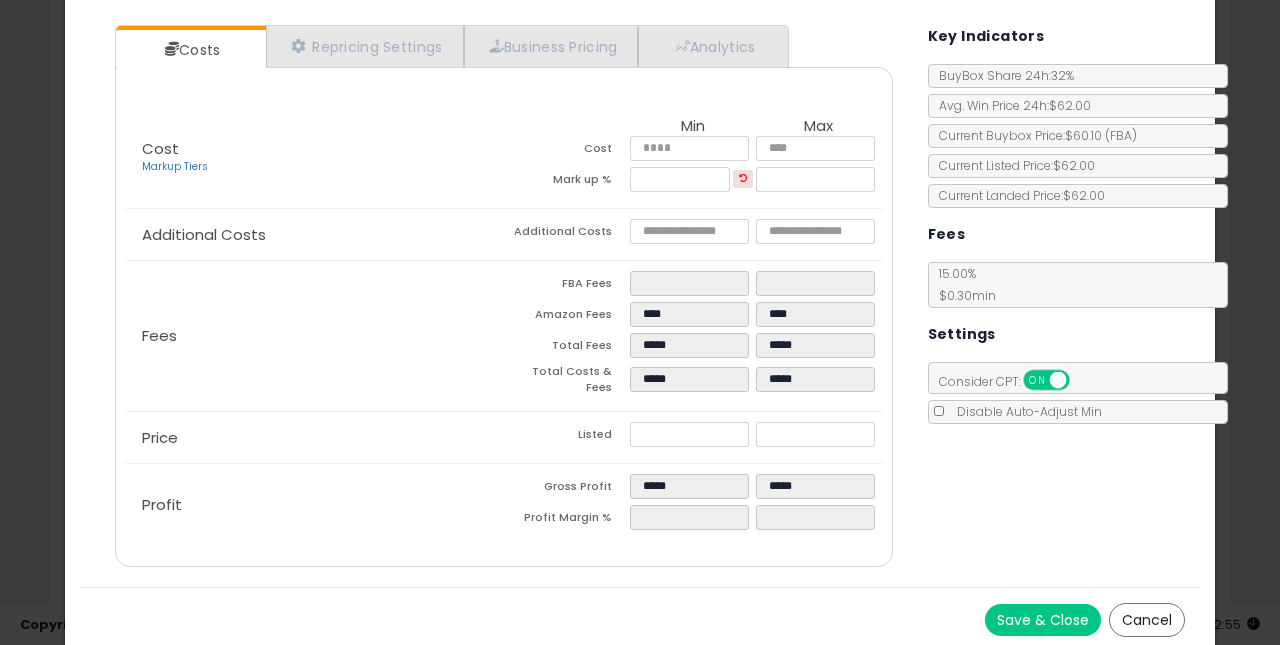 click on "Save & Close" at bounding box center (1043, 620) 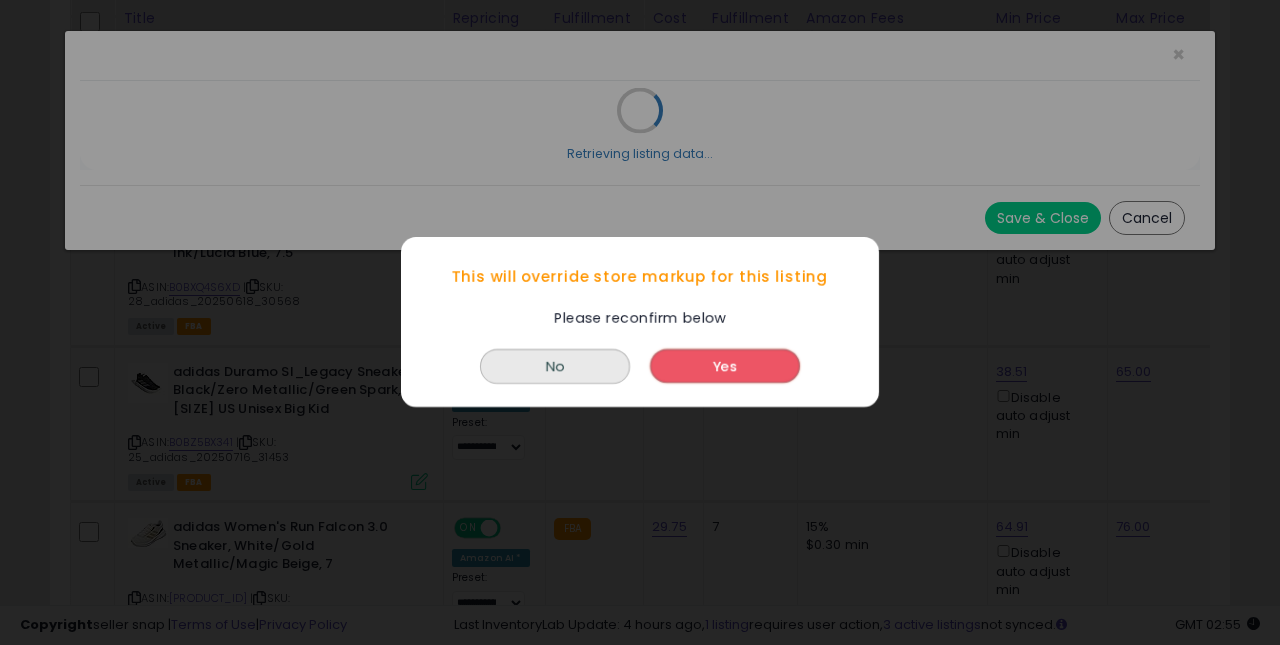 scroll, scrollTop: 0, scrollLeft: 0, axis: both 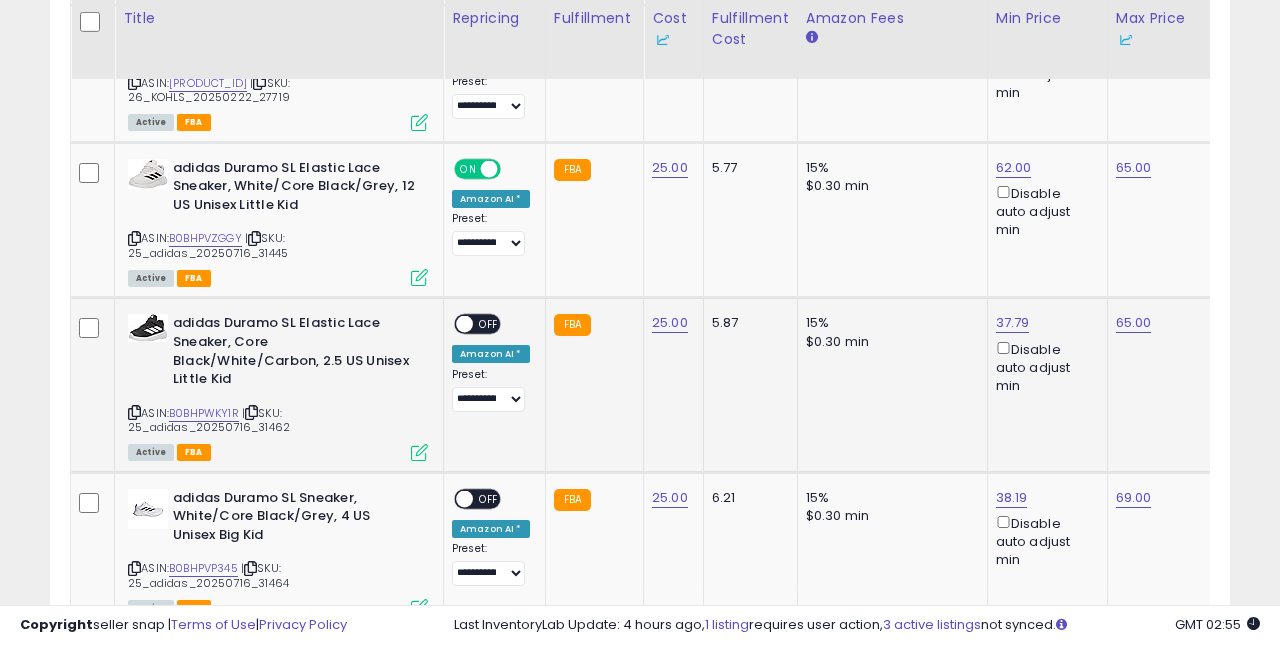 click on "OFF" at bounding box center (489, 324) 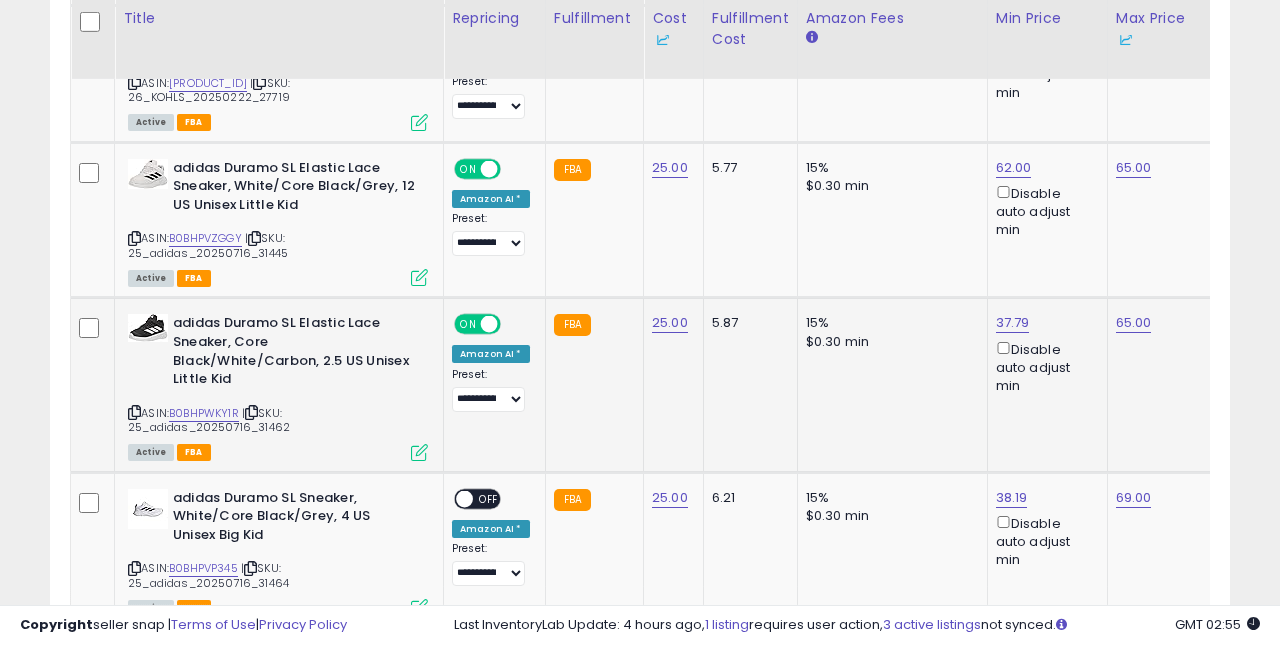 click at bounding box center [419, 452] 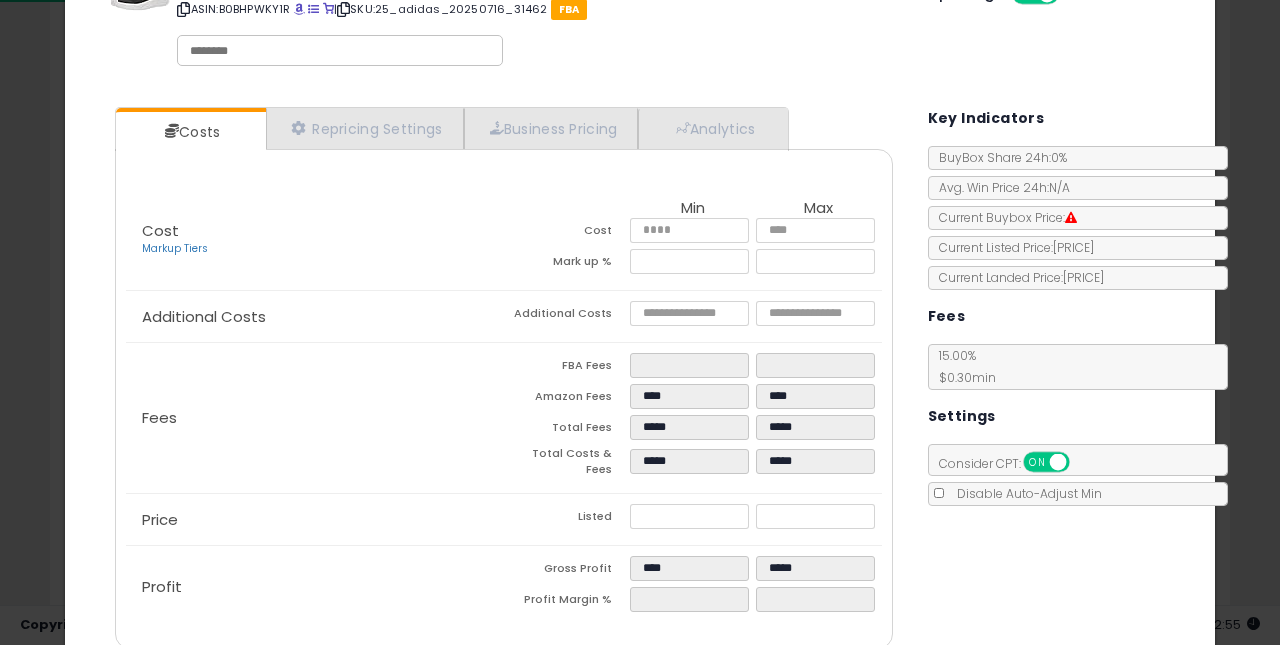 scroll, scrollTop: 84, scrollLeft: 0, axis: vertical 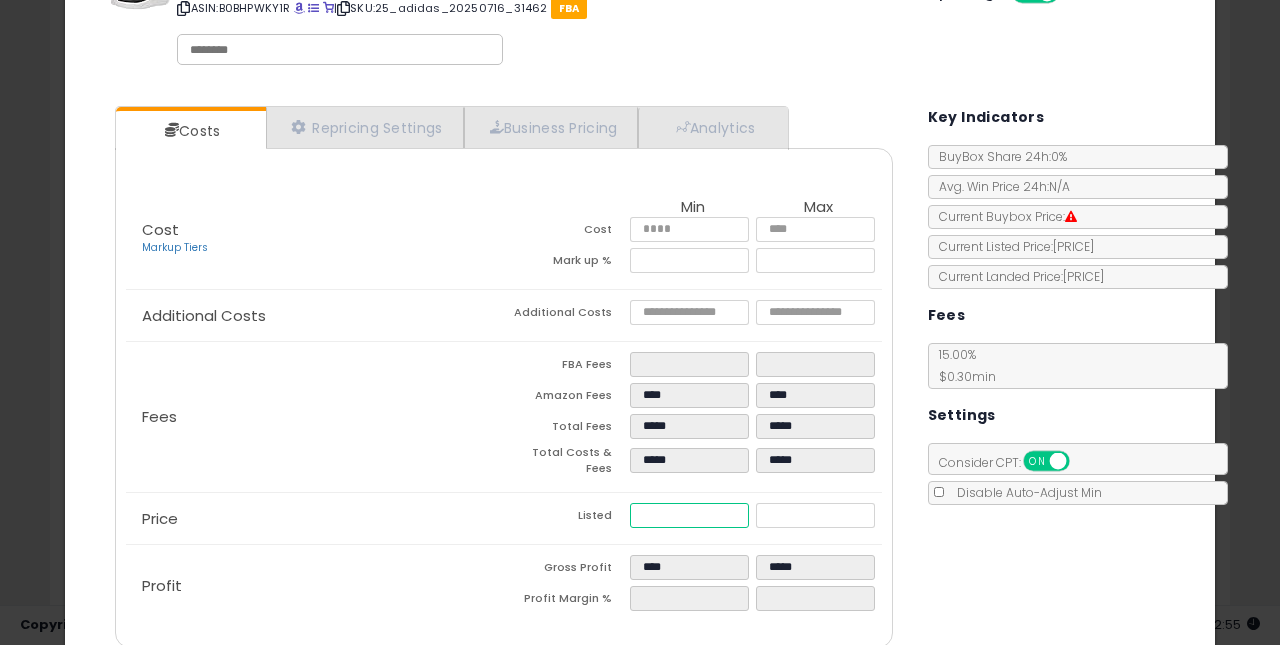 click on "*****" at bounding box center (690, 515) 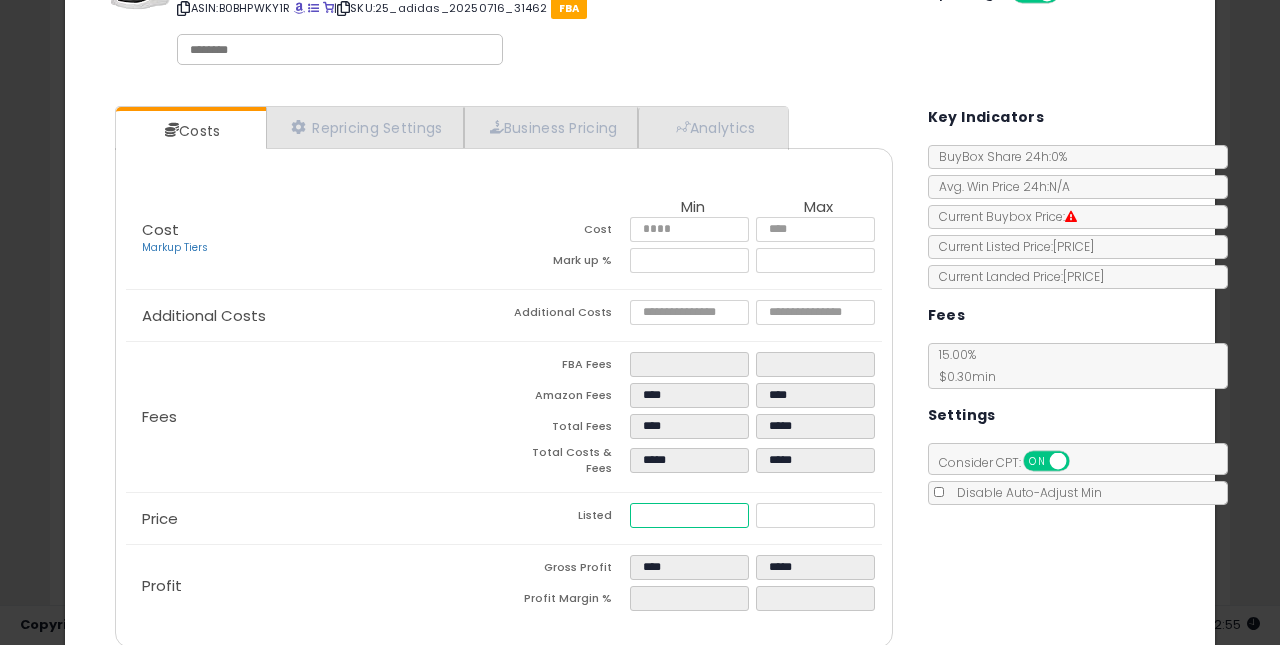 type on "****" 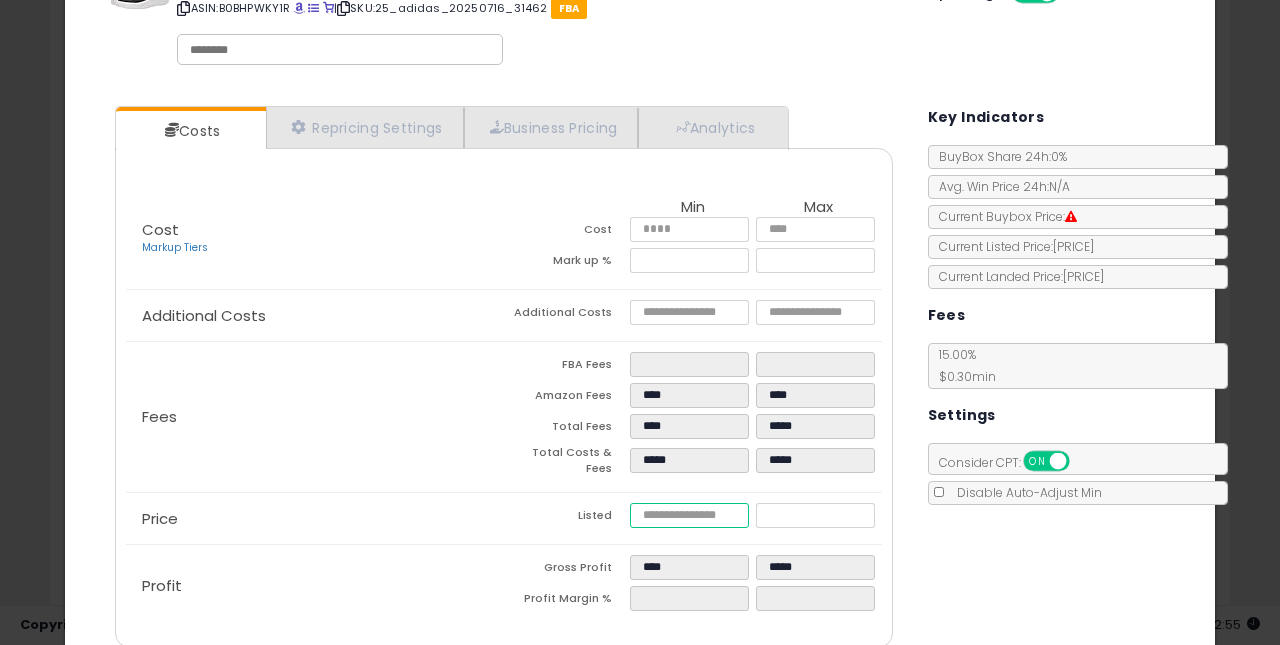 type on "****" 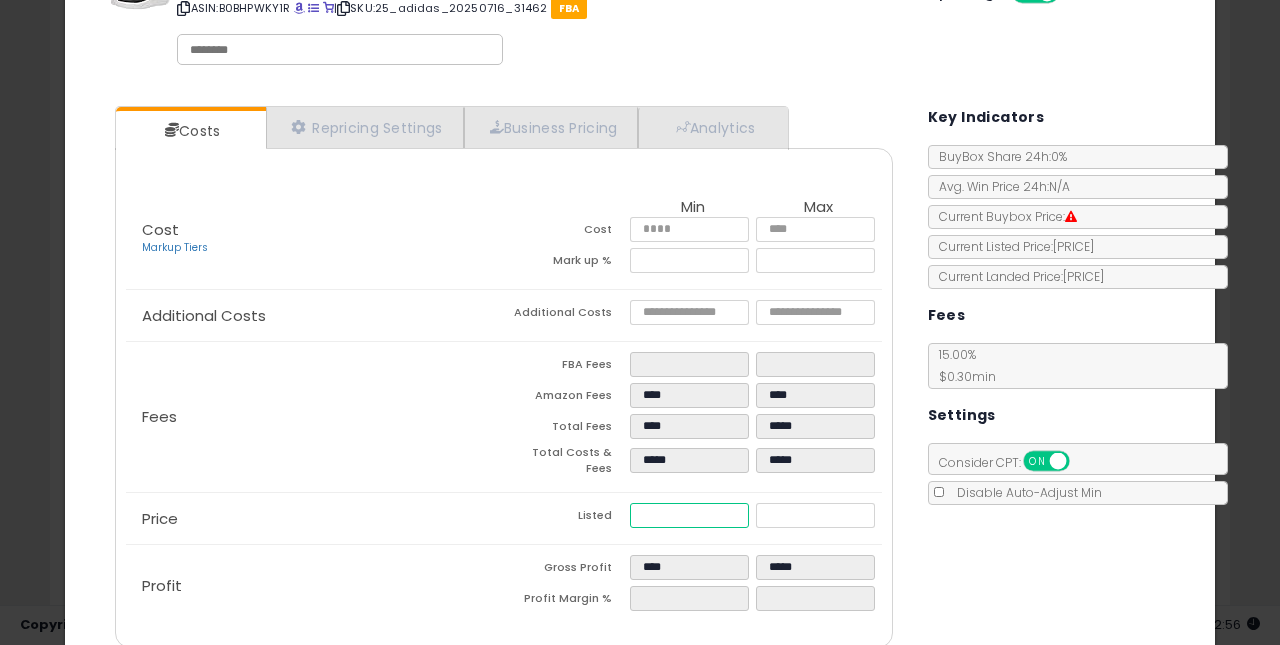 type on "****" 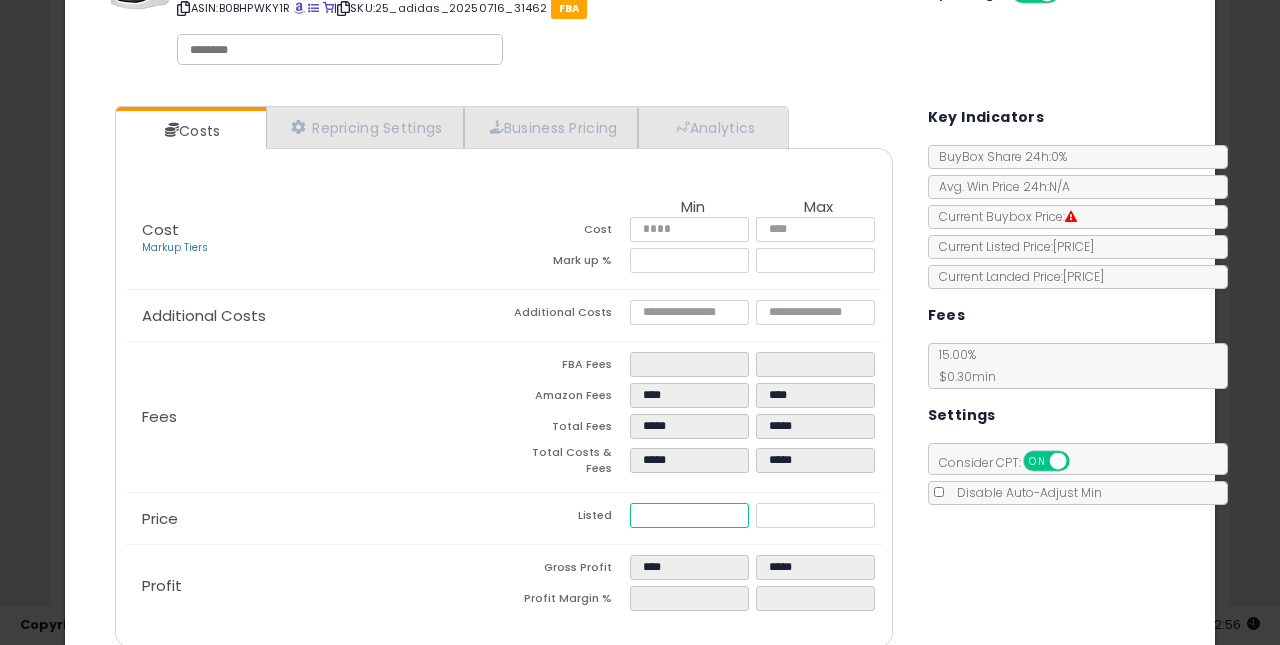type on "**" 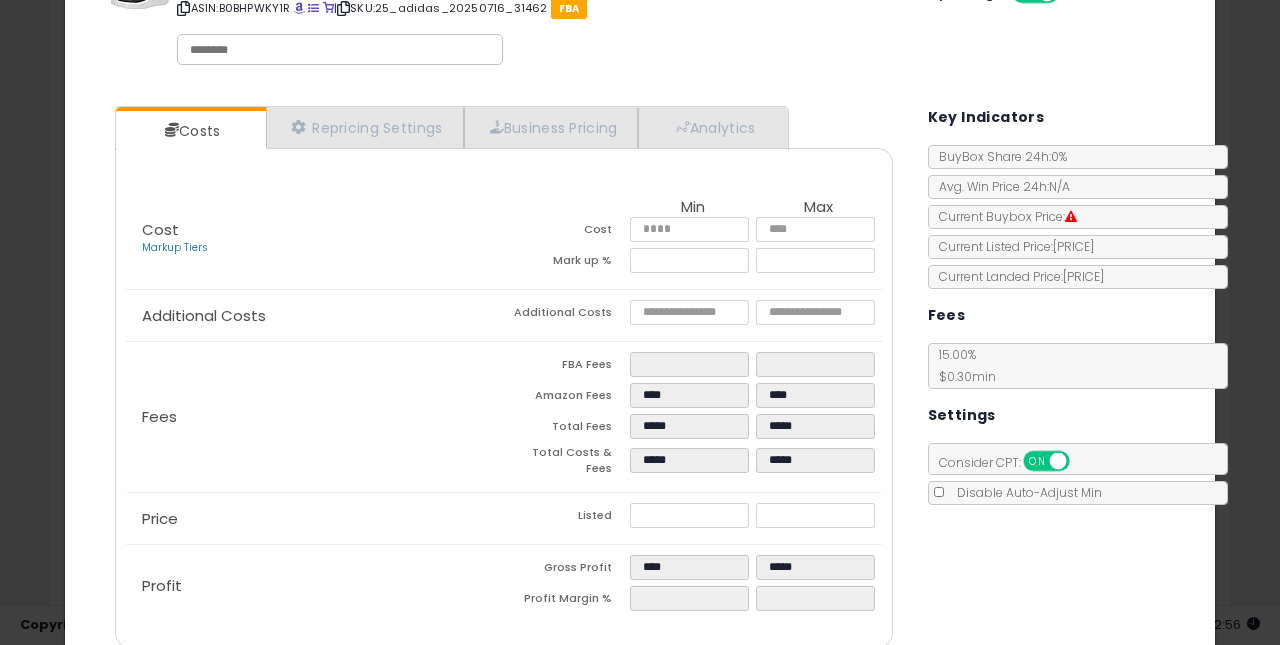 type on "*****" 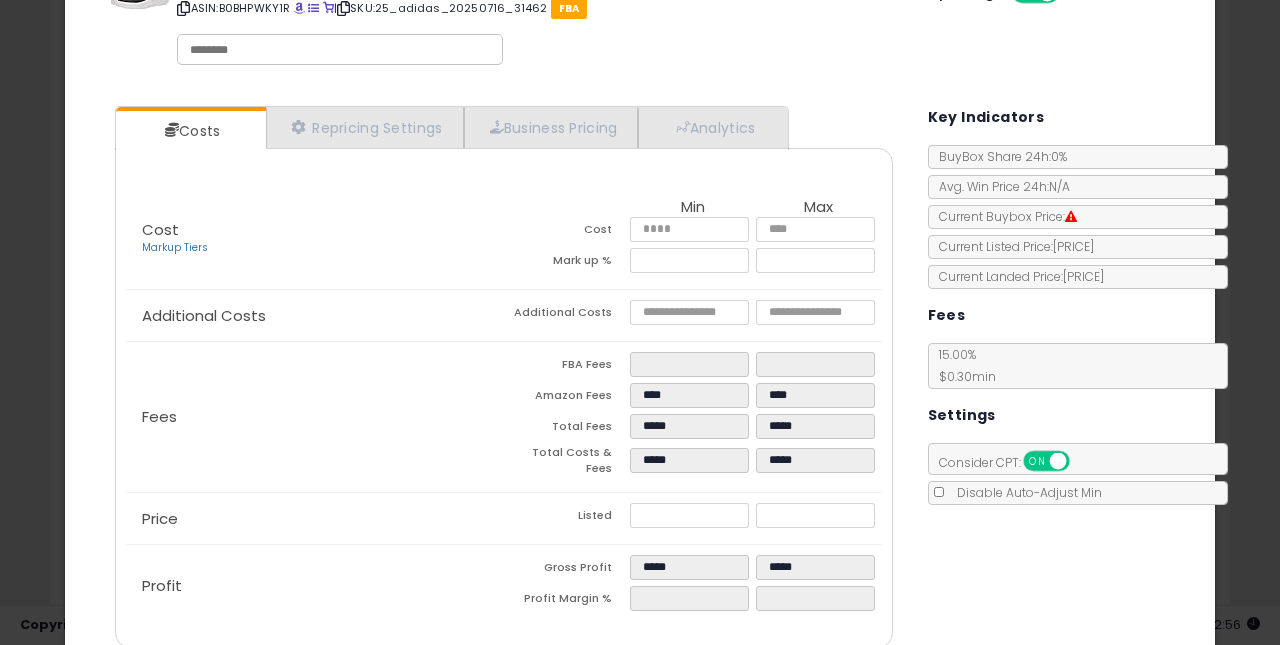 click on "Listed" at bounding box center [567, 518] 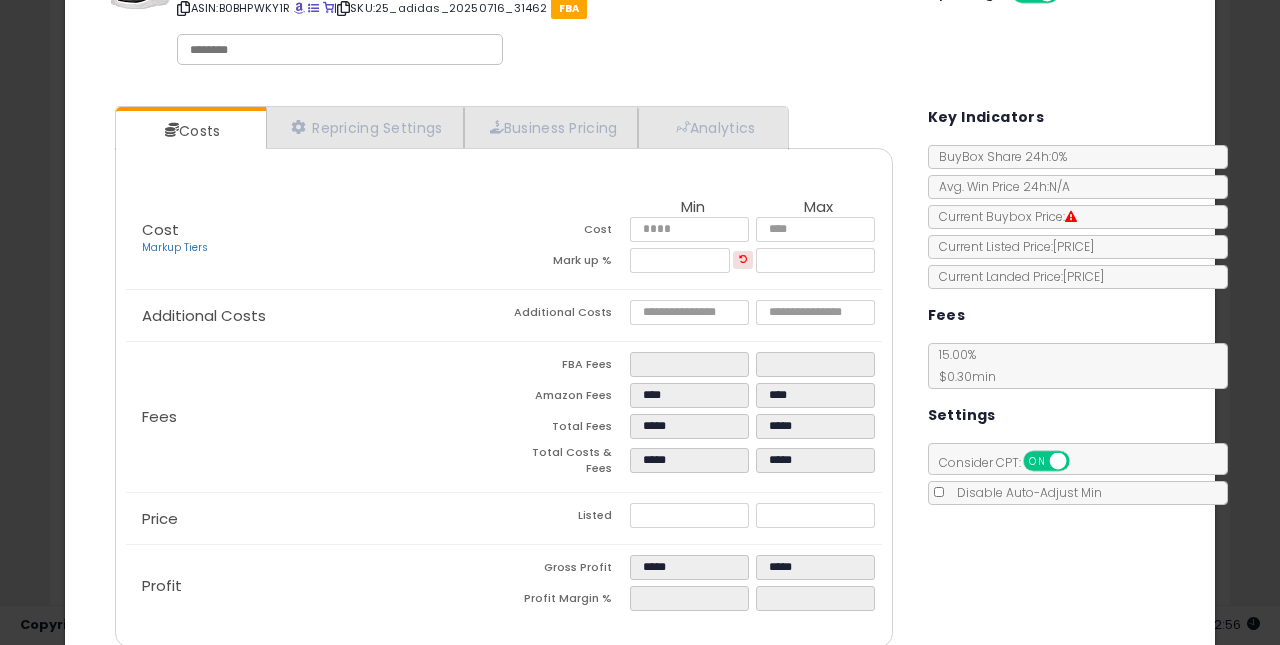 scroll, scrollTop: 165, scrollLeft: 0, axis: vertical 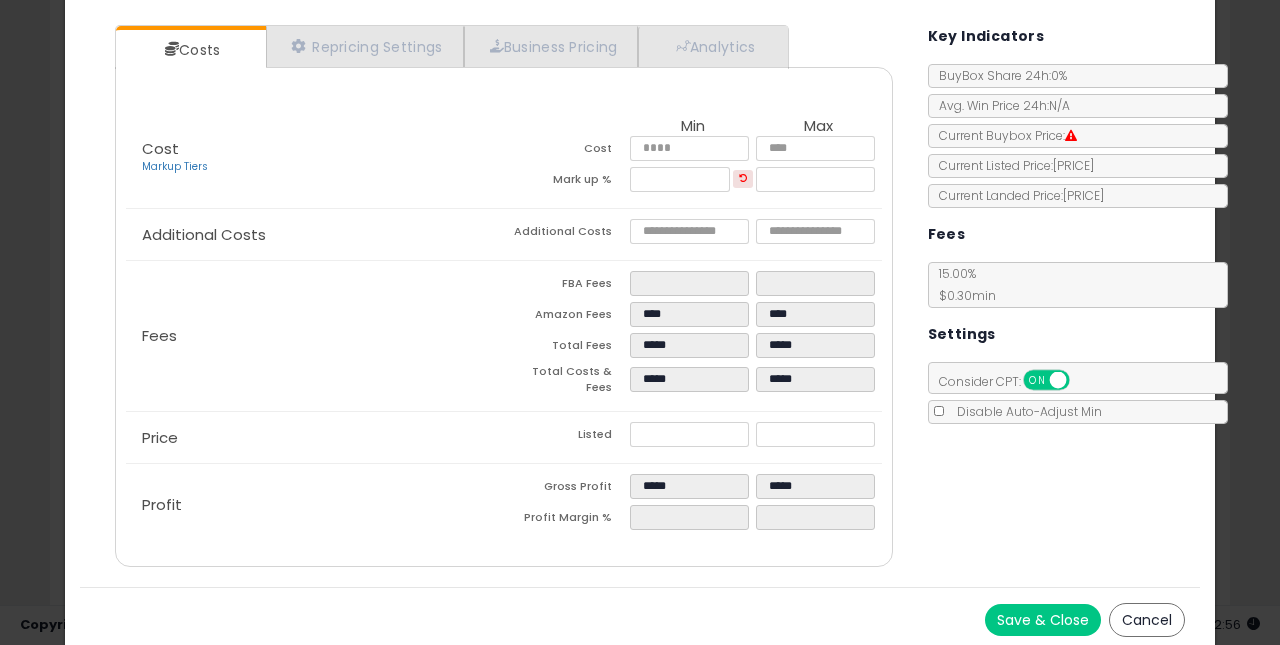 click on "Save & Close" at bounding box center (1043, 620) 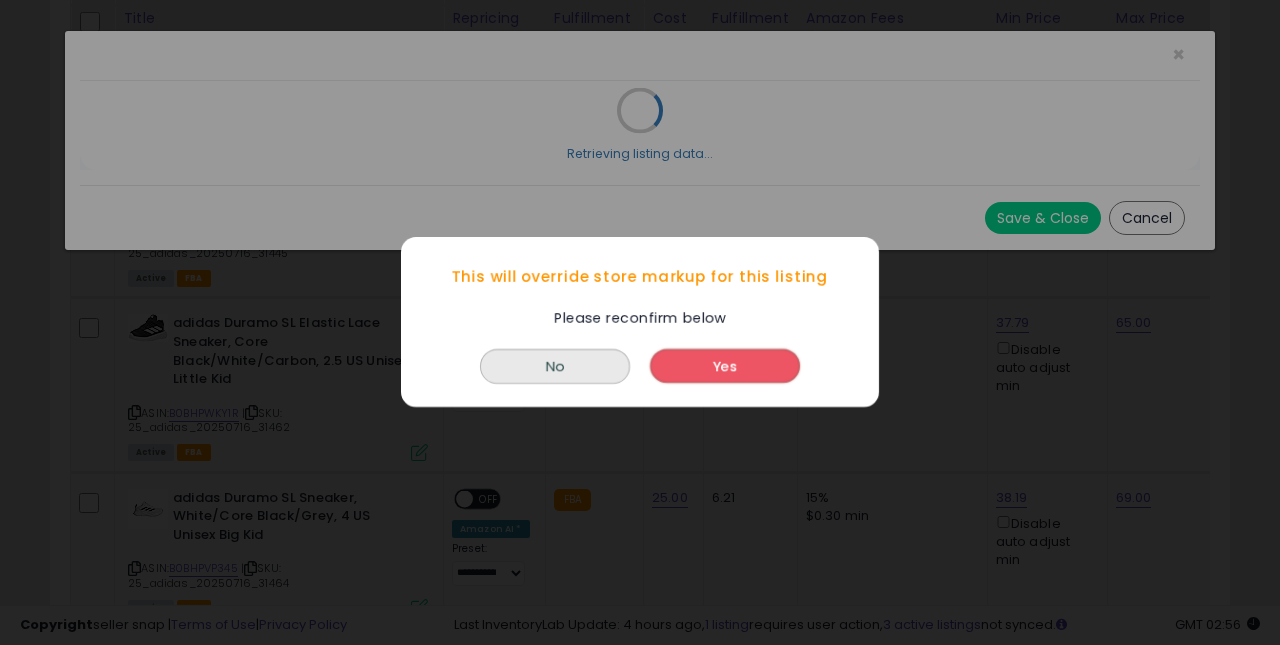 scroll, scrollTop: 0, scrollLeft: 0, axis: both 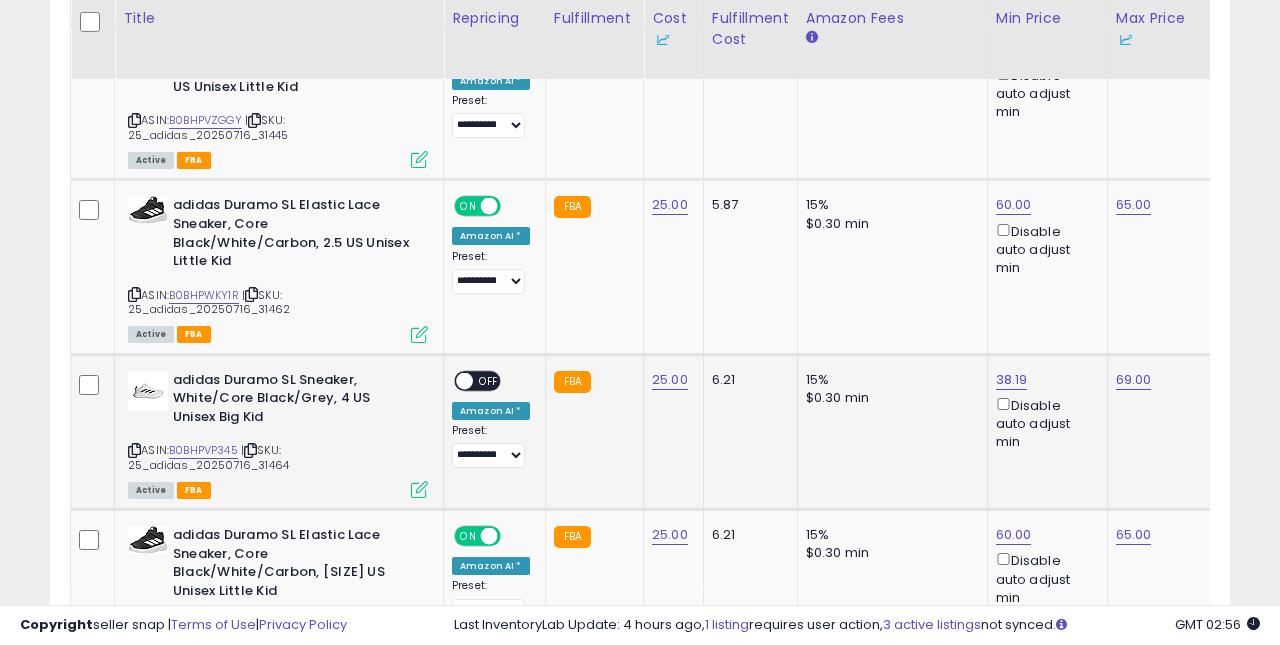 click on "OFF" at bounding box center (489, 380) 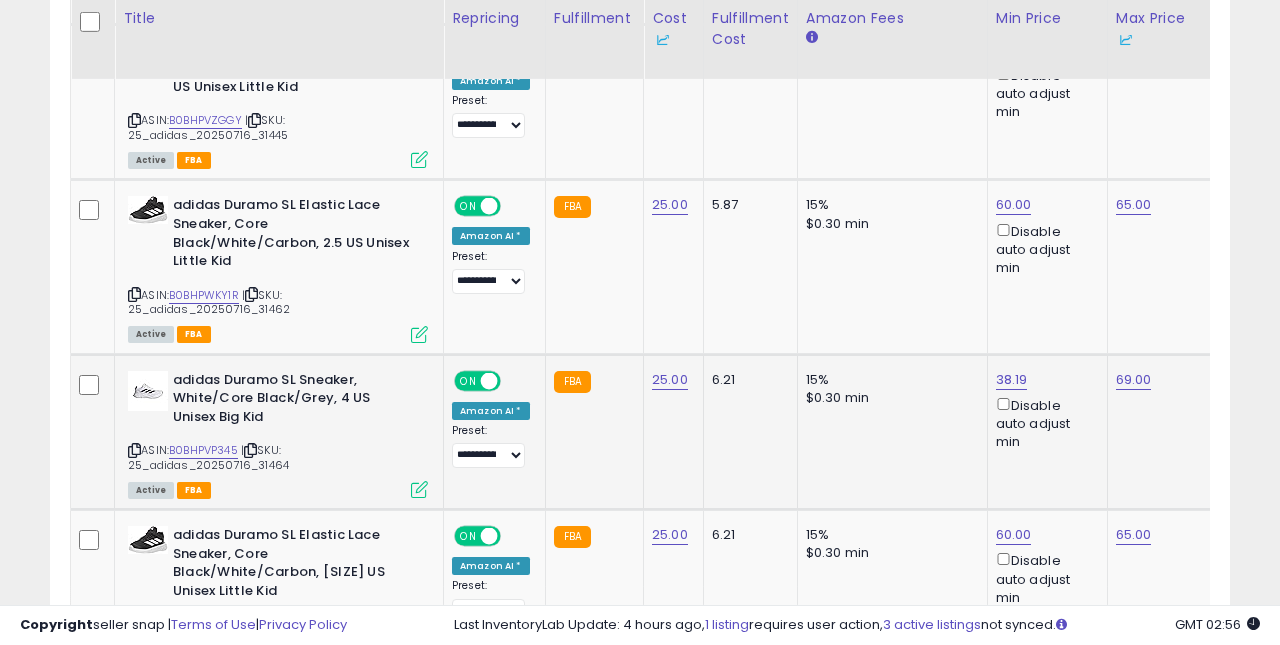 click at bounding box center (419, 489) 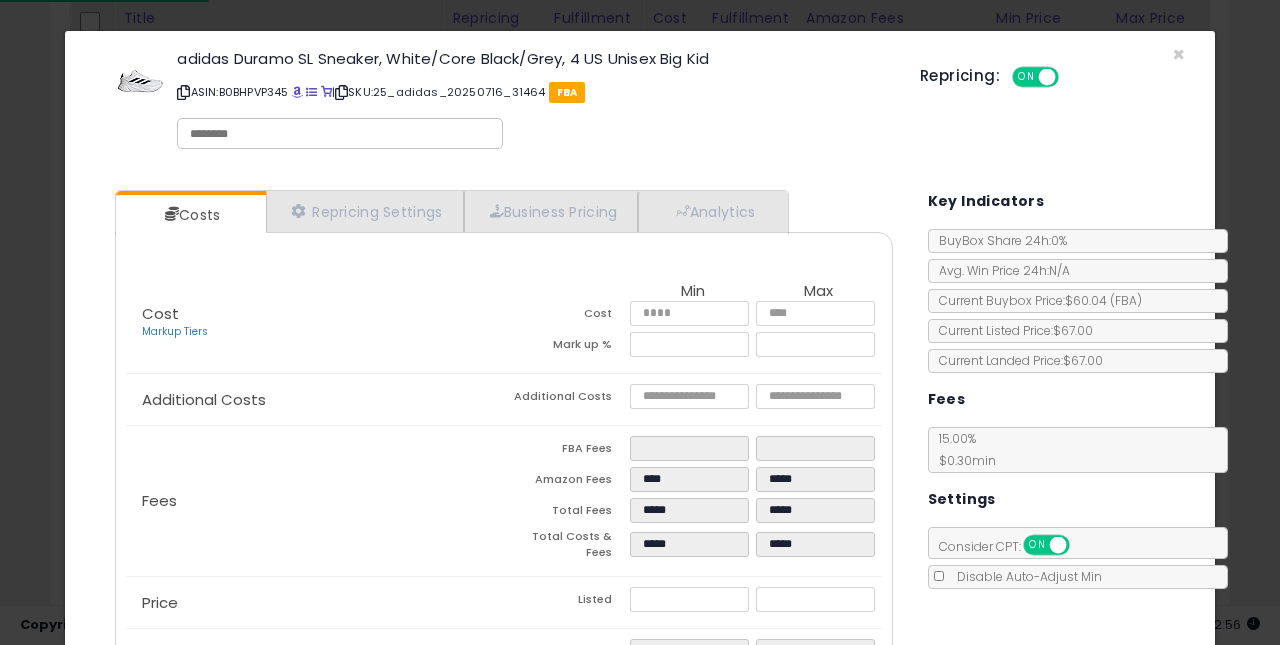 scroll, scrollTop: 96, scrollLeft: 0, axis: vertical 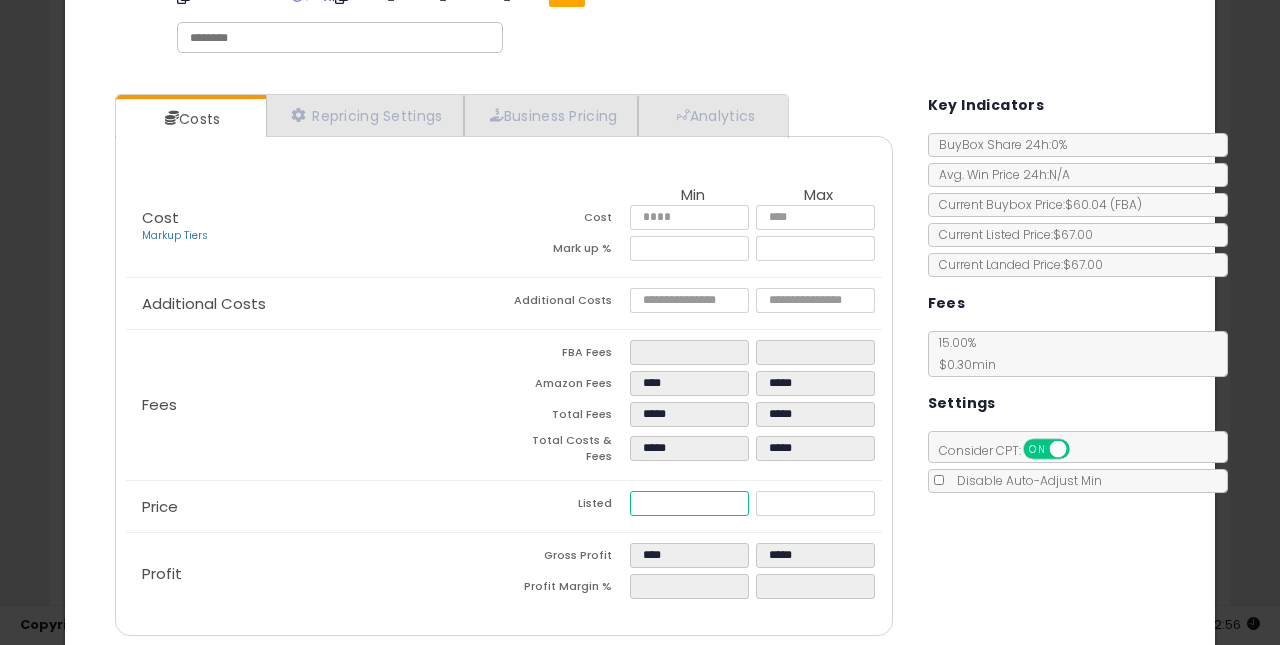 click on "*****" at bounding box center (690, 503) 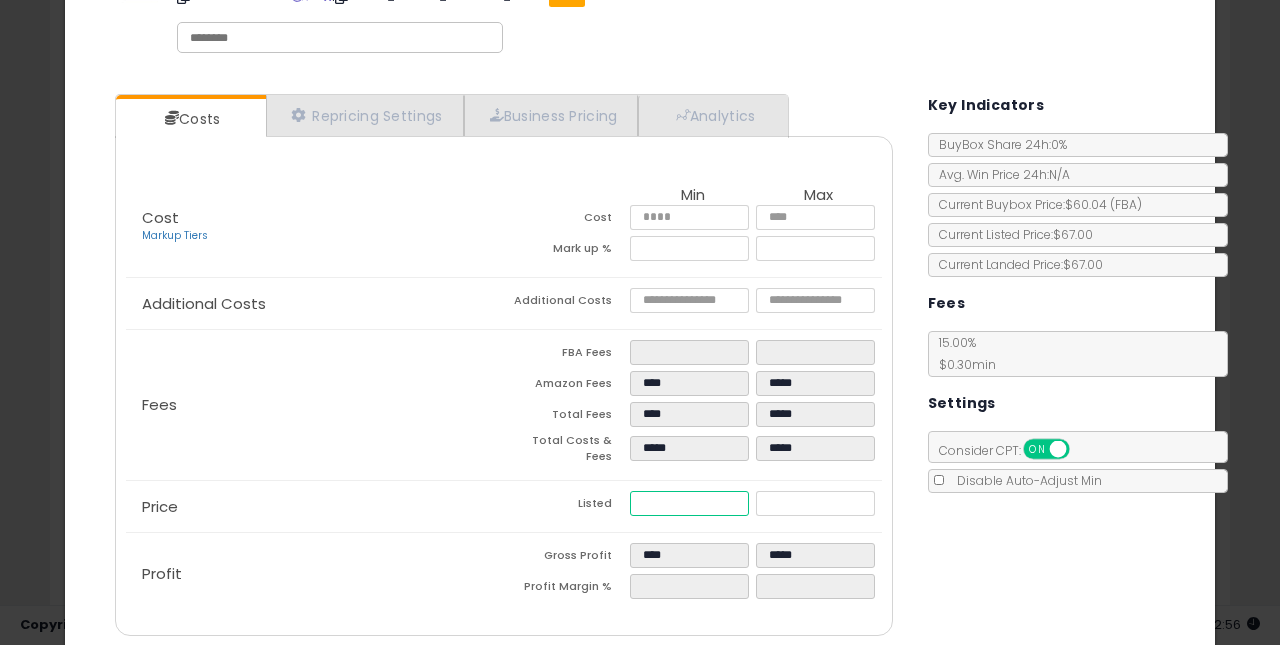 type on "****" 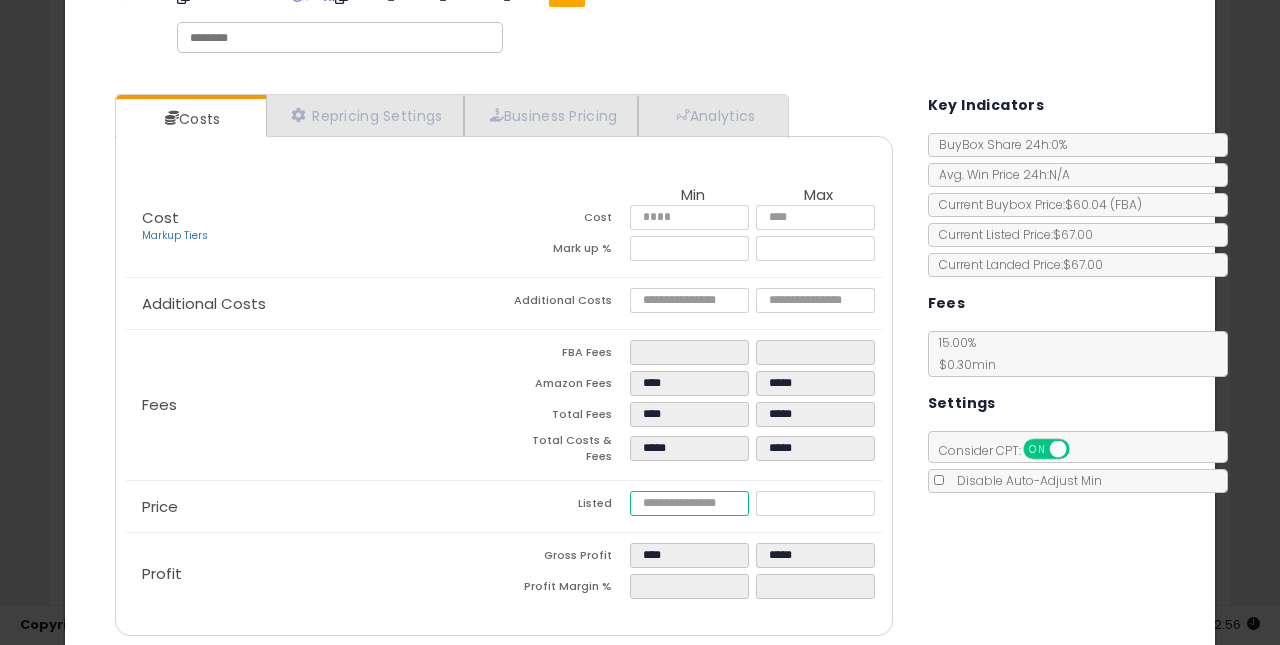 type on "****" 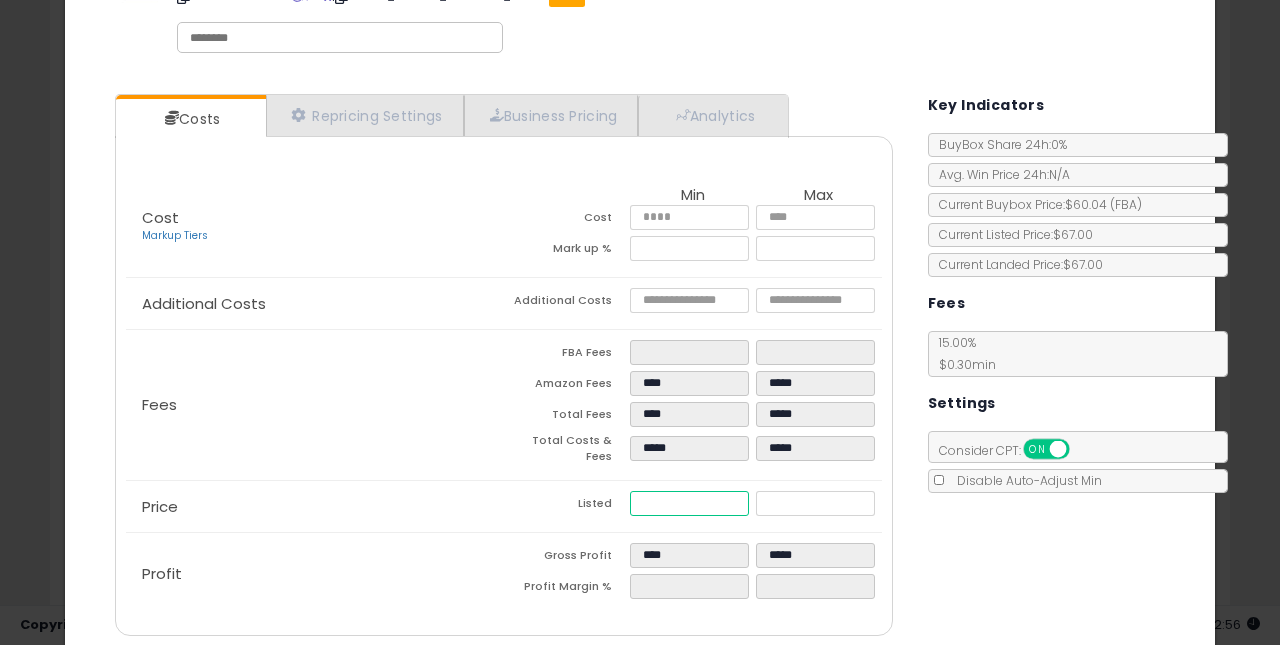 type on "****" 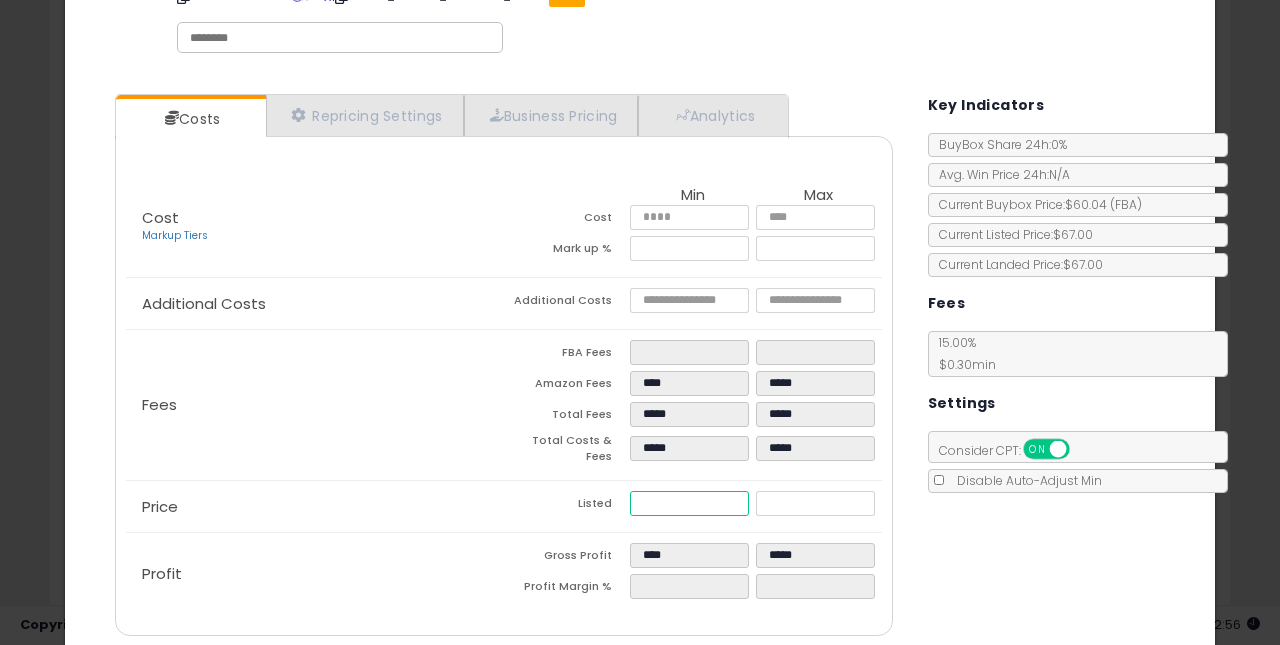 type on "**" 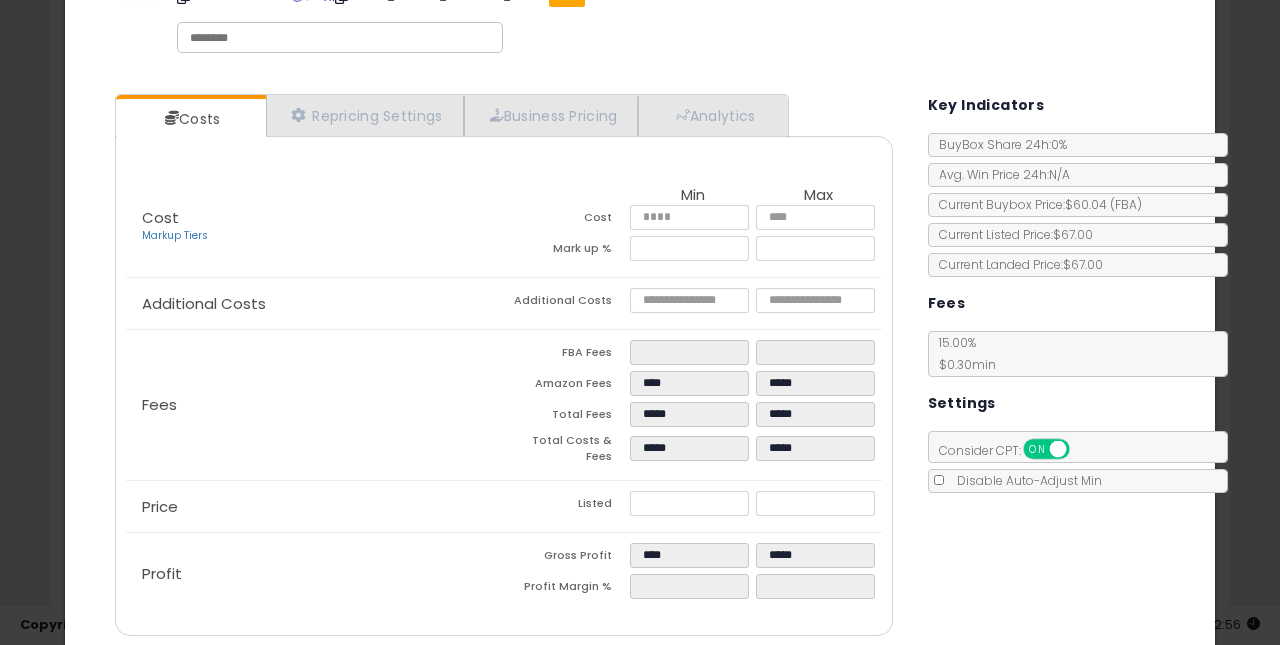 type on "*****" 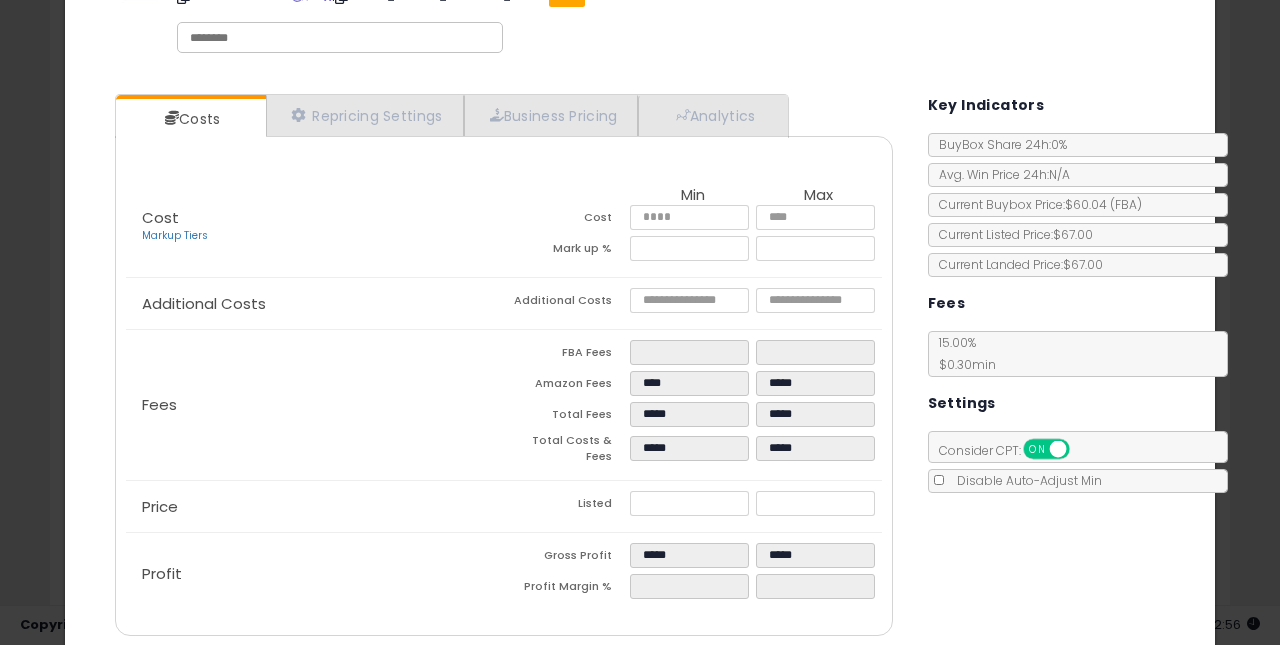 click on "Price
Listed
*****
*****" 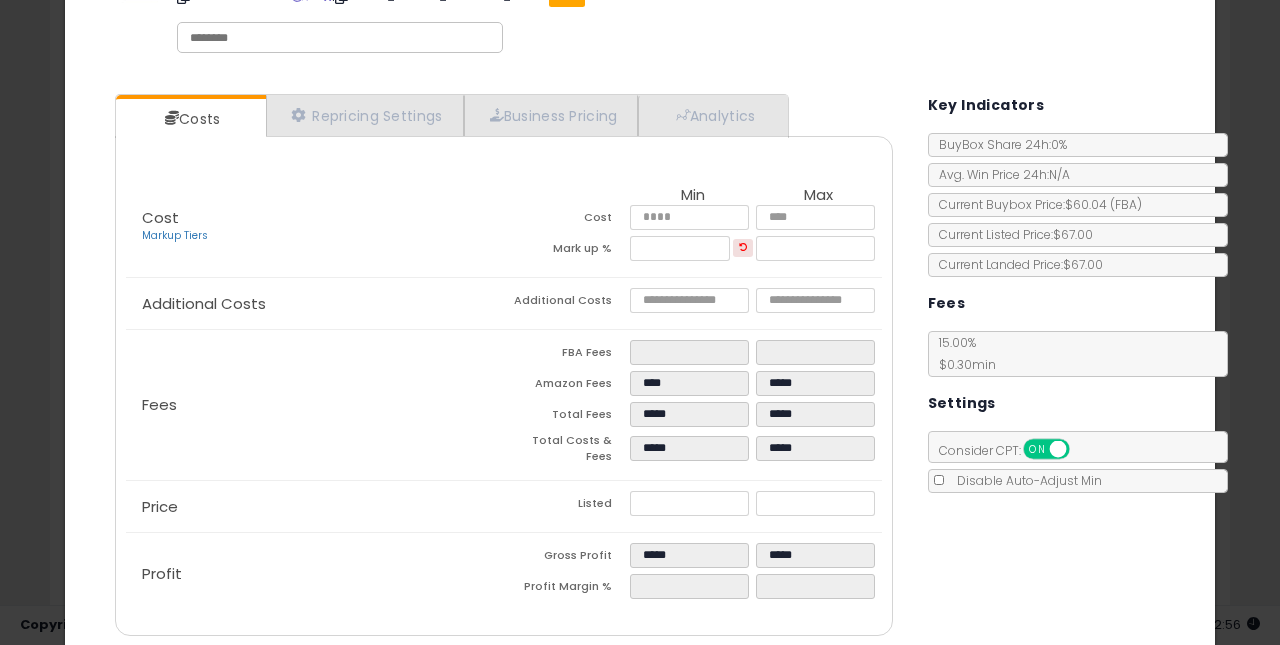 scroll, scrollTop: 165, scrollLeft: 0, axis: vertical 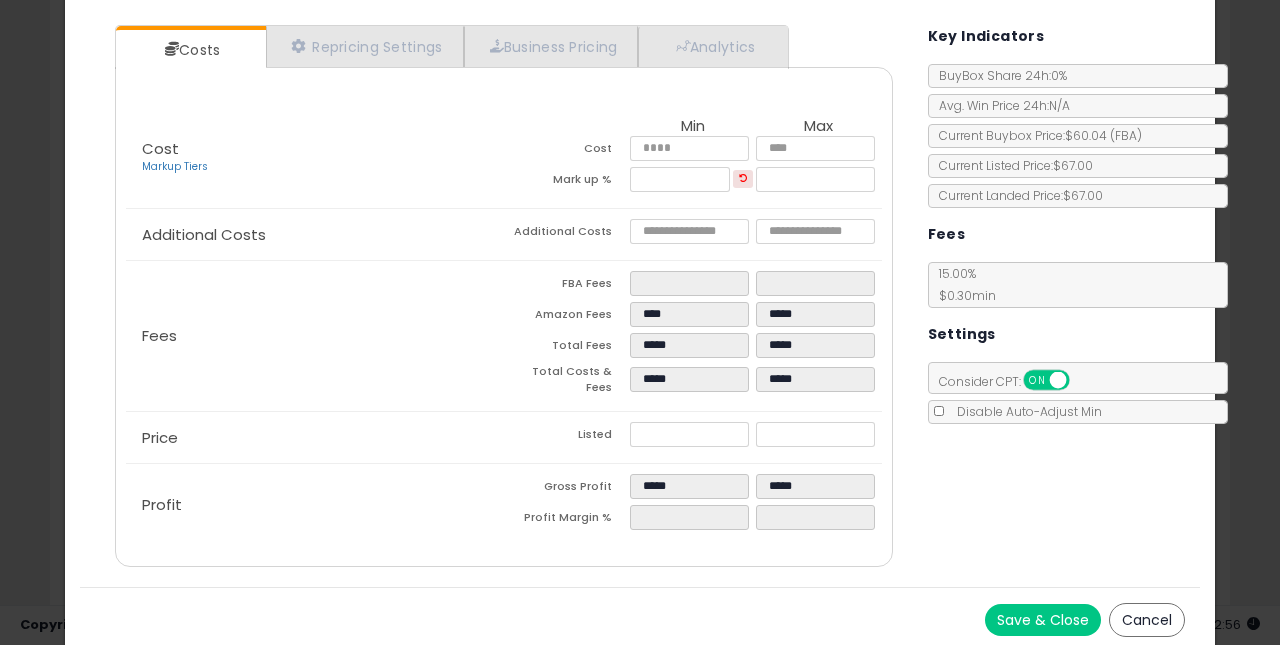 click on "Save & Close" at bounding box center (1043, 620) 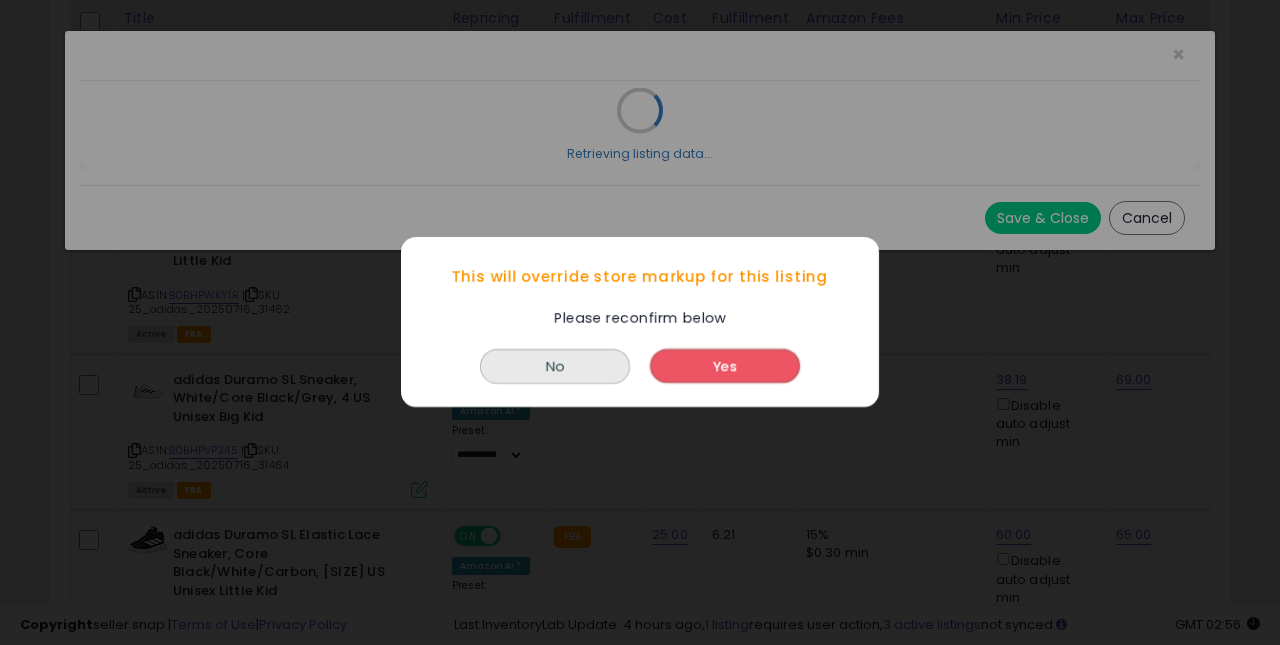 click on "Yes" at bounding box center (725, 367) 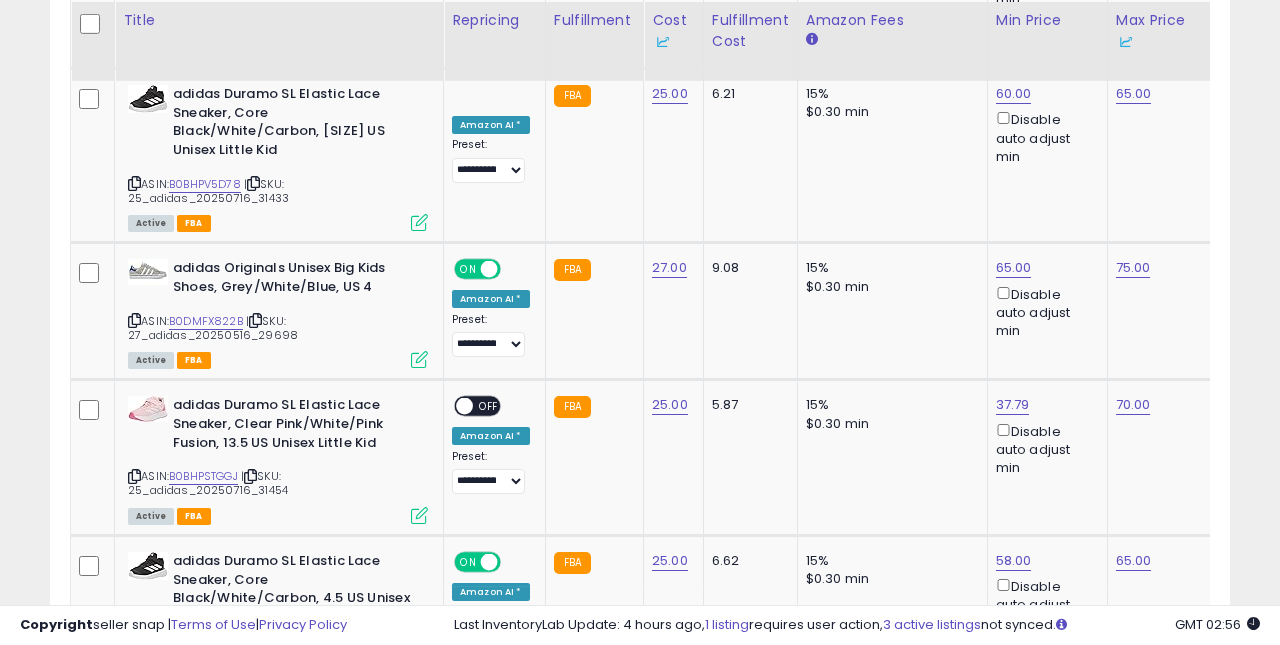 scroll, scrollTop: 3926, scrollLeft: 0, axis: vertical 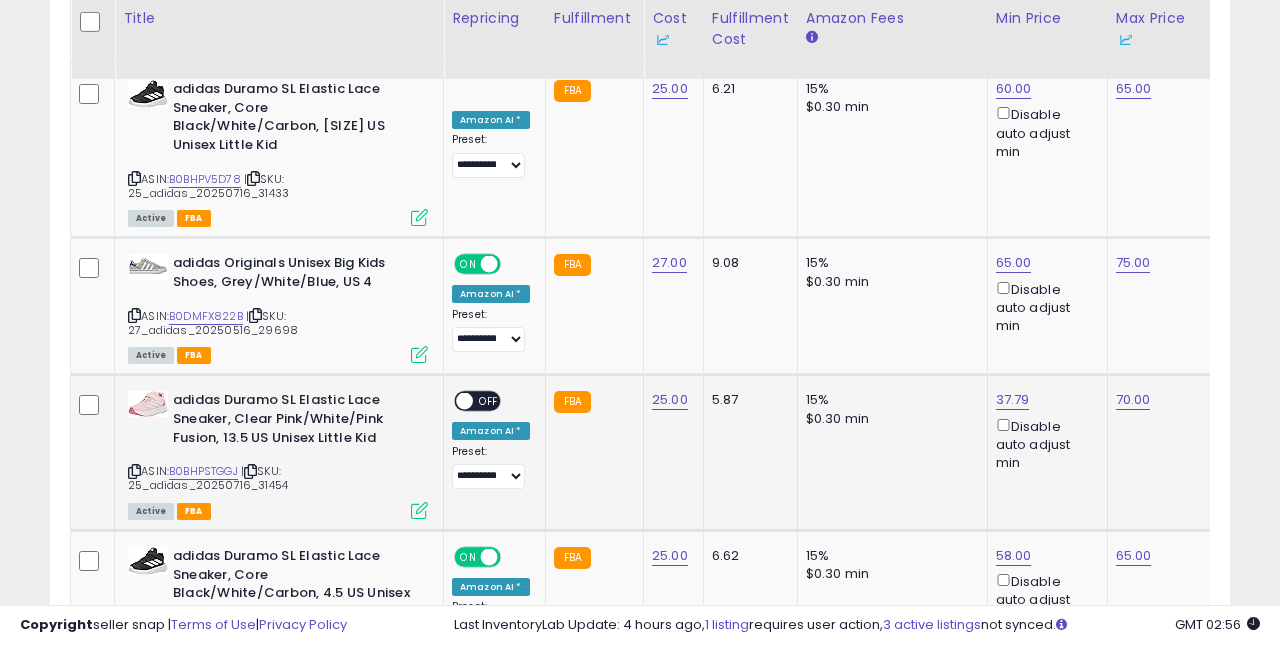 click on "OFF" at bounding box center (489, 401) 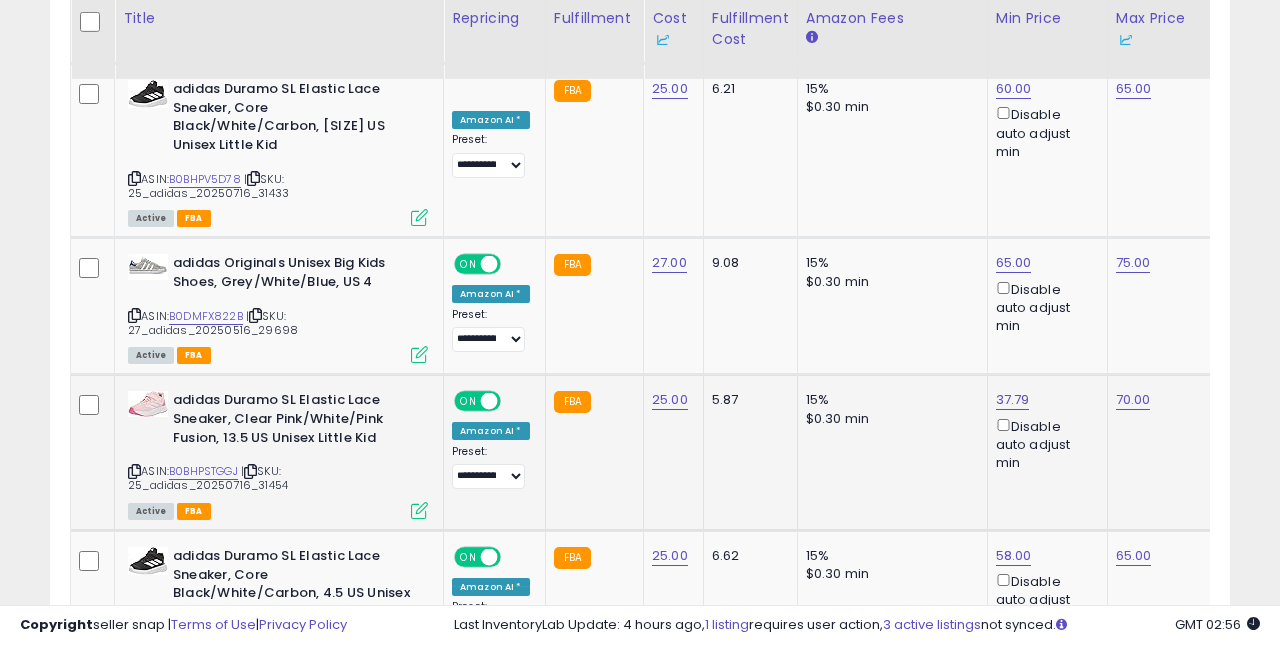 click at bounding box center (419, 510) 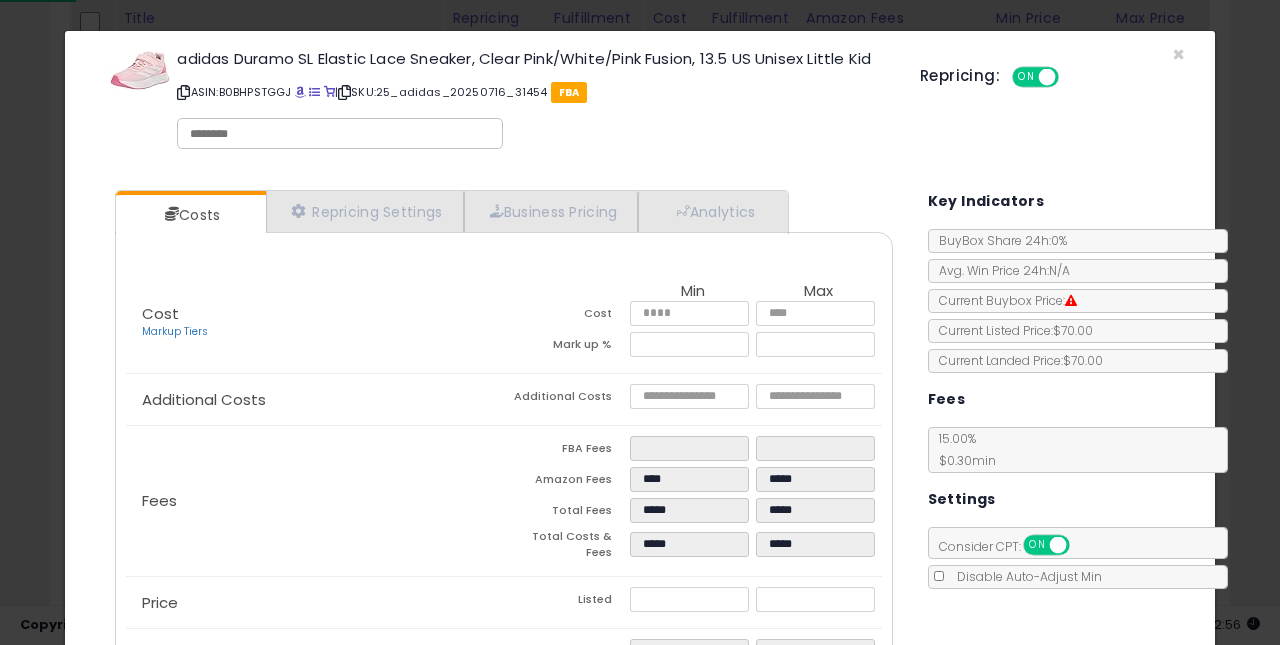 scroll, scrollTop: 71, scrollLeft: 0, axis: vertical 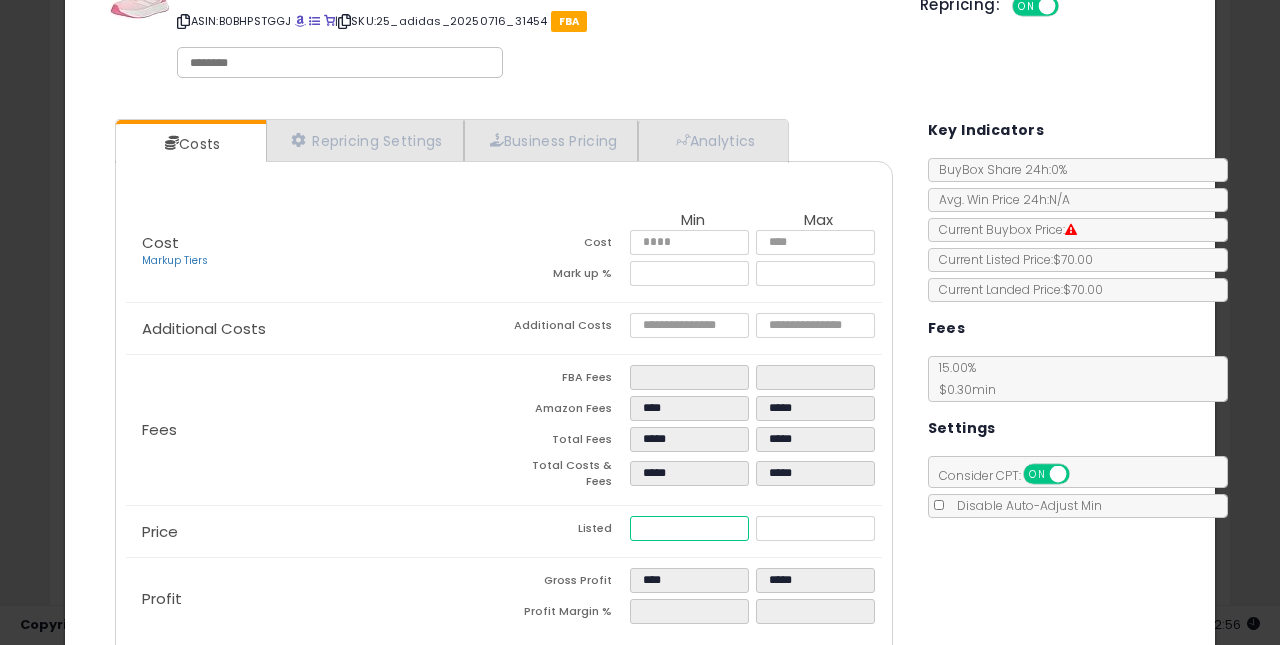 click on "*****" at bounding box center (690, 528) 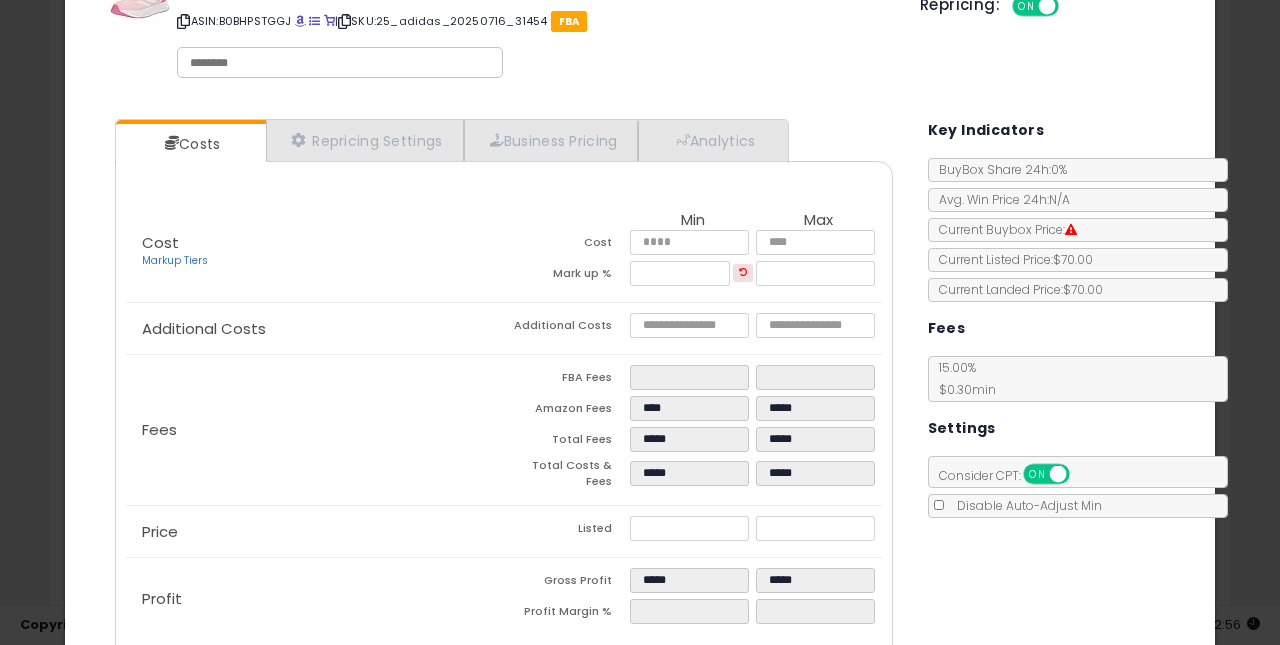 click on "Price" at bounding box center (315, 532) 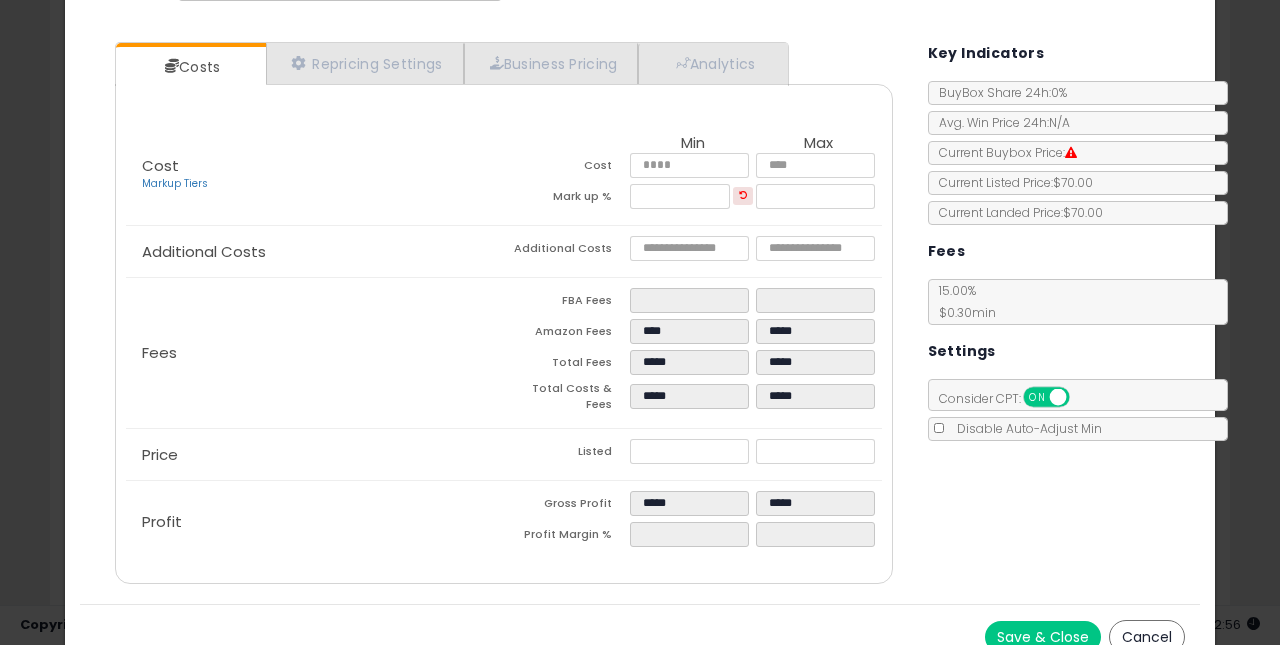 scroll, scrollTop: 165, scrollLeft: 0, axis: vertical 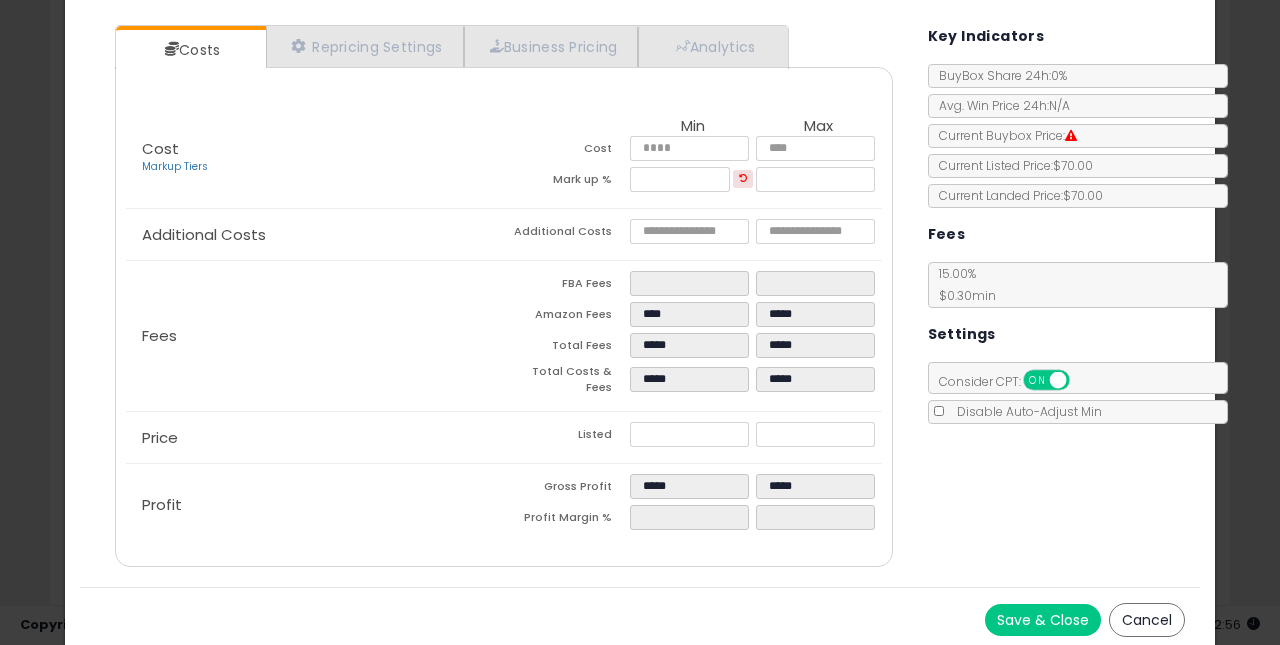 click on "Save & Close" at bounding box center (1043, 620) 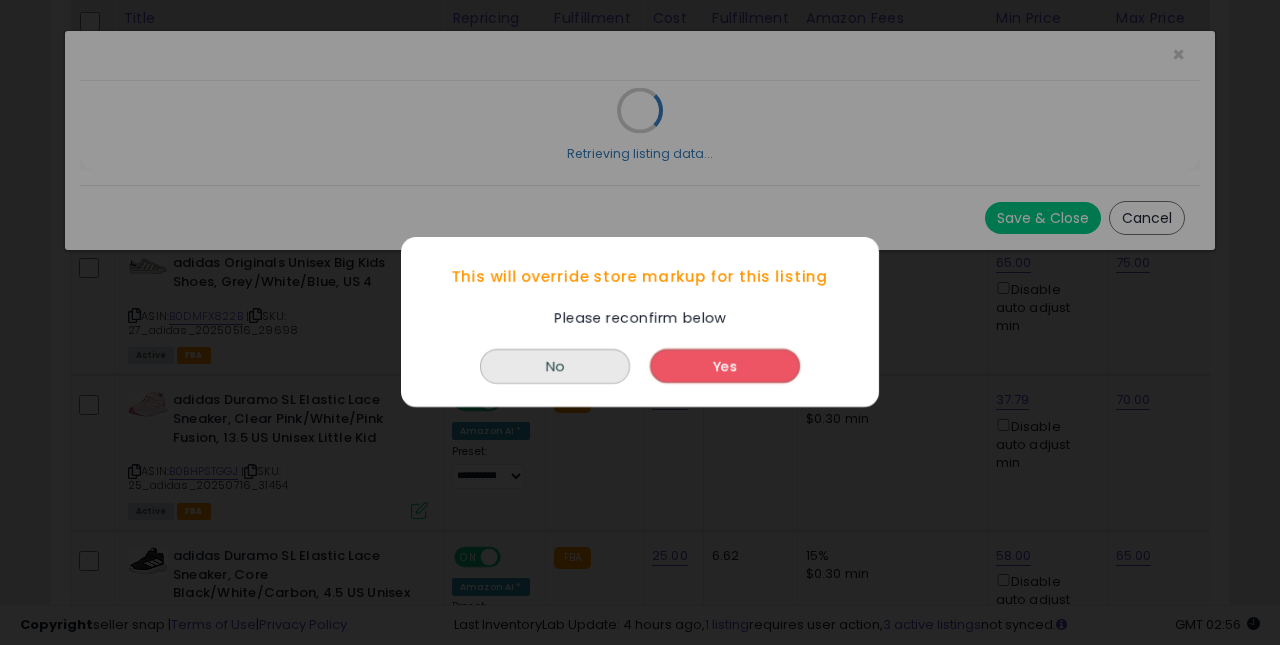 click on "Yes" at bounding box center [725, 367] 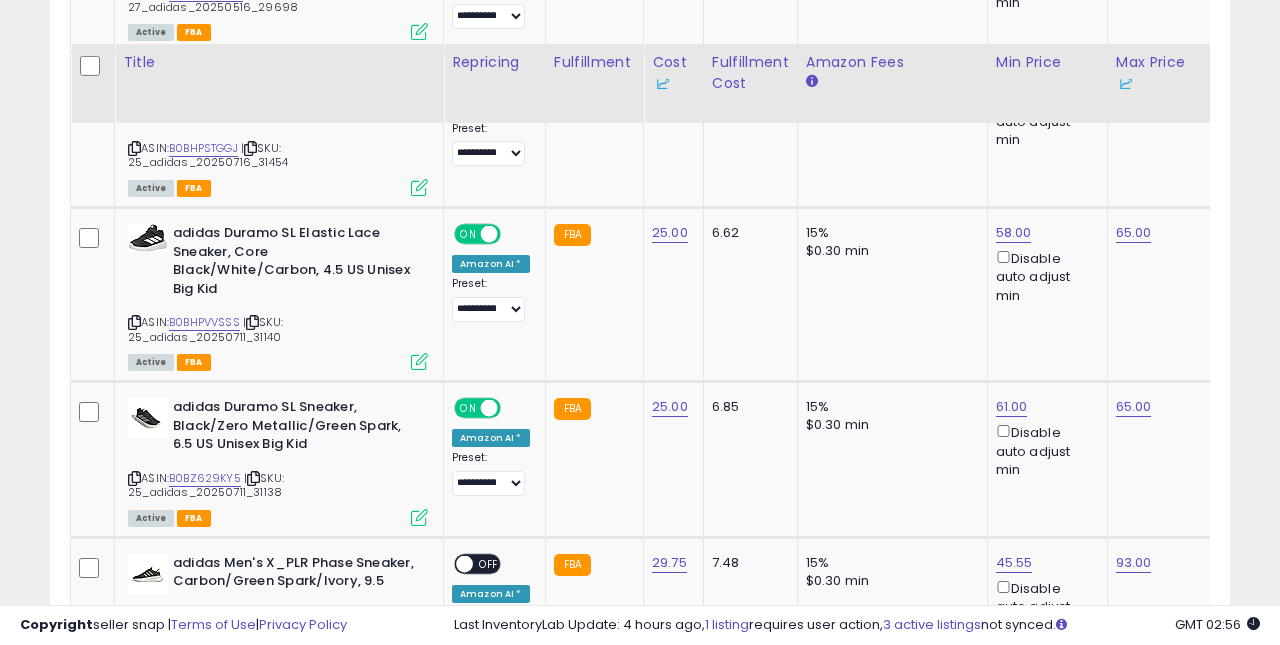scroll, scrollTop: 4358, scrollLeft: 0, axis: vertical 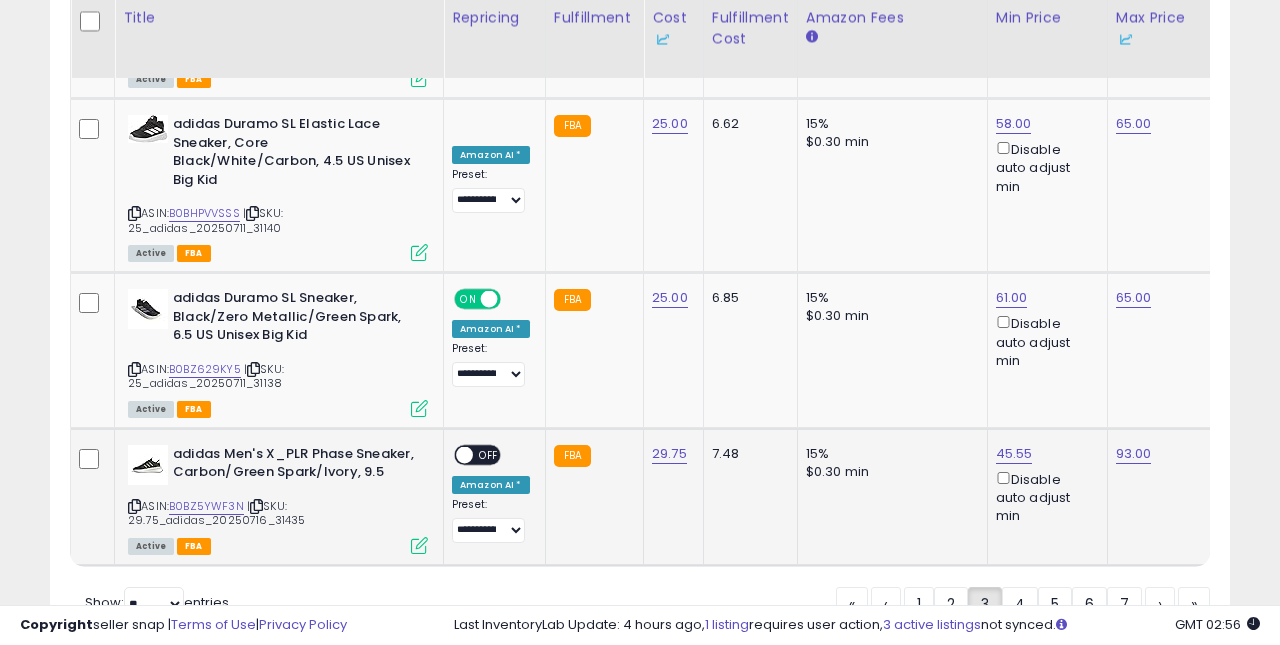 click on "OFF" at bounding box center [489, 454] 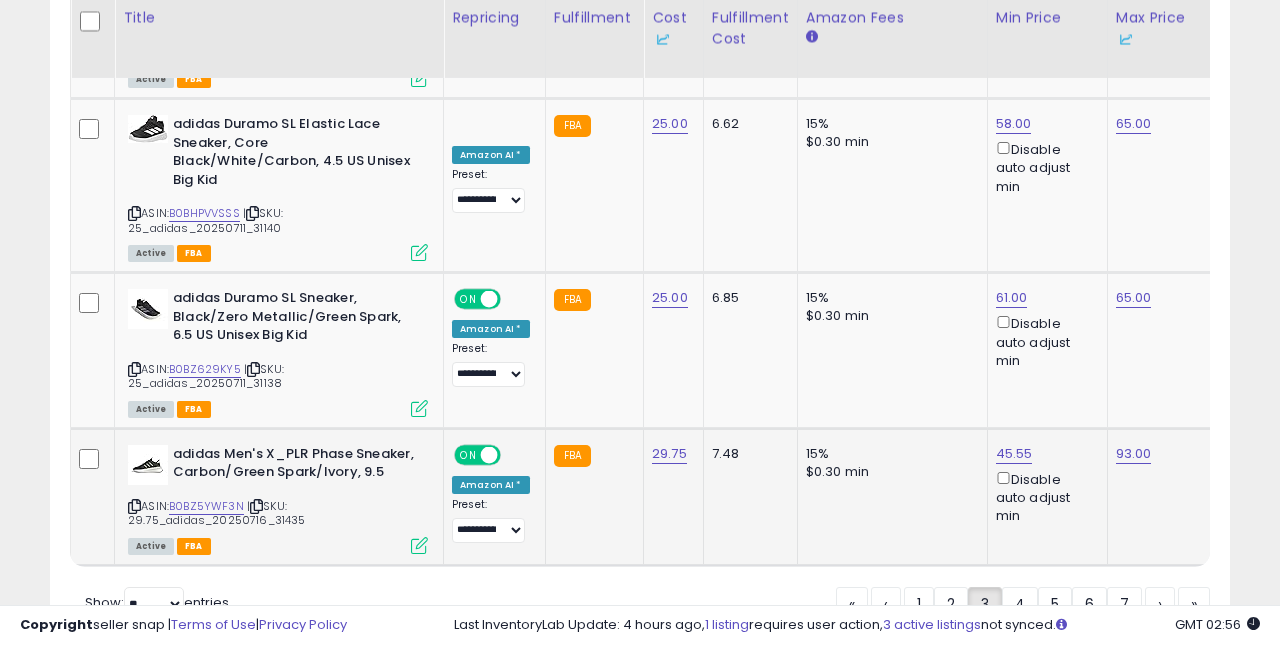 click at bounding box center (419, 545) 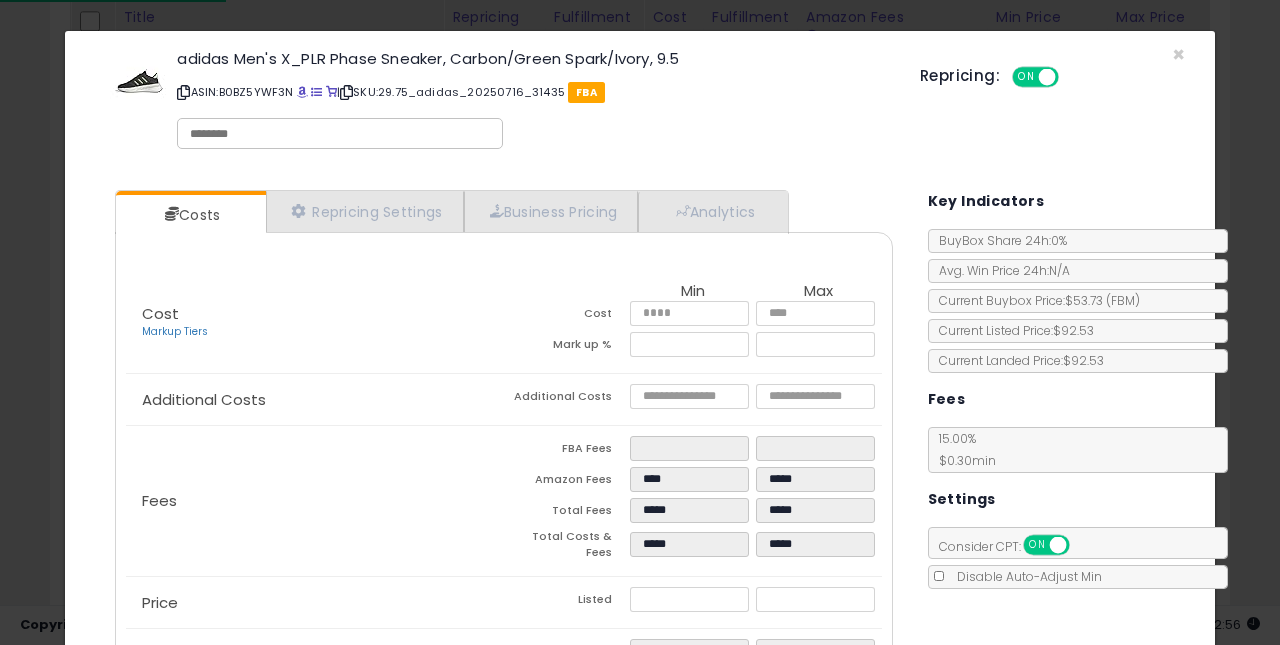 scroll, scrollTop: 91, scrollLeft: 0, axis: vertical 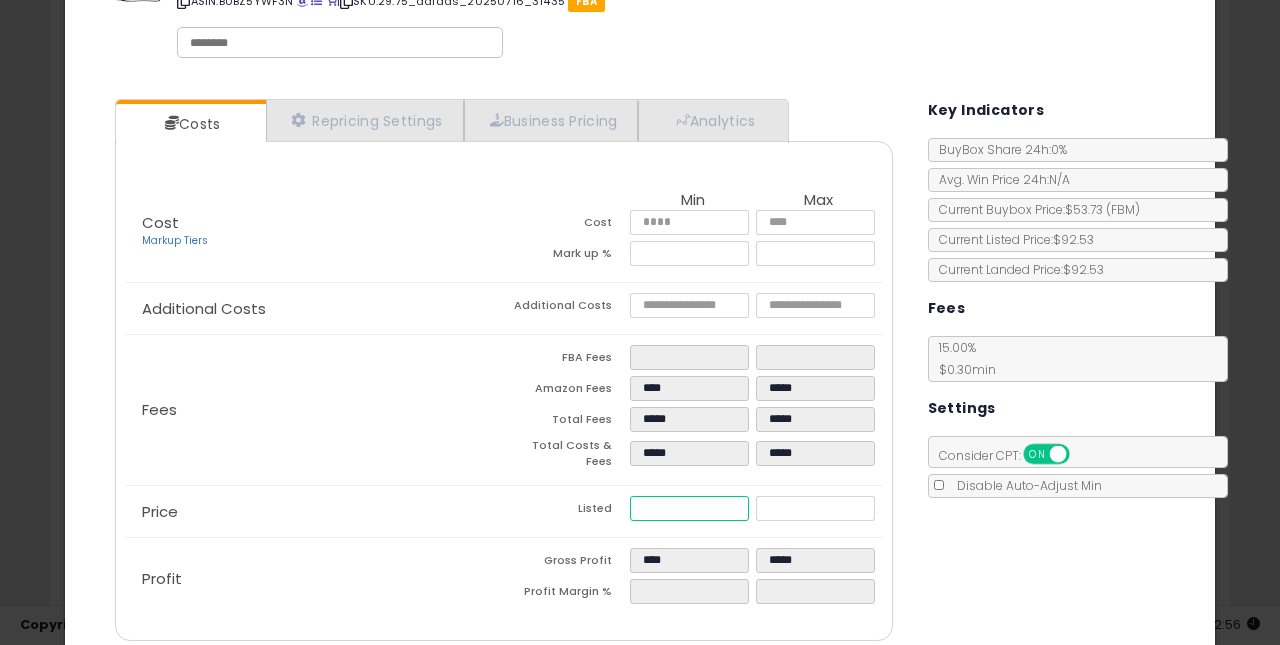 click on "*****" at bounding box center (690, 508) 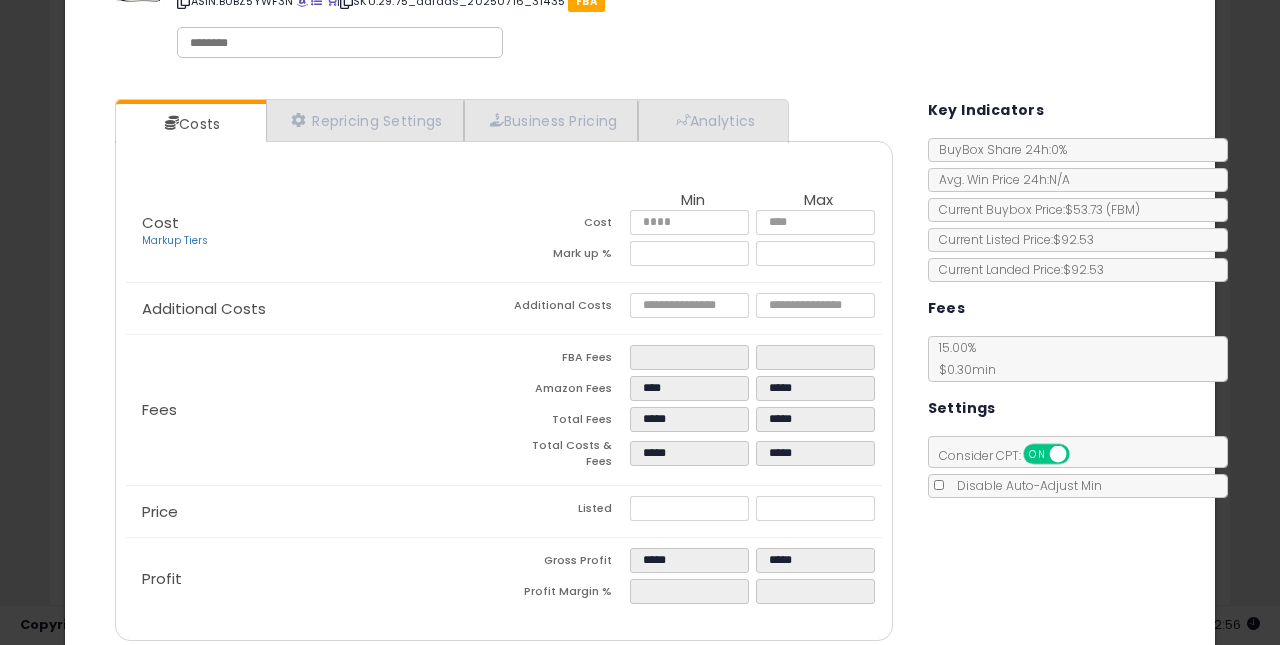 click on "Listed" at bounding box center [567, 511] 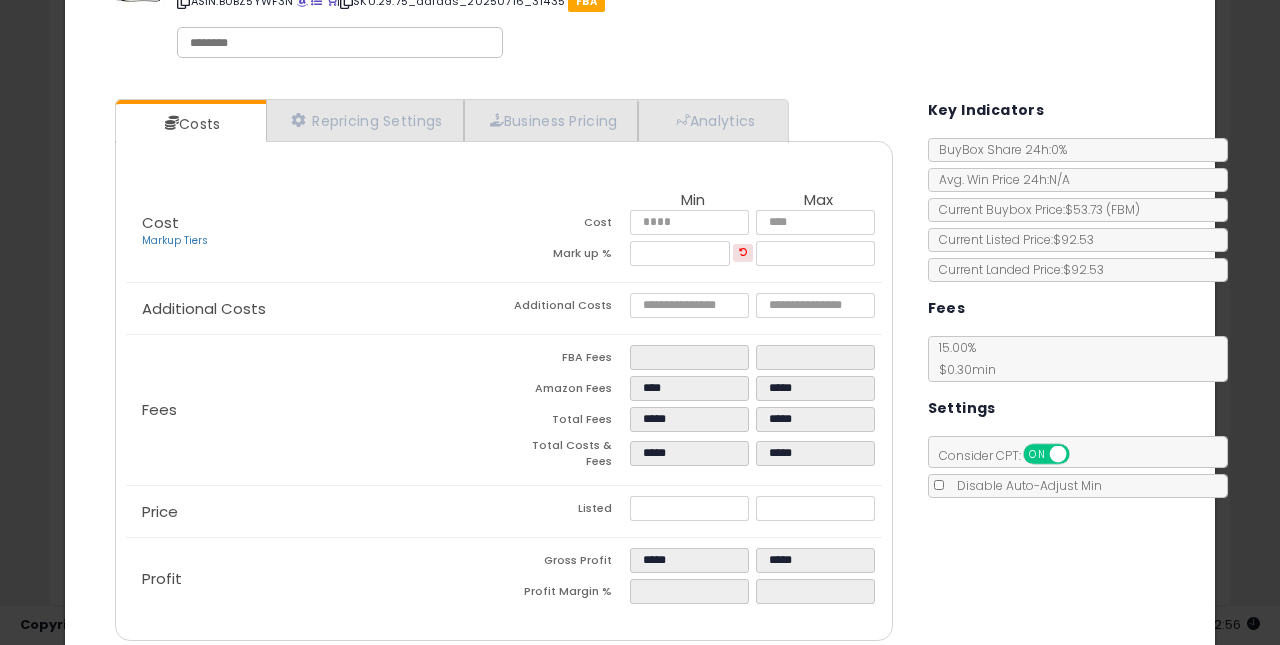 scroll, scrollTop: 165, scrollLeft: 0, axis: vertical 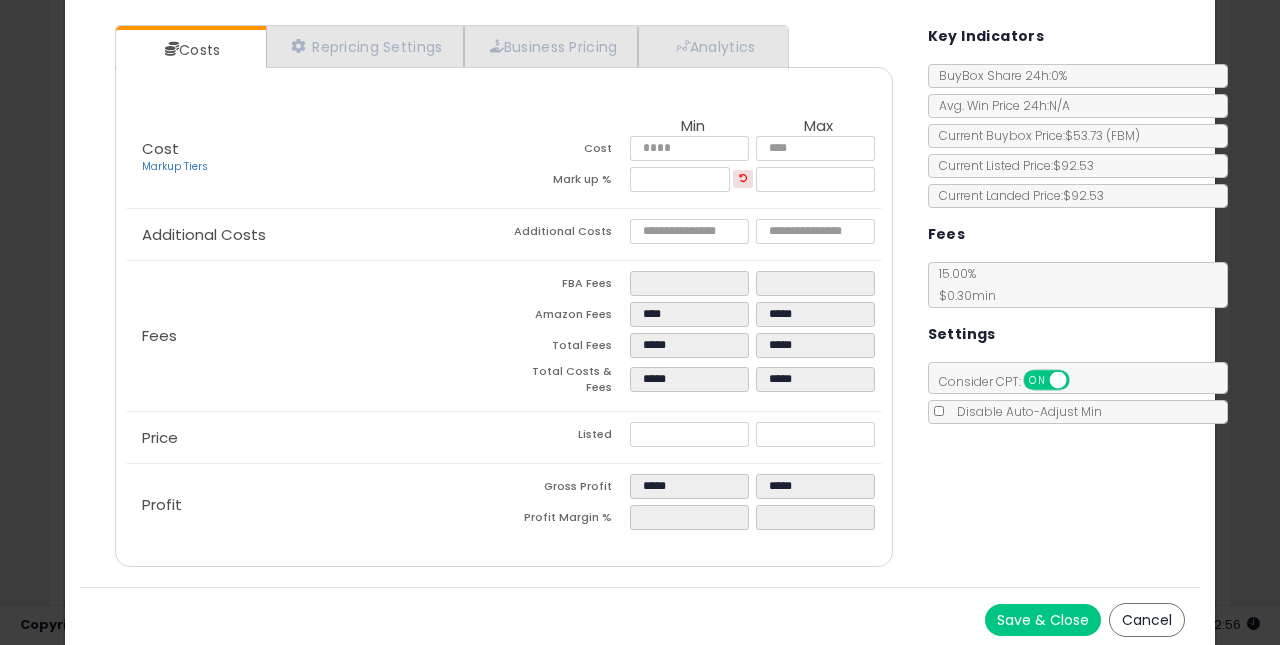 click on "Save & Close" at bounding box center (1043, 620) 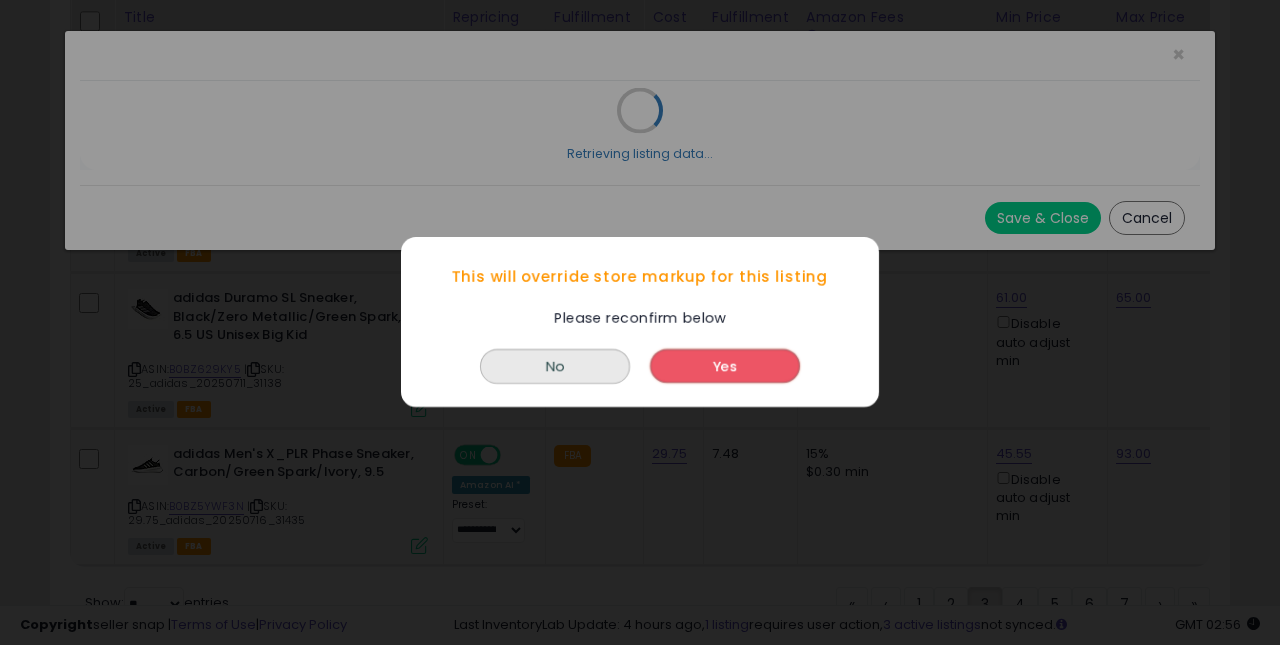 scroll, scrollTop: 0, scrollLeft: 0, axis: both 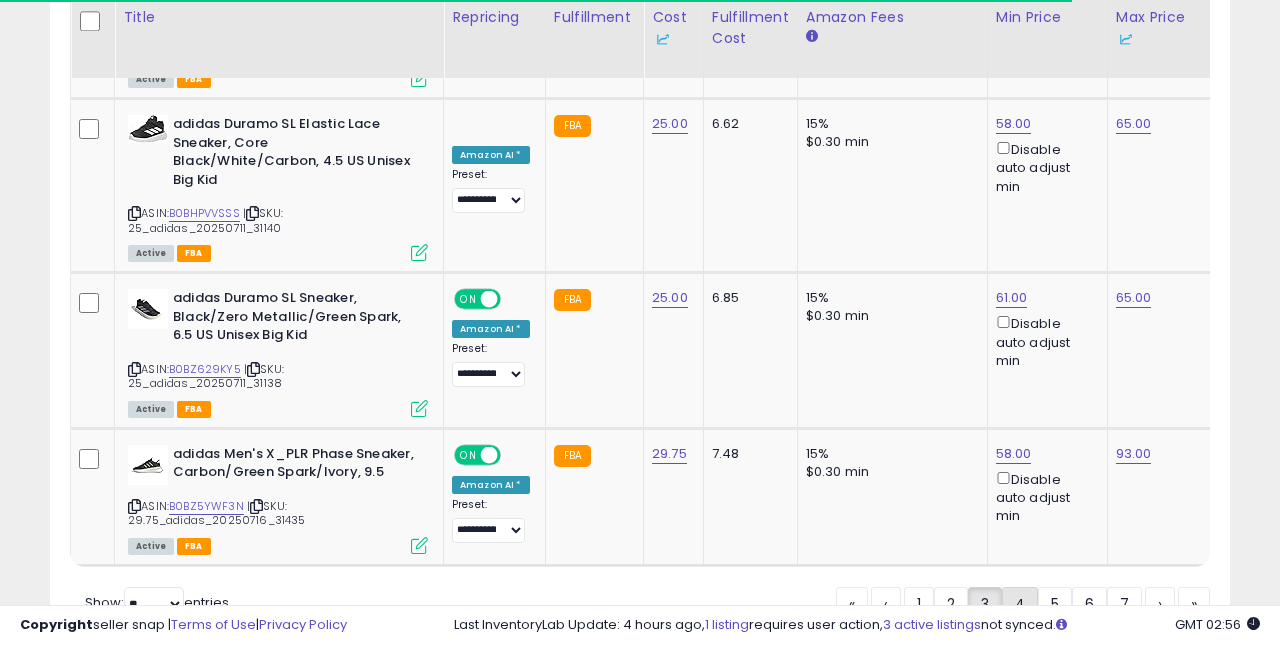 click on "4" 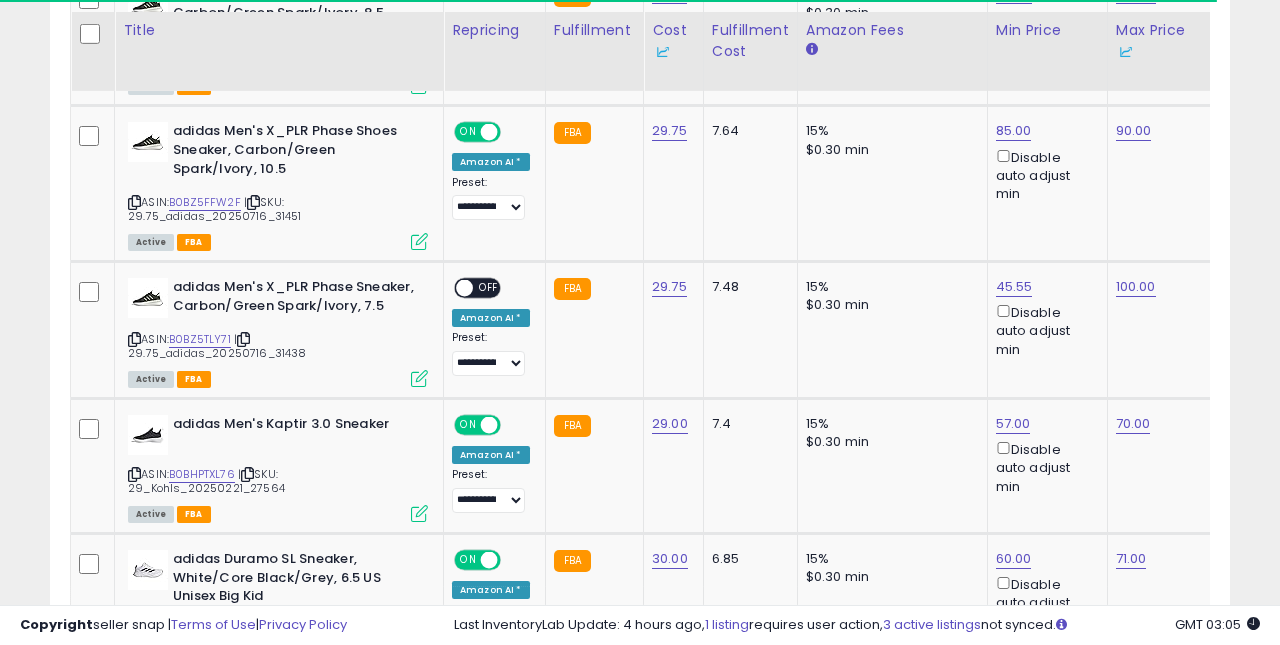 scroll, scrollTop: 1386, scrollLeft: 0, axis: vertical 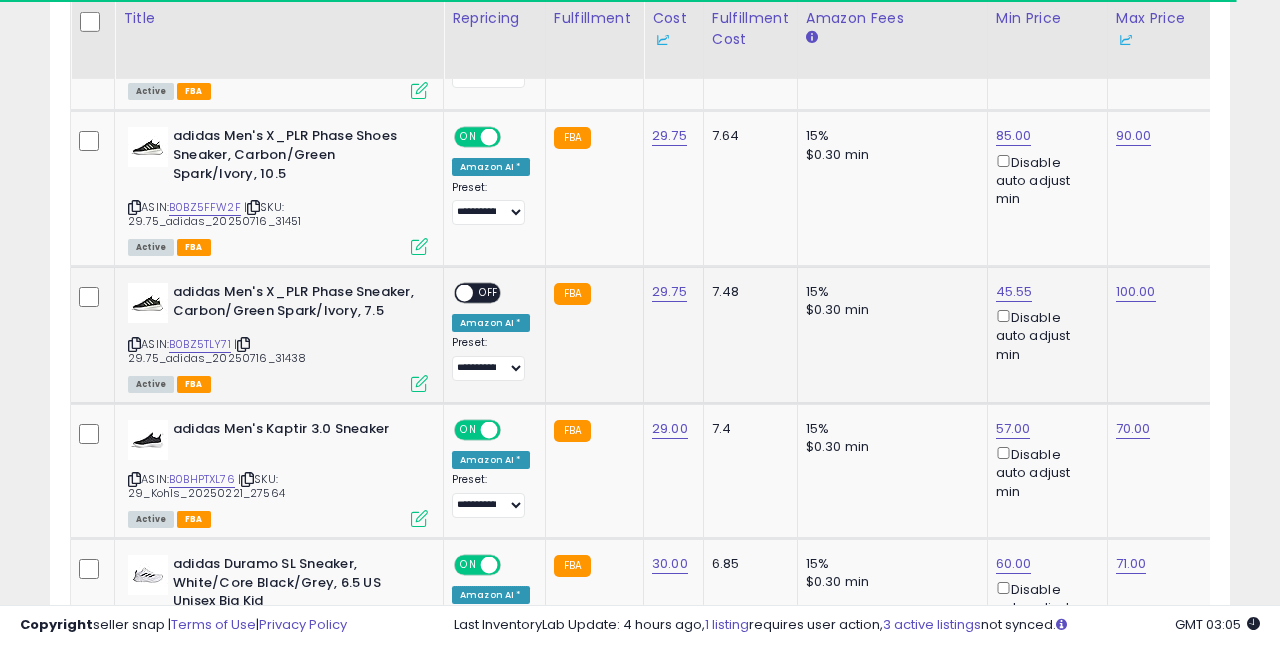click on "OFF" at bounding box center (489, 293) 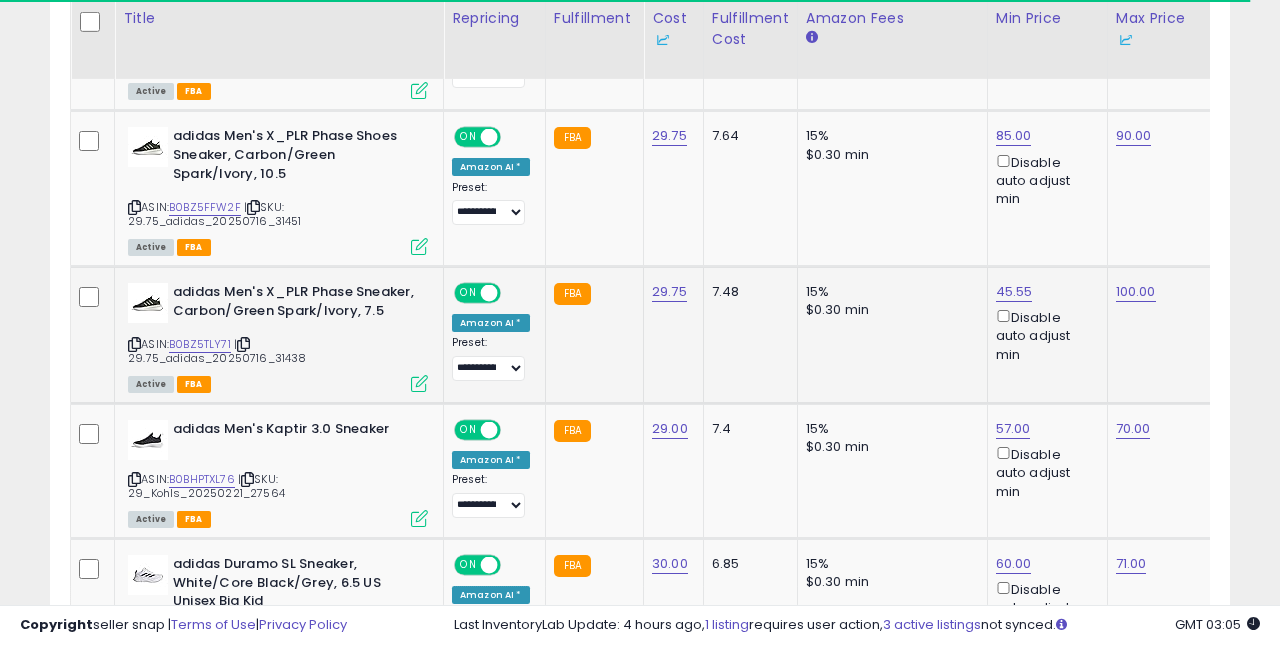 click at bounding box center (419, 383) 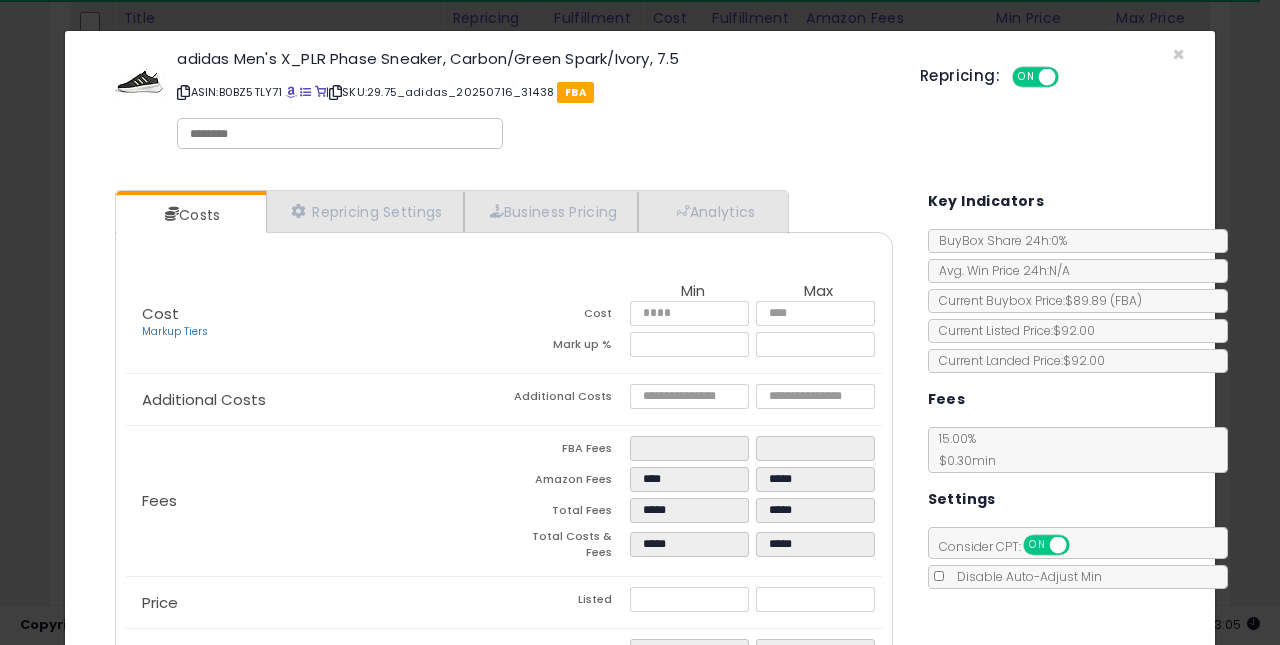 scroll, scrollTop: 87, scrollLeft: 0, axis: vertical 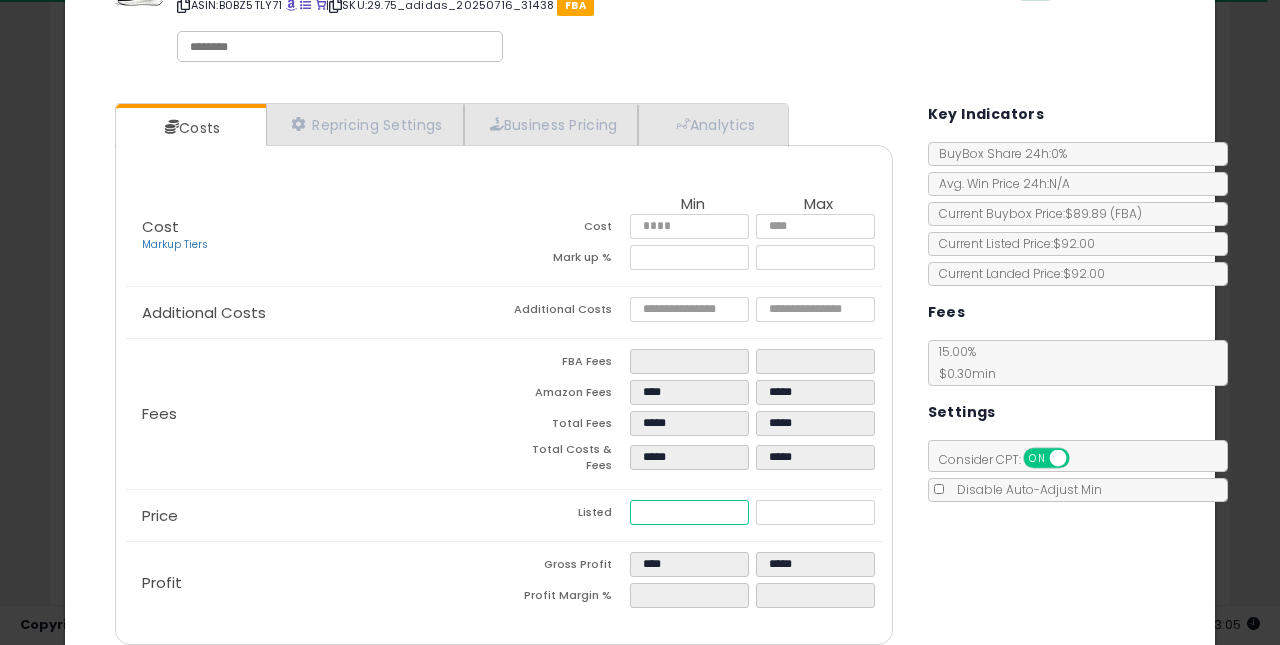 click on "*****" at bounding box center (690, 512) 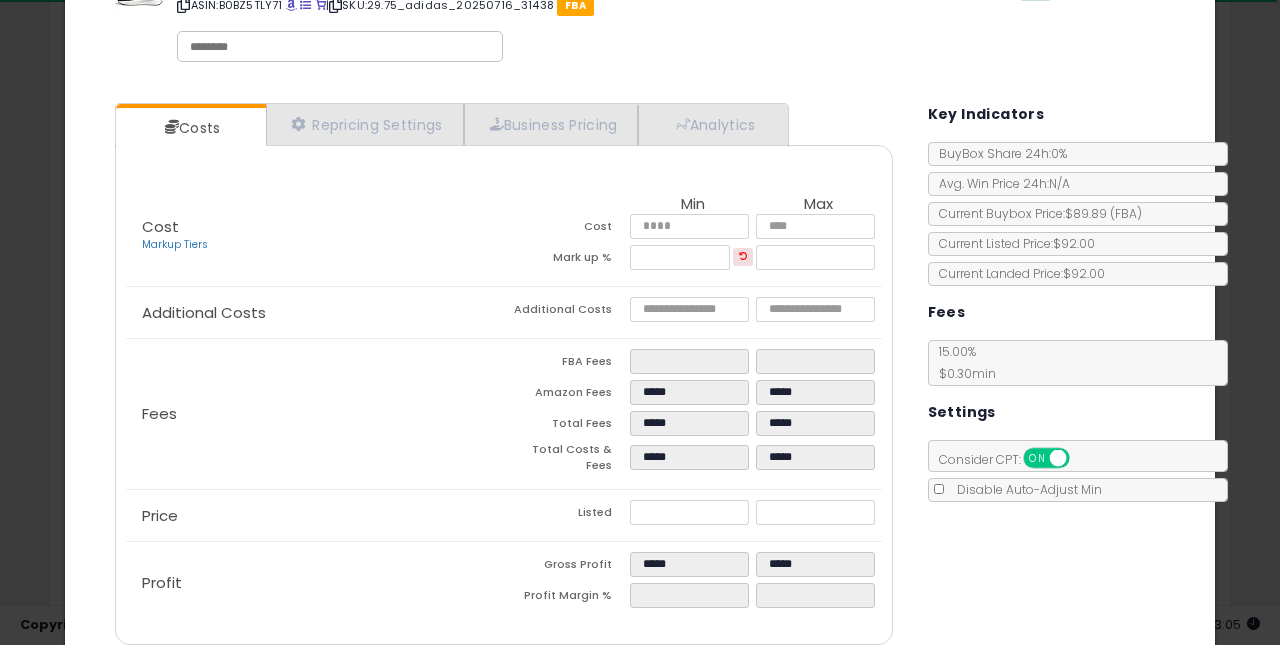 click on "Listed" at bounding box center [567, 515] 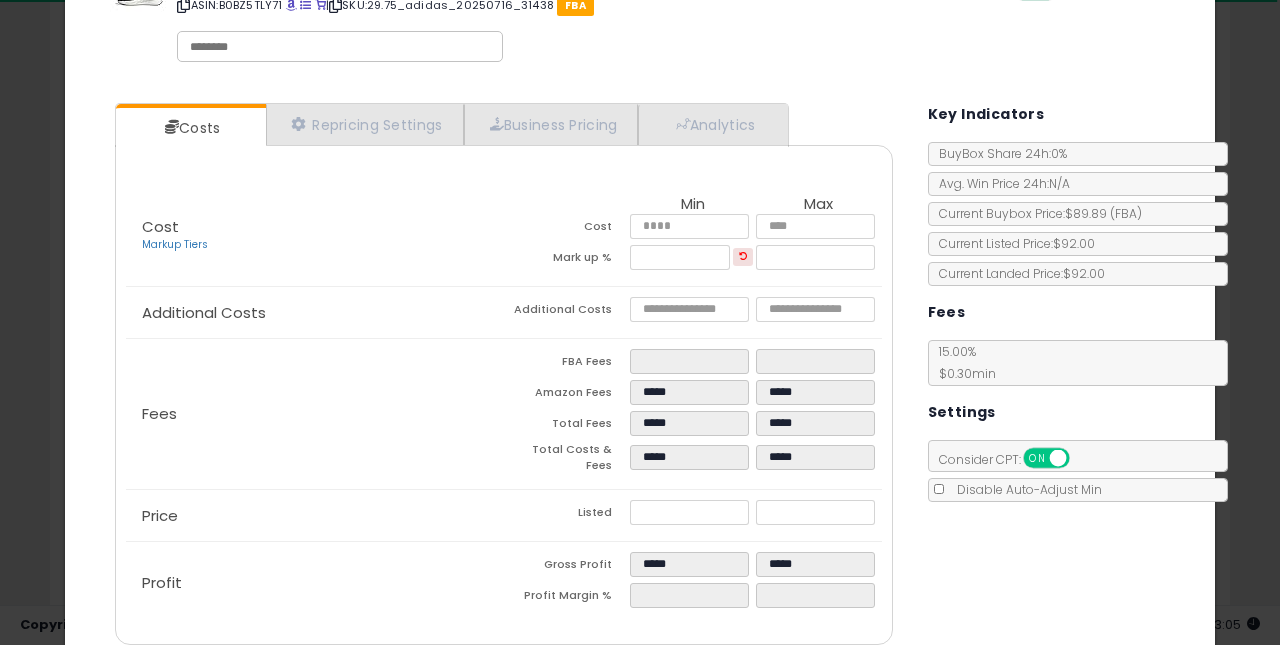 scroll, scrollTop: 165, scrollLeft: 0, axis: vertical 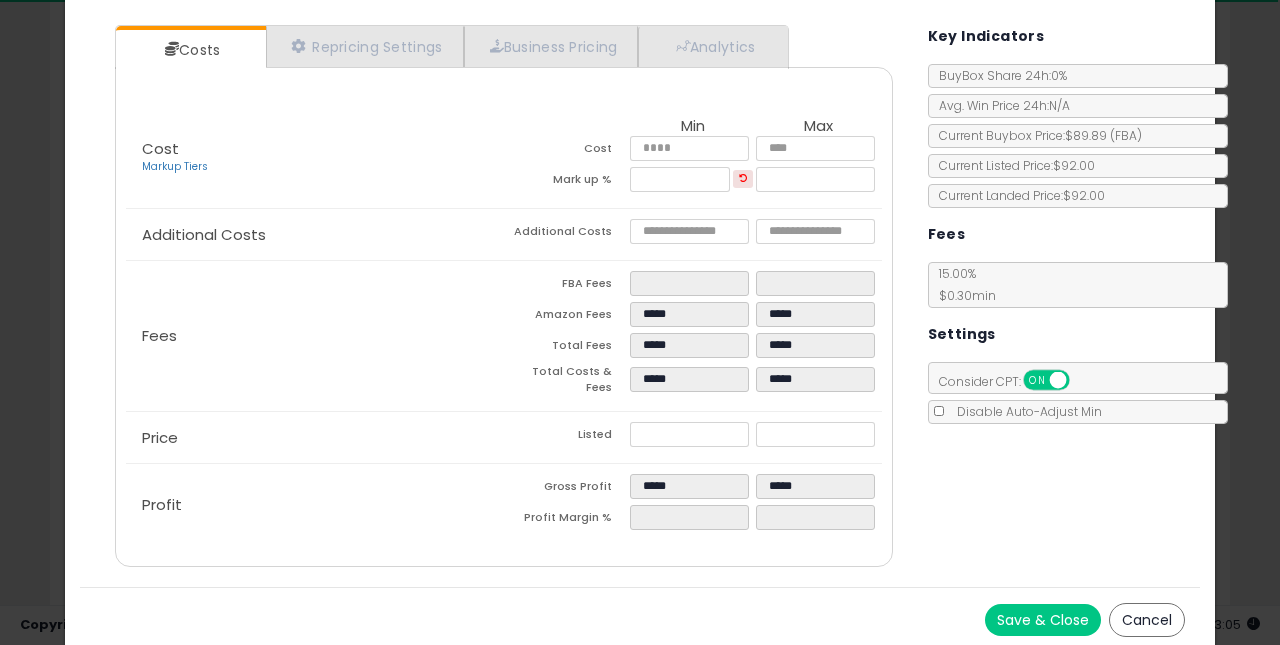 click on "Save & Close" at bounding box center [1043, 620] 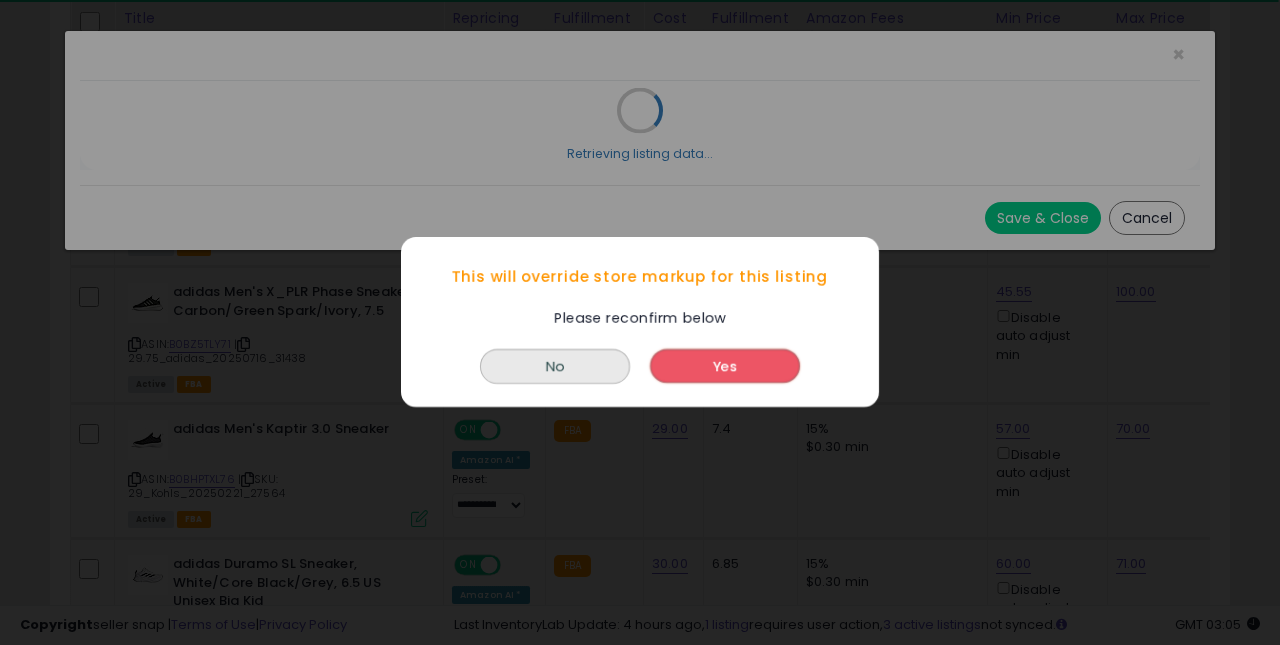 click on "Yes" at bounding box center [725, 367] 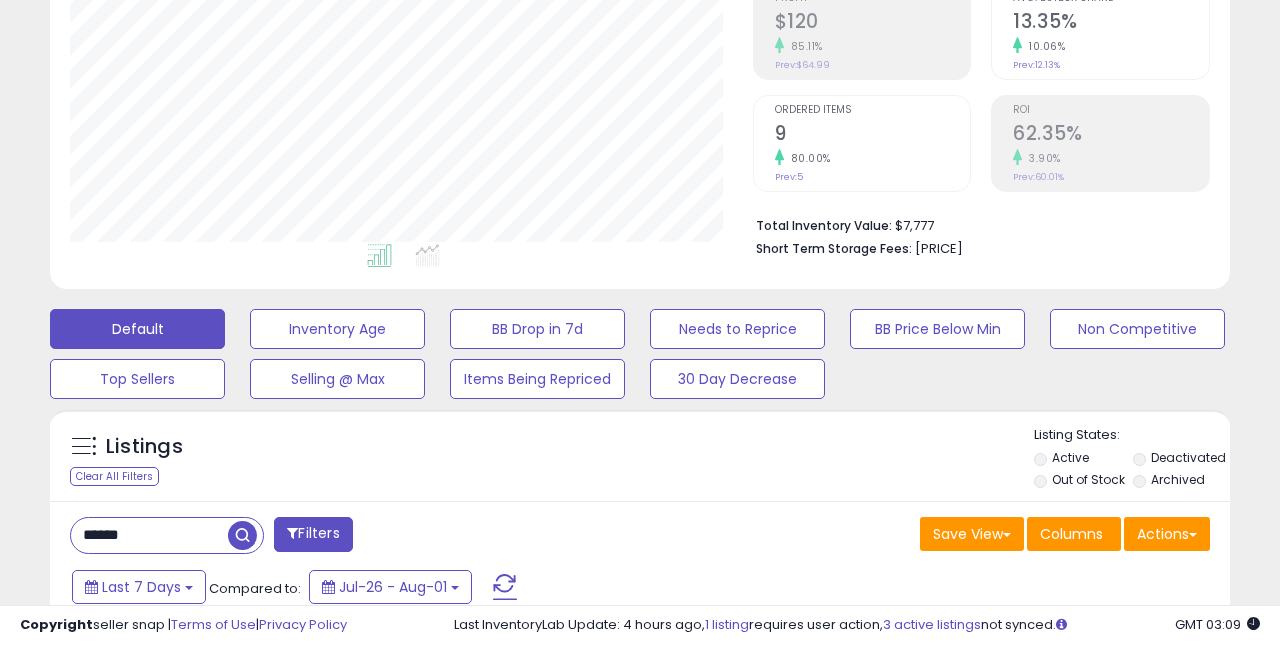 scroll, scrollTop: 328, scrollLeft: 0, axis: vertical 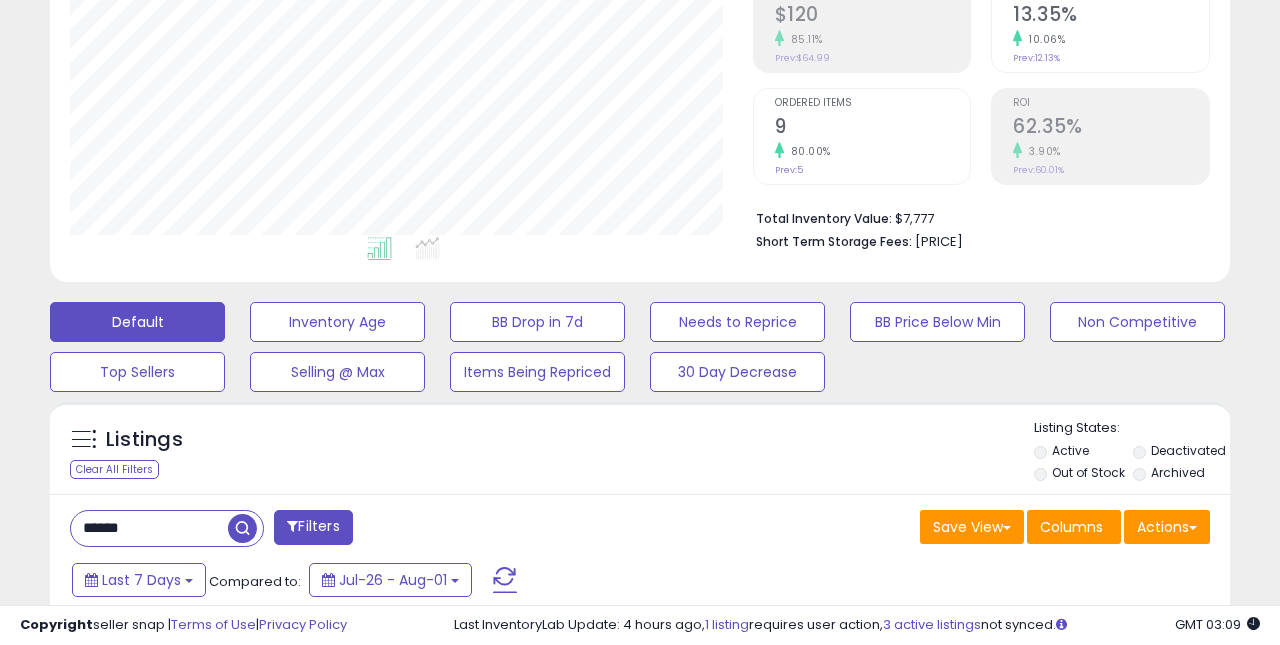 click on "******" at bounding box center (149, 528) 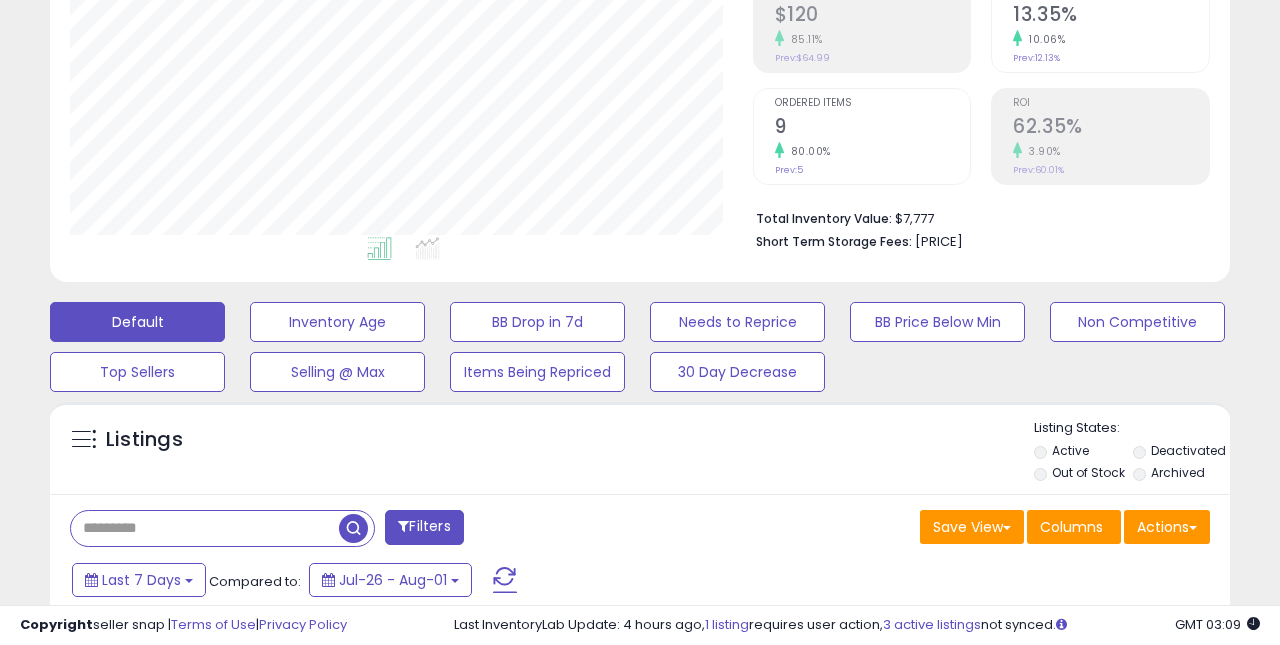 paste on "**********" 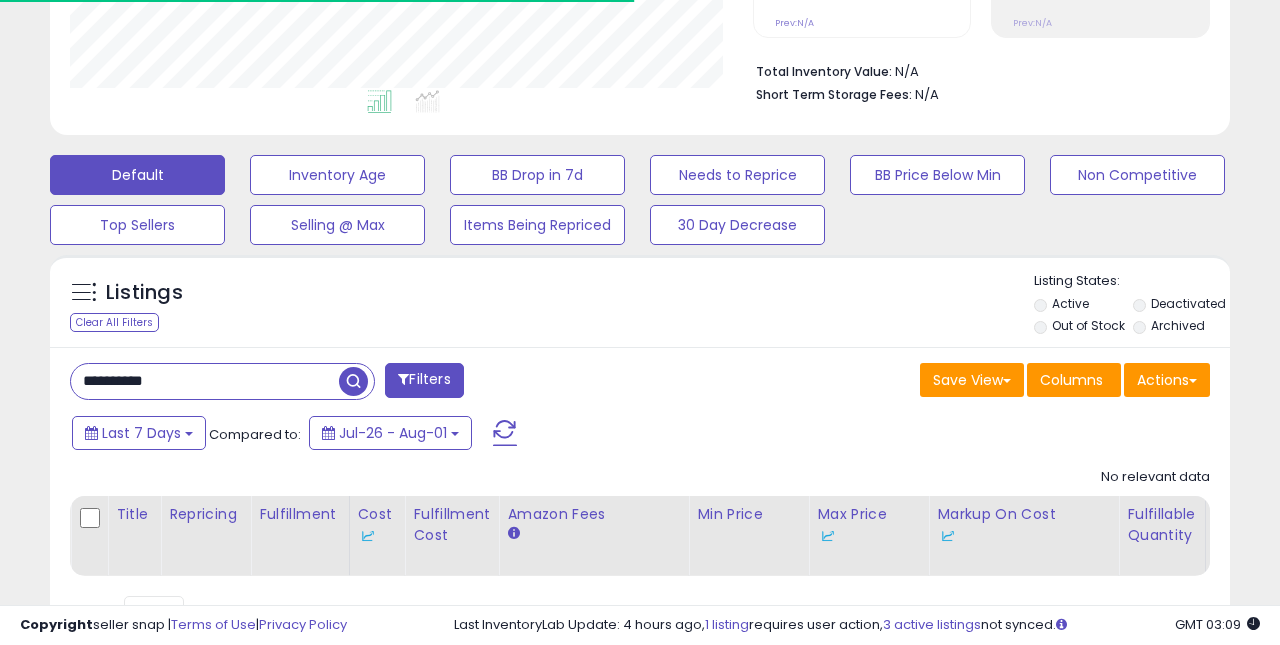 scroll, scrollTop: 560, scrollLeft: 0, axis: vertical 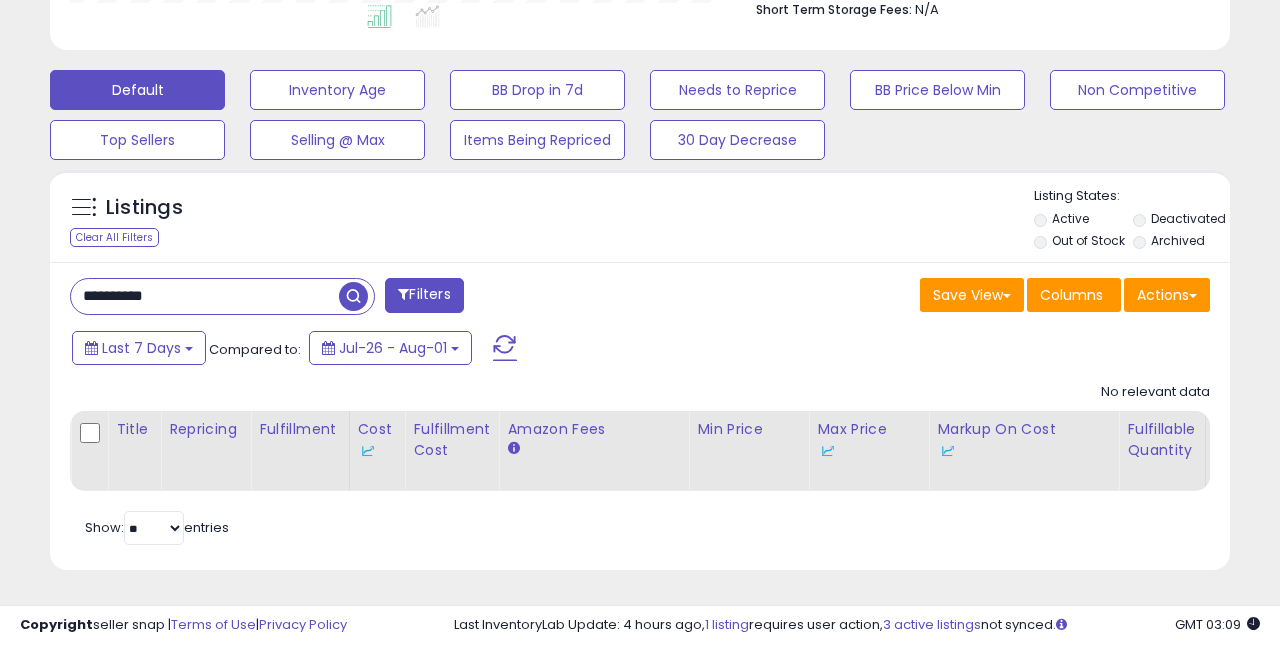 click on "Deactivated" at bounding box center [1181, 221] 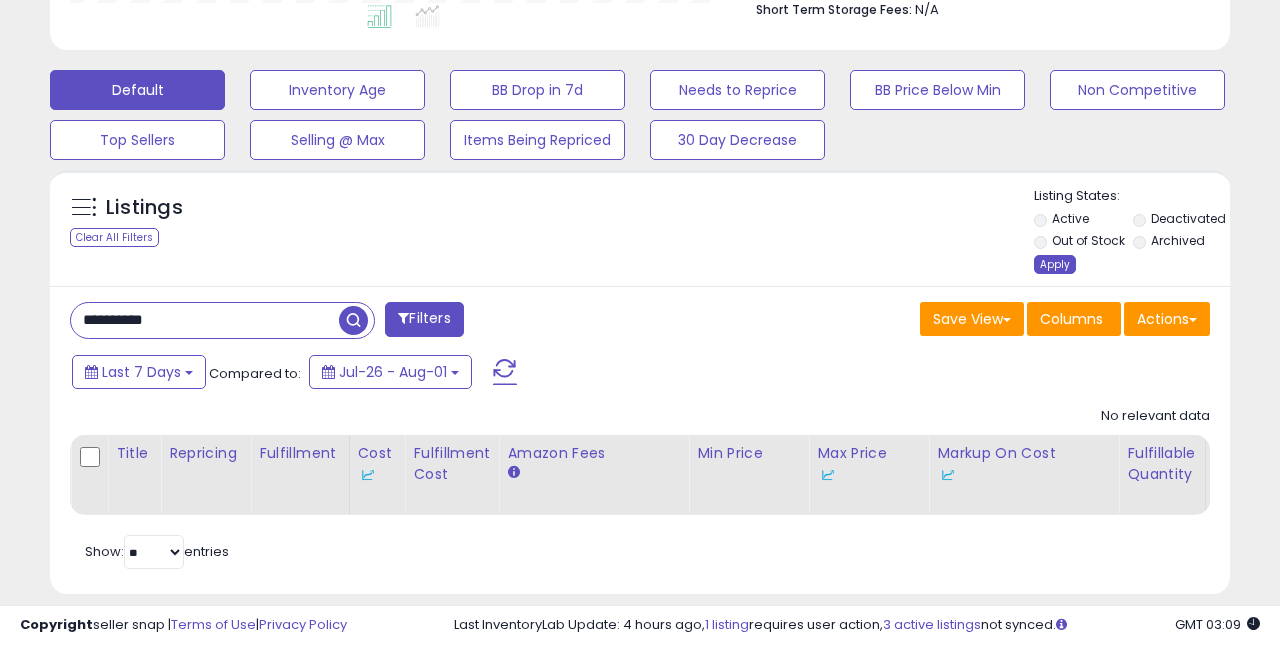click on "Apply" at bounding box center [1055, 264] 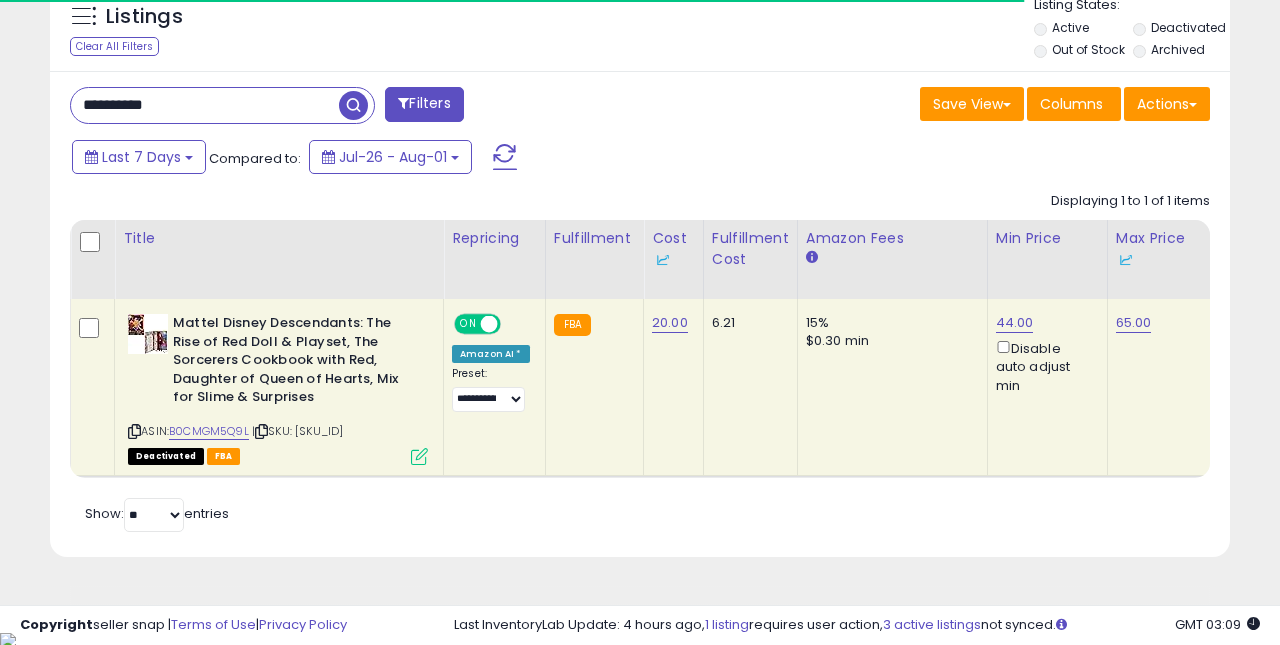 scroll, scrollTop: 752, scrollLeft: 0, axis: vertical 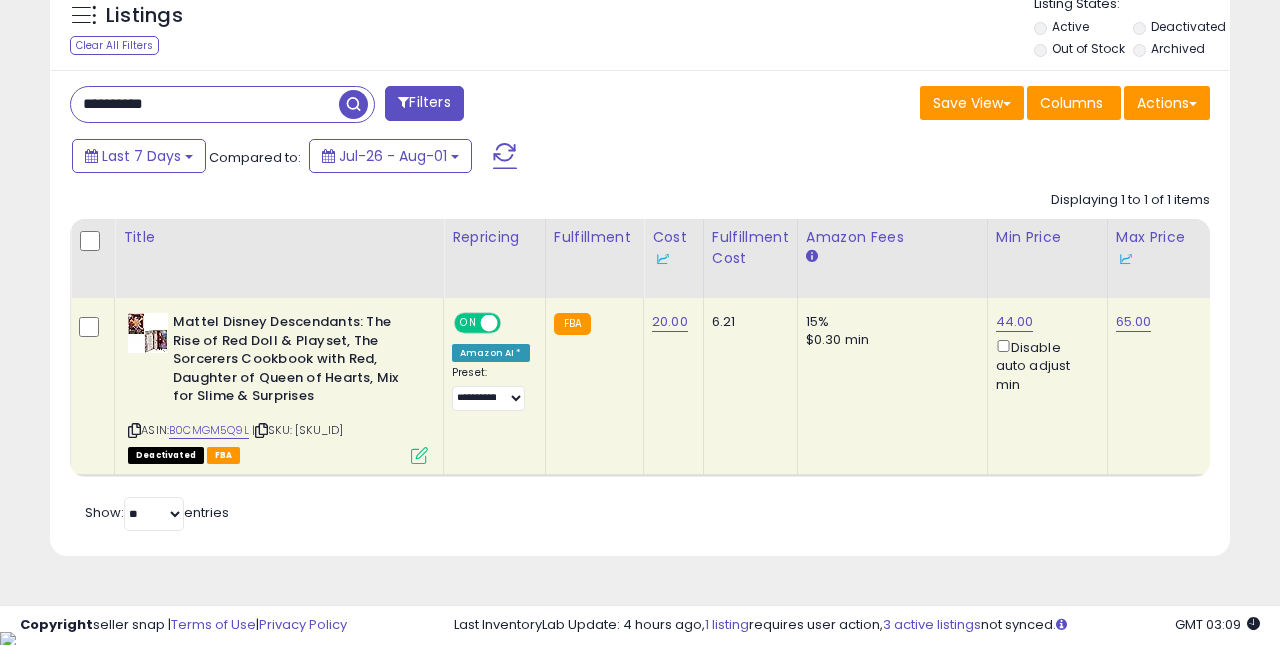 click at bounding box center (419, 455) 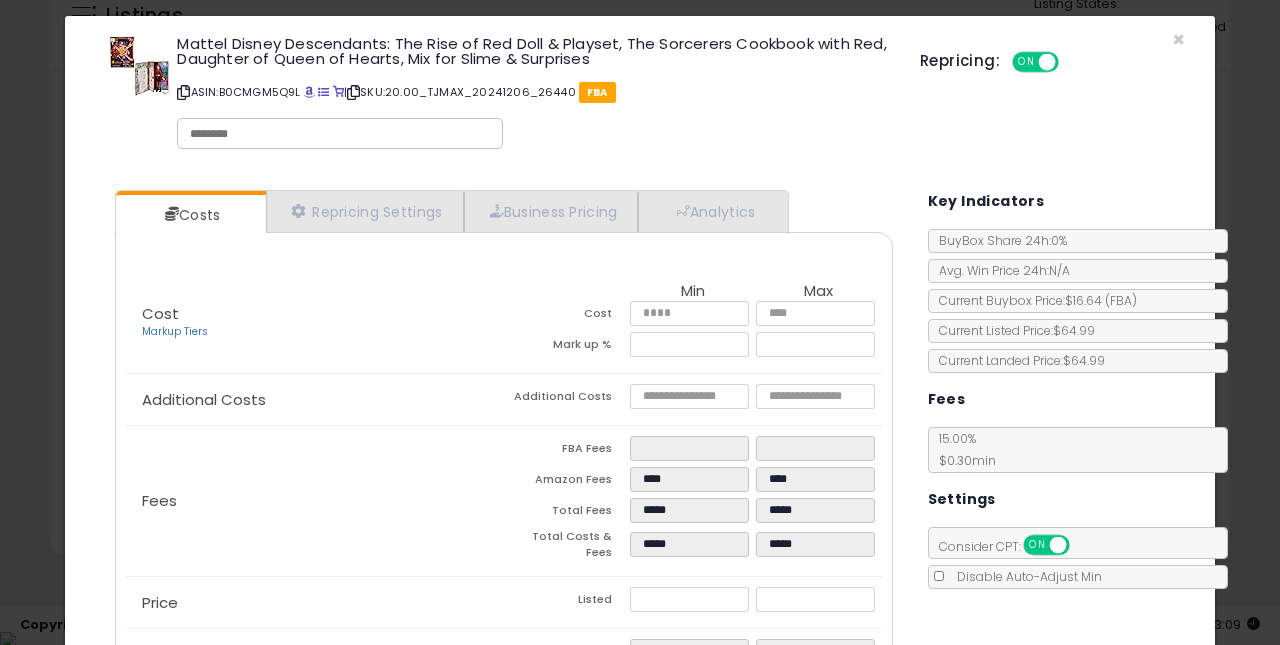 scroll, scrollTop: 0, scrollLeft: 0, axis: both 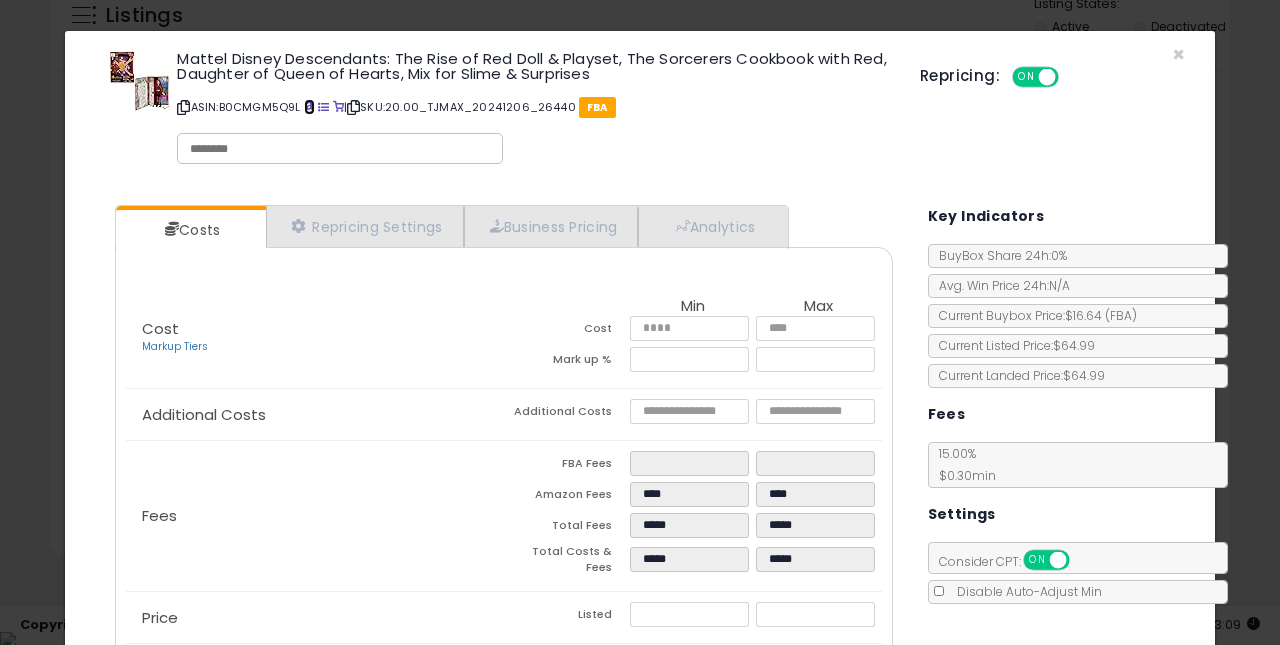 click at bounding box center [309, 107] 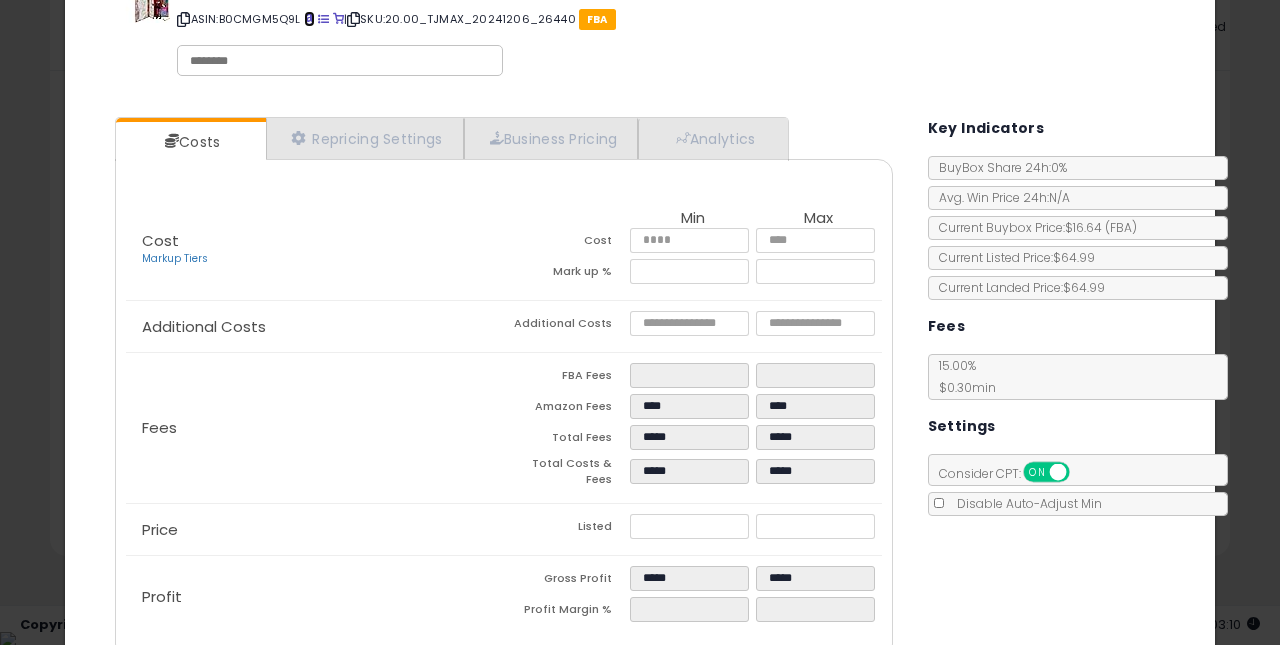 scroll, scrollTop: 73, scrollLeft: 0, axis: vertical 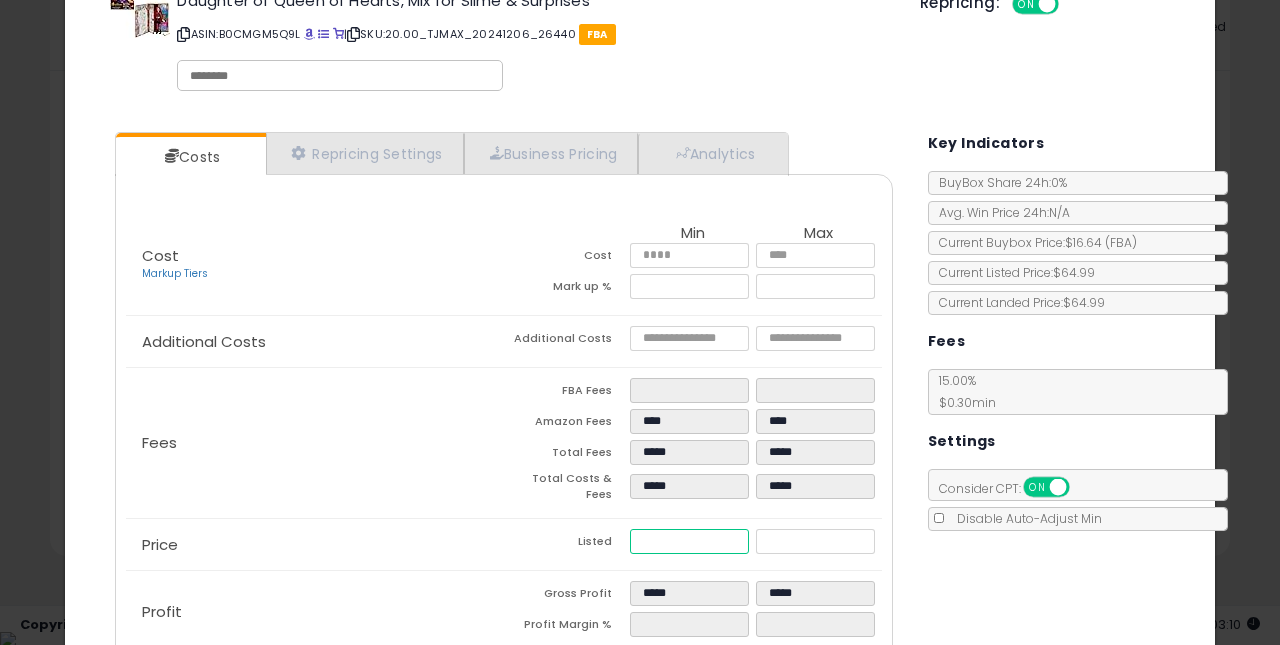 click on "*****" at bounding box center (690, 541) 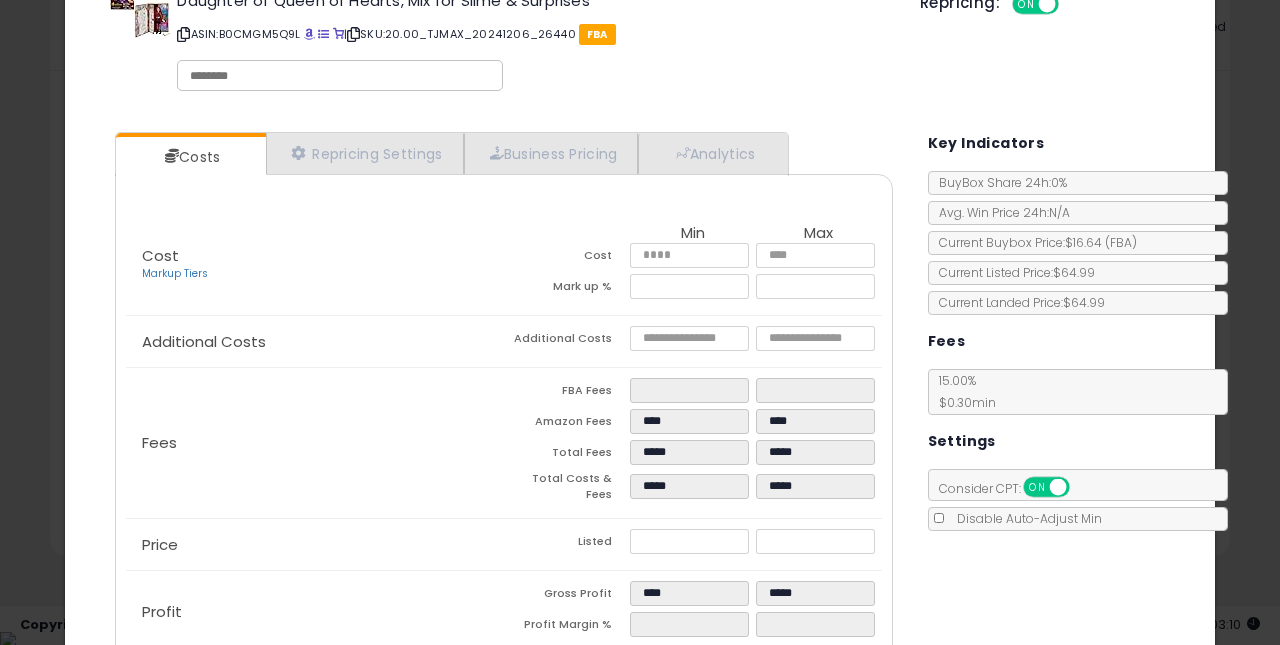 click on "Listed" at bounding box center [567, 544] 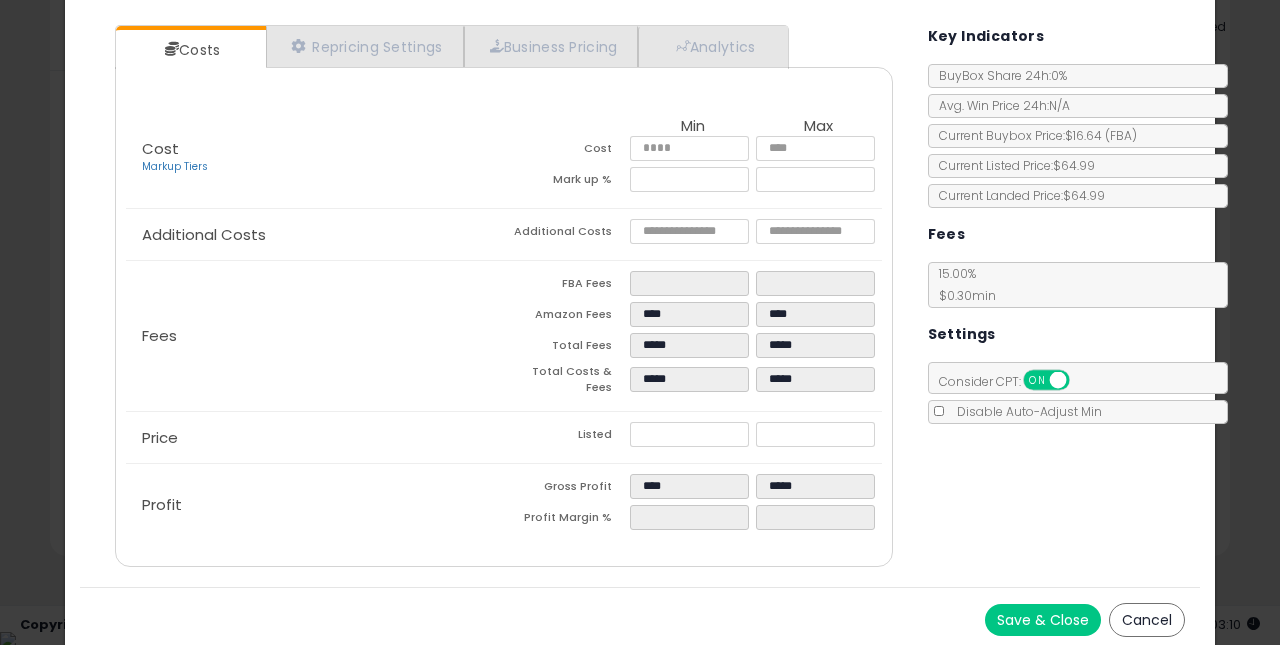 click on "Save & Close" at bounding box center (1043, 620) 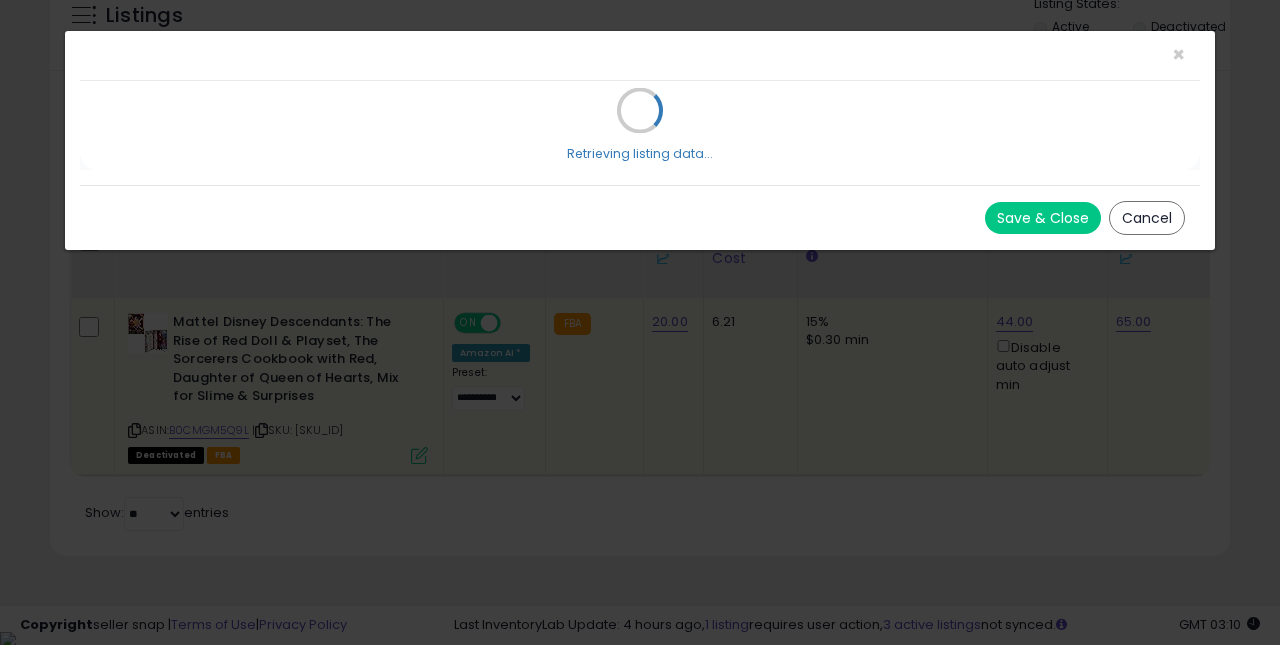 scroll, scrollTop: 0, scrollLeft: 0, axis: both 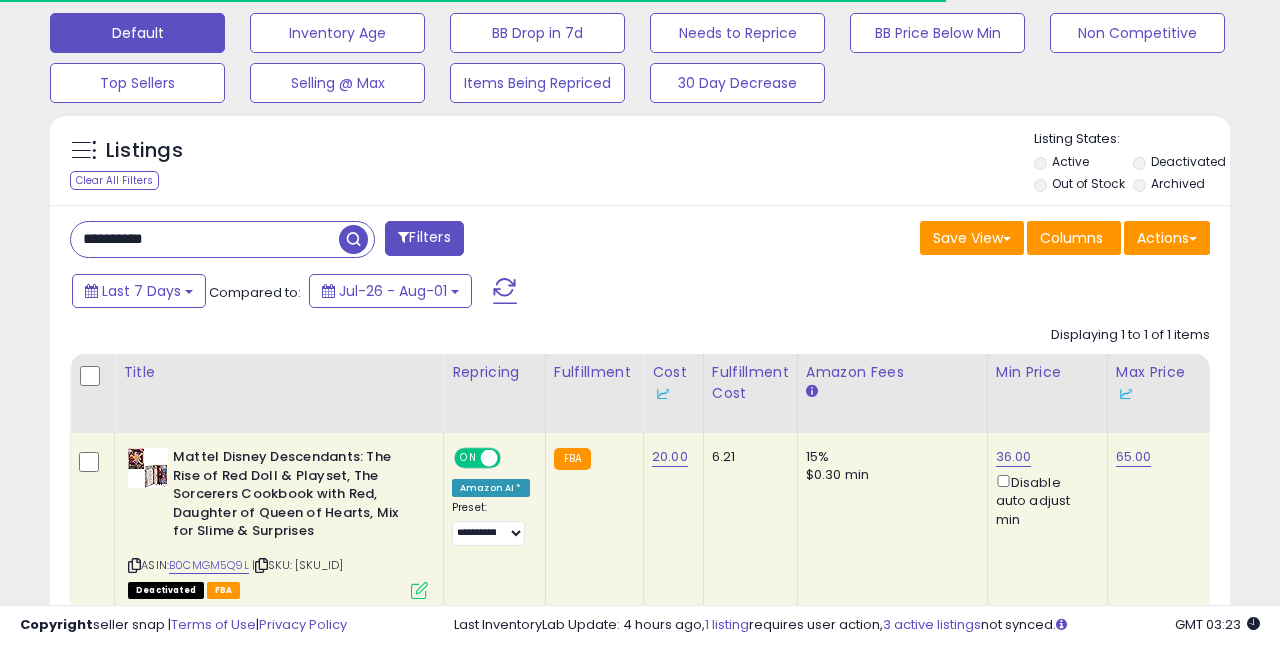 click on "**********" at bounding box center [205, 239] 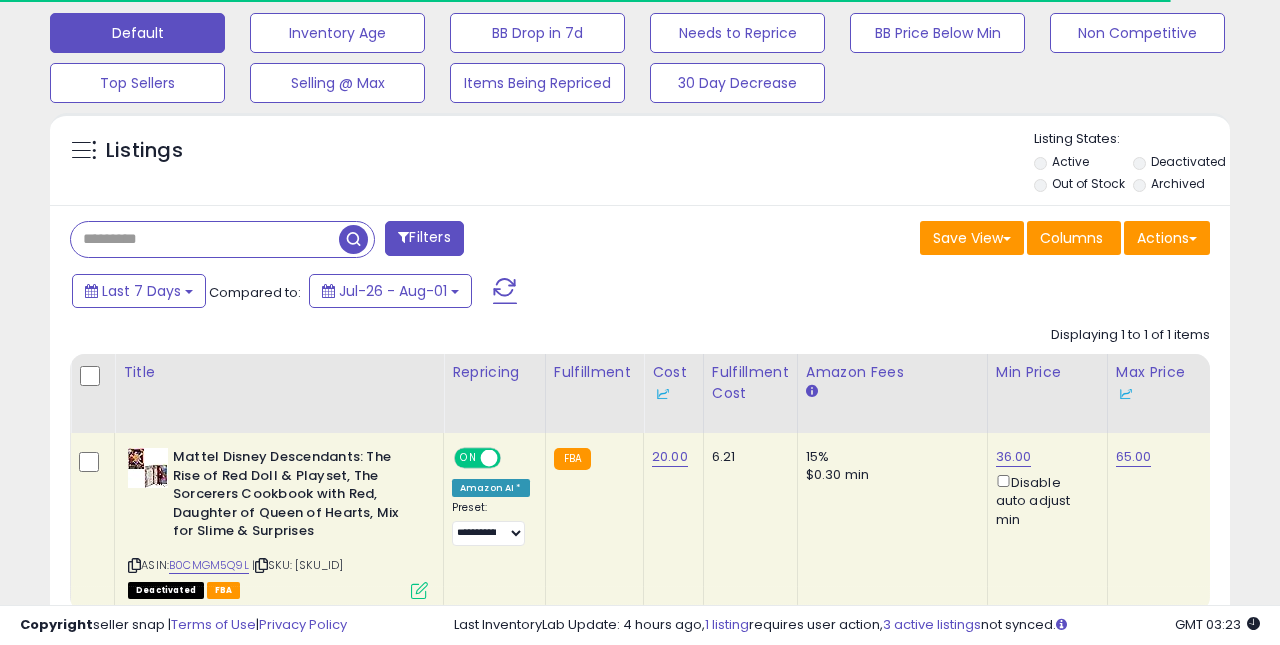 paste on "**********" 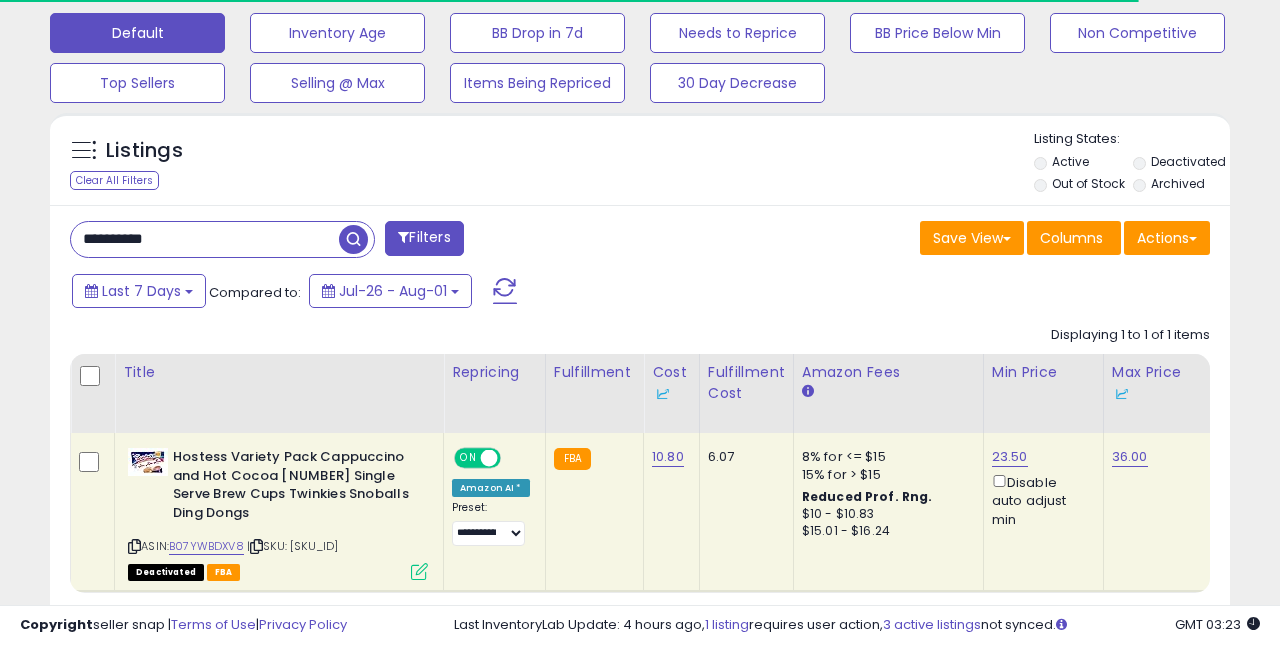 scroll, scrollTop: 734, scrollLeft: 0, axis: vertical 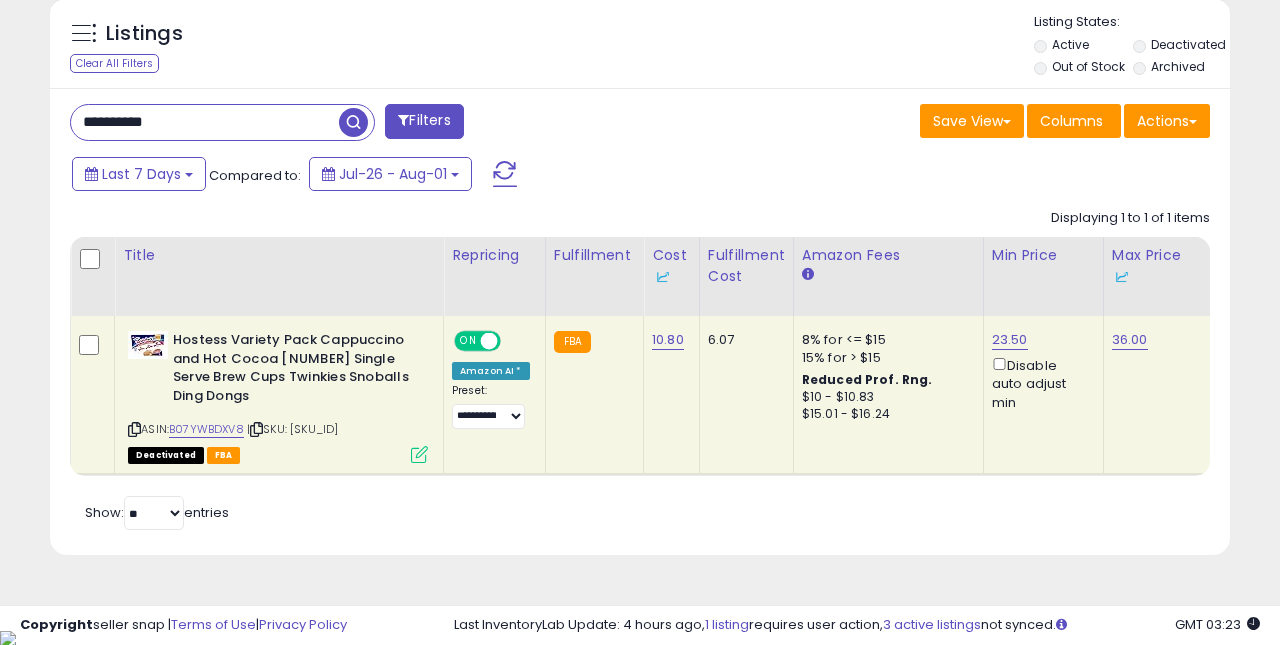 click at bounding box center [419, 454] 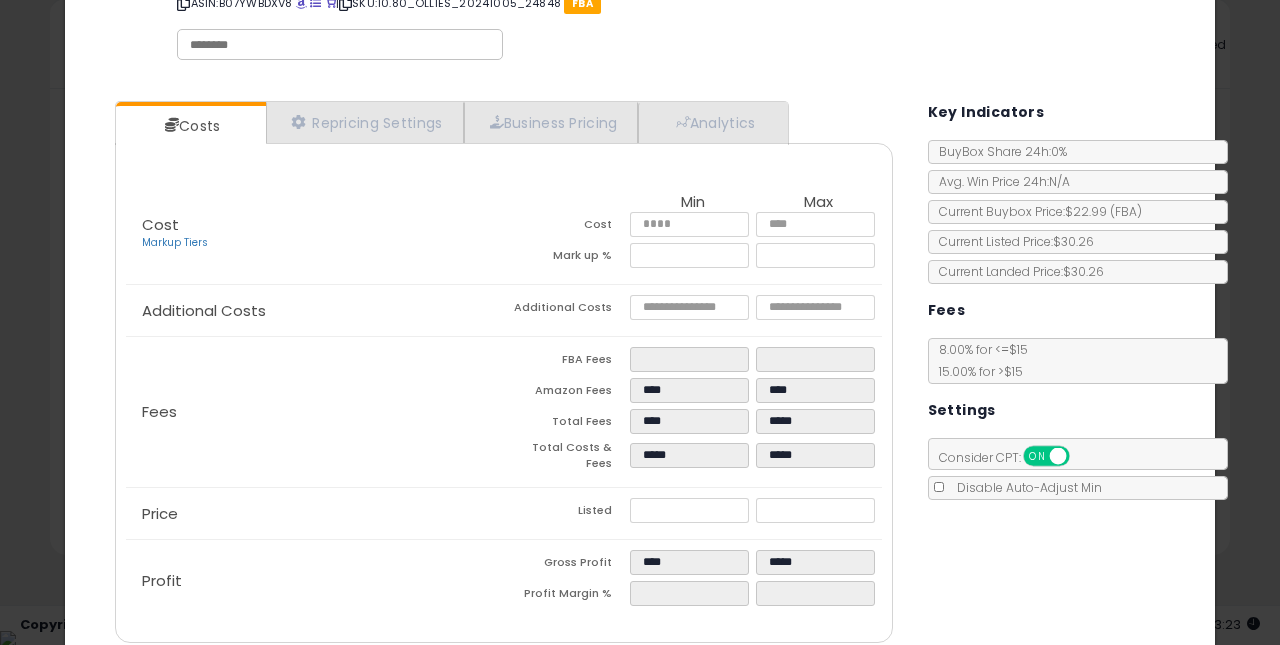 scroll, scrollTop: 106, scrollLeft: 0, axis: vertical 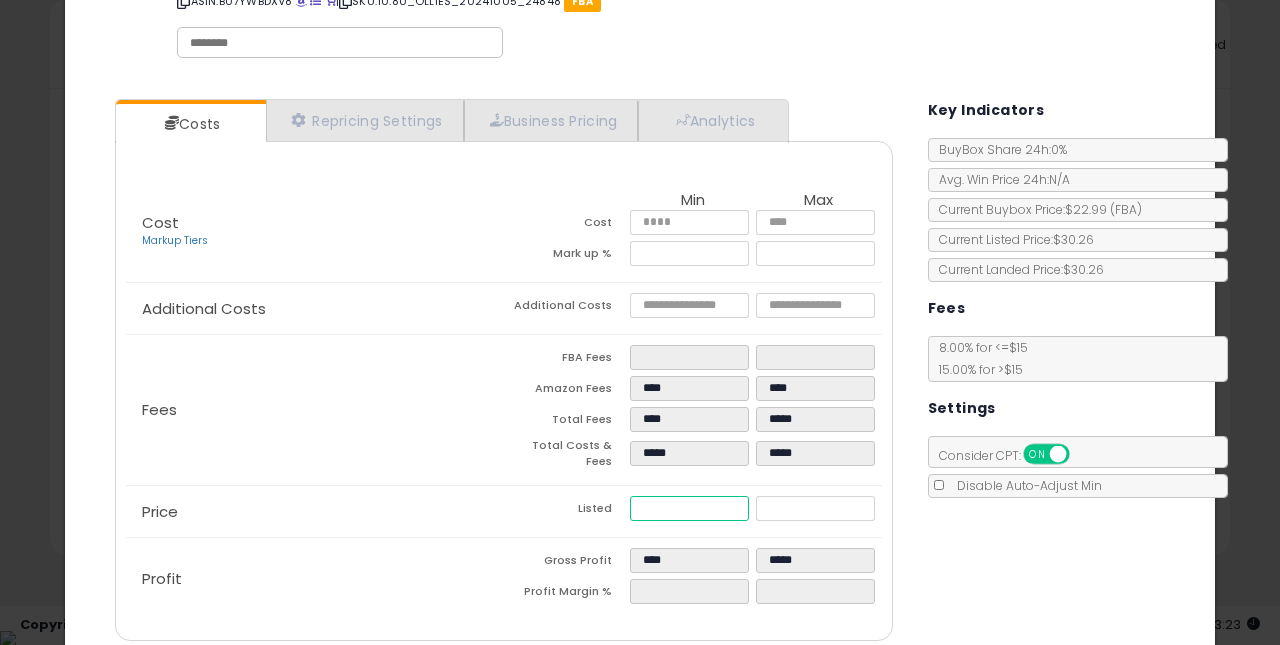 click on "*****" at bounding box center [690, 508] 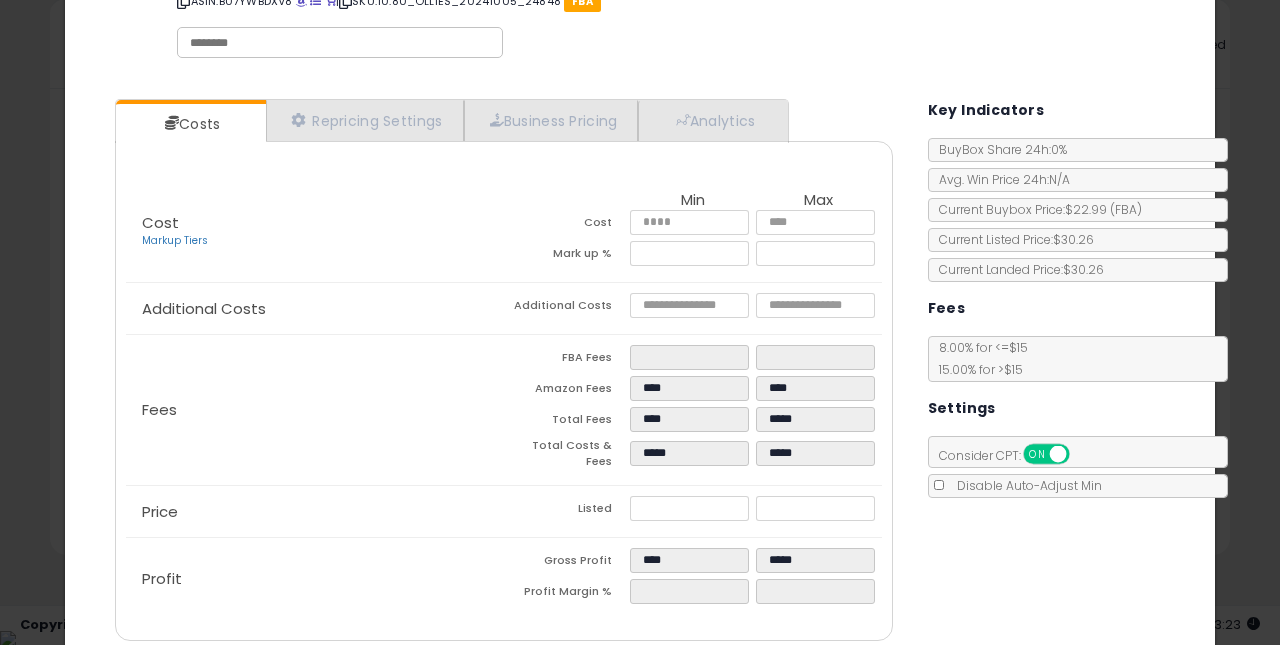 click on "Listed" at bounding box center [567, 511] 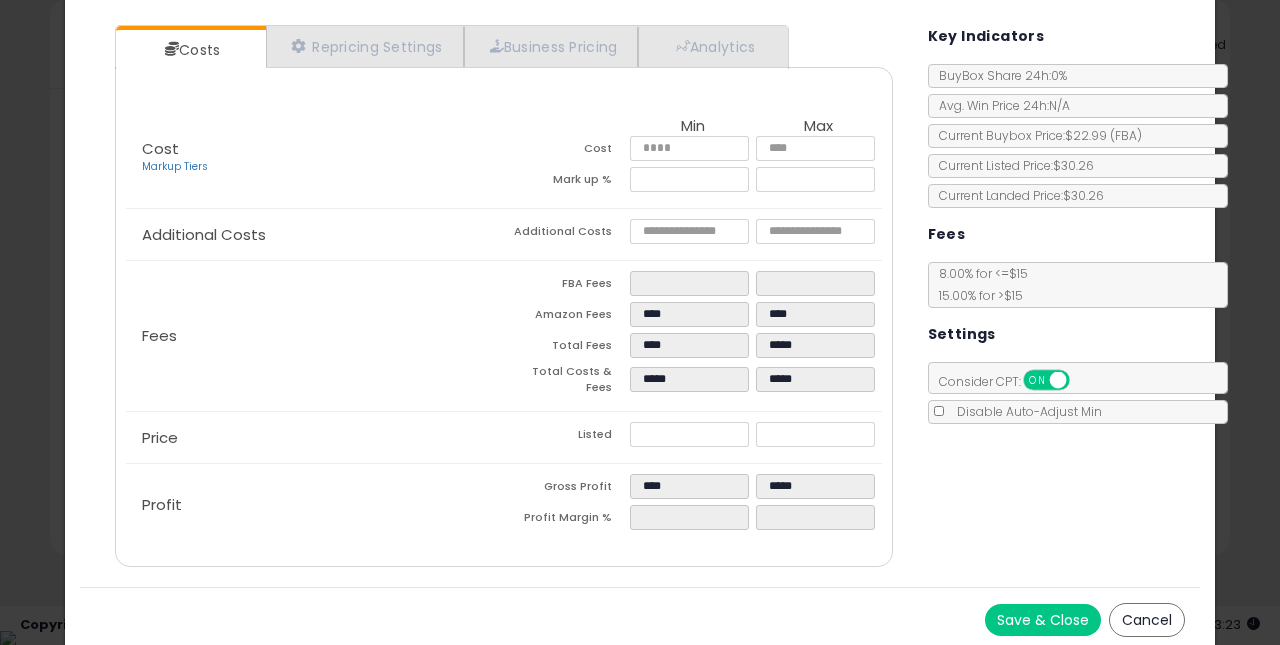 click on "Save & Close" at bounding box center (1043, 620) 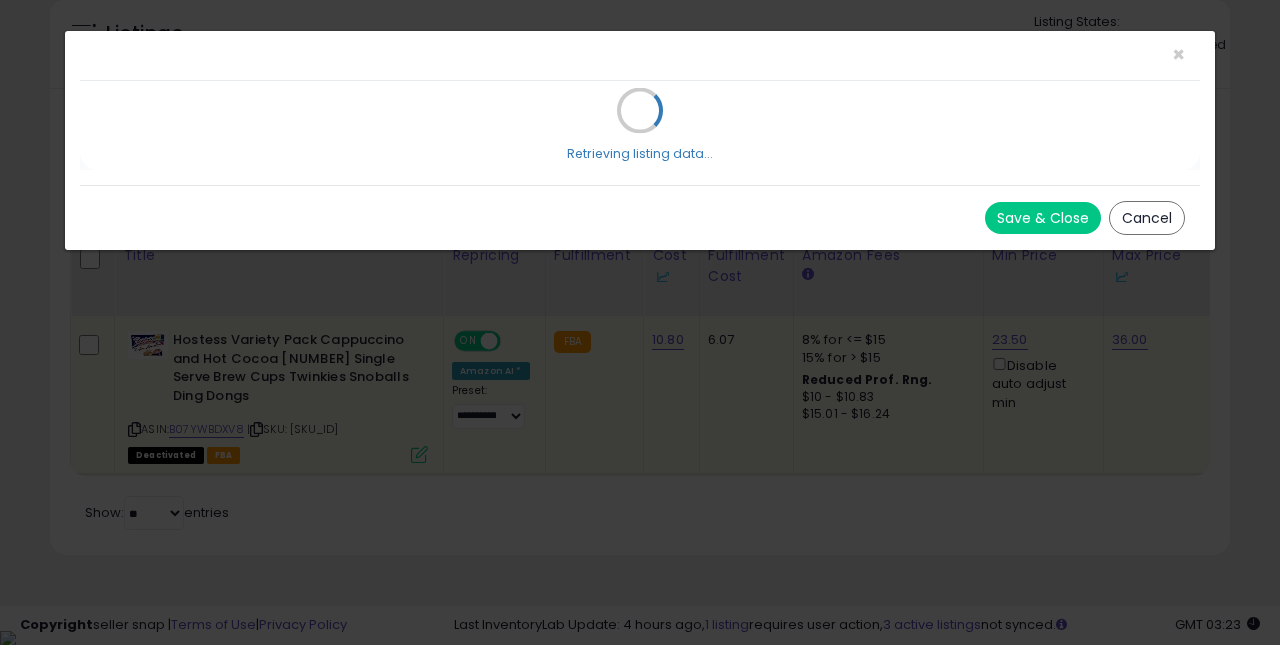 scroll, scrollTop: 0, scrollLeft: 0, axis: both 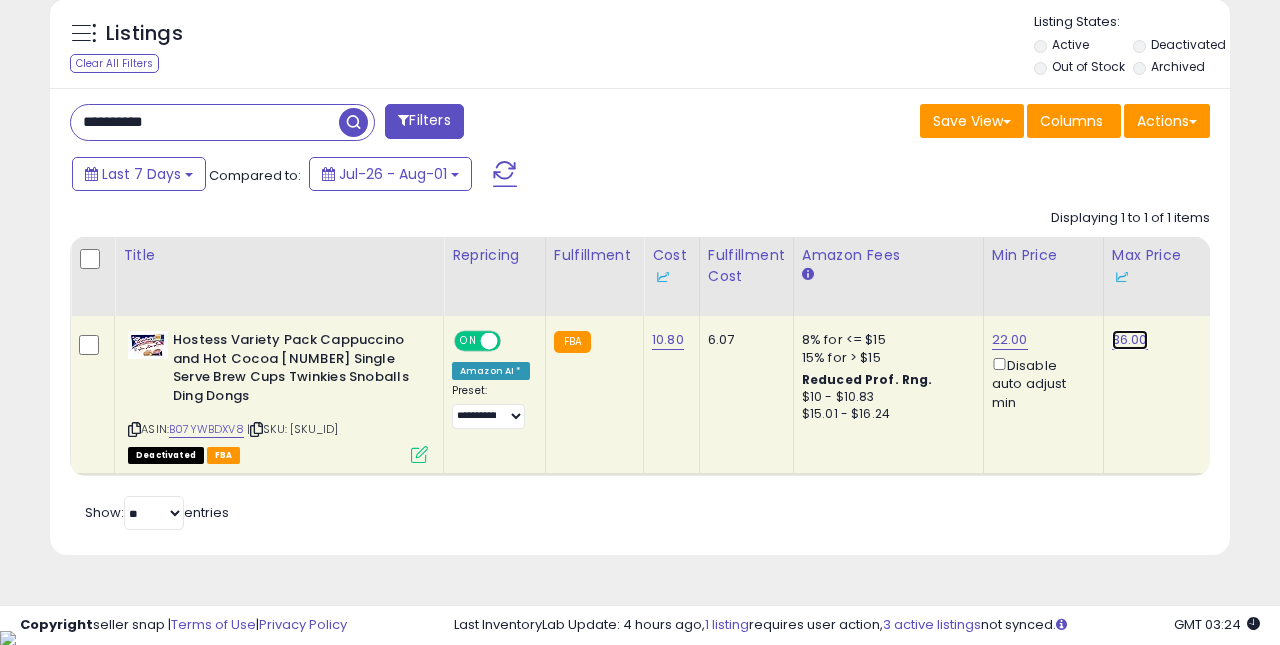 click on "36.00" at bounding box center (1130, 340) 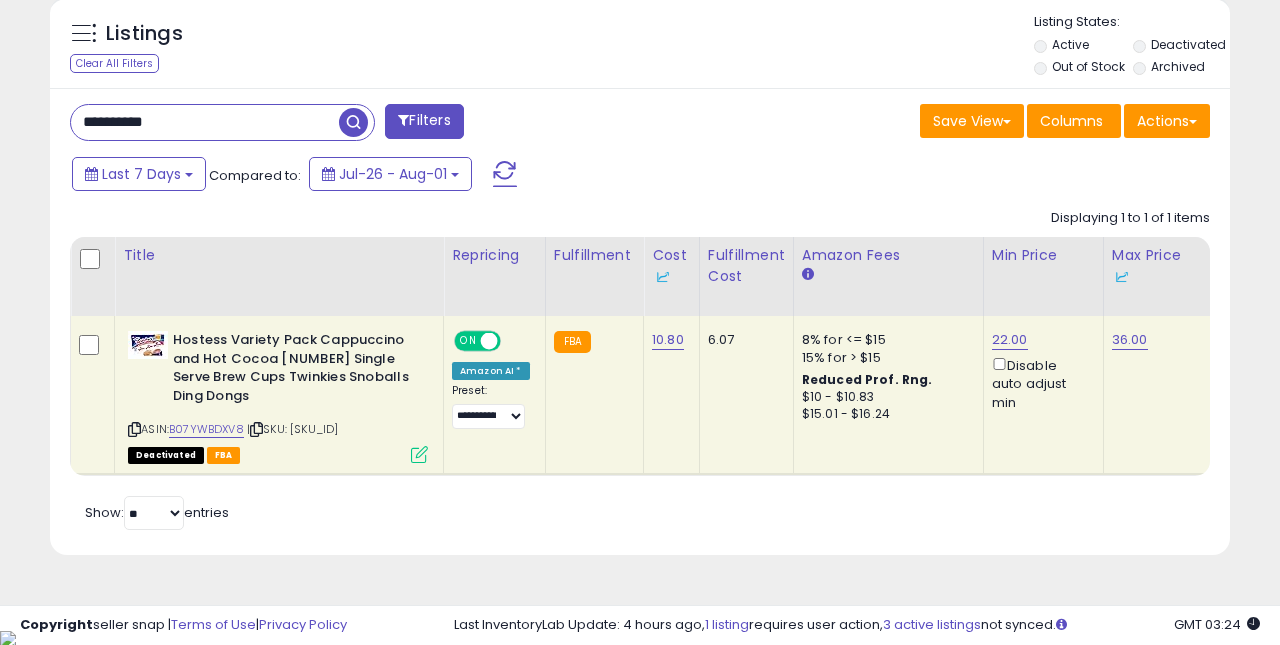 scroll, scrollTop: 0, scrollLeft: 93, axis: horizontal 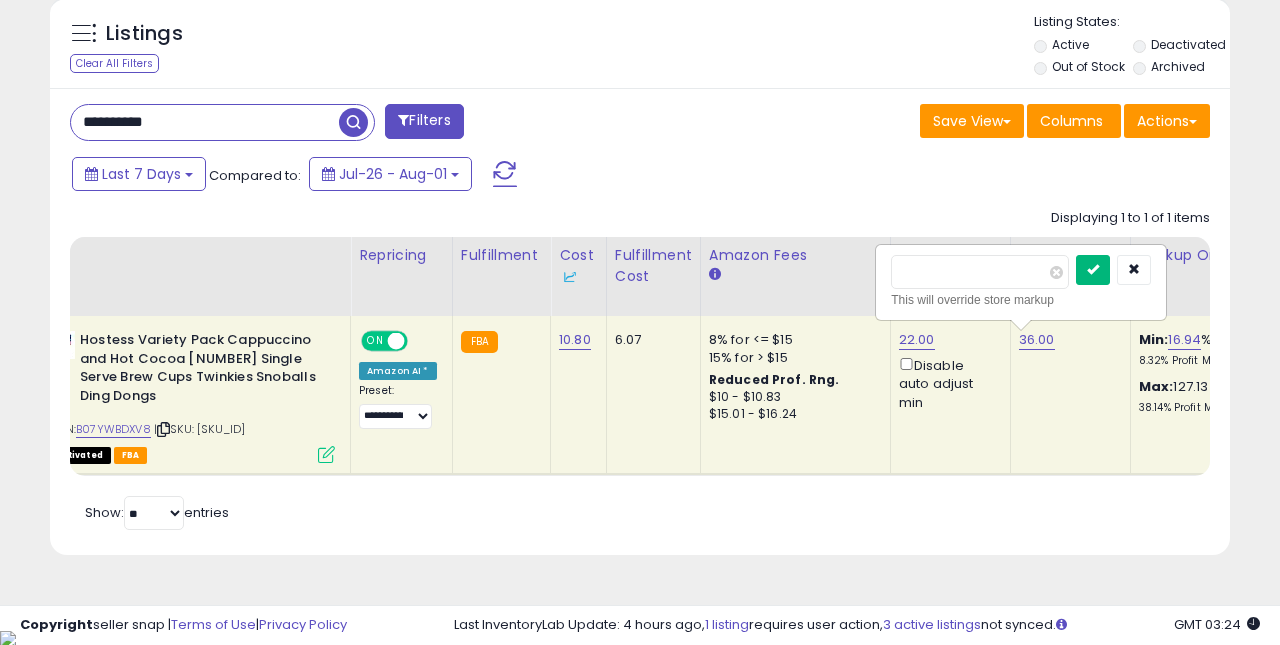 click at bounding box center (1093, 269) 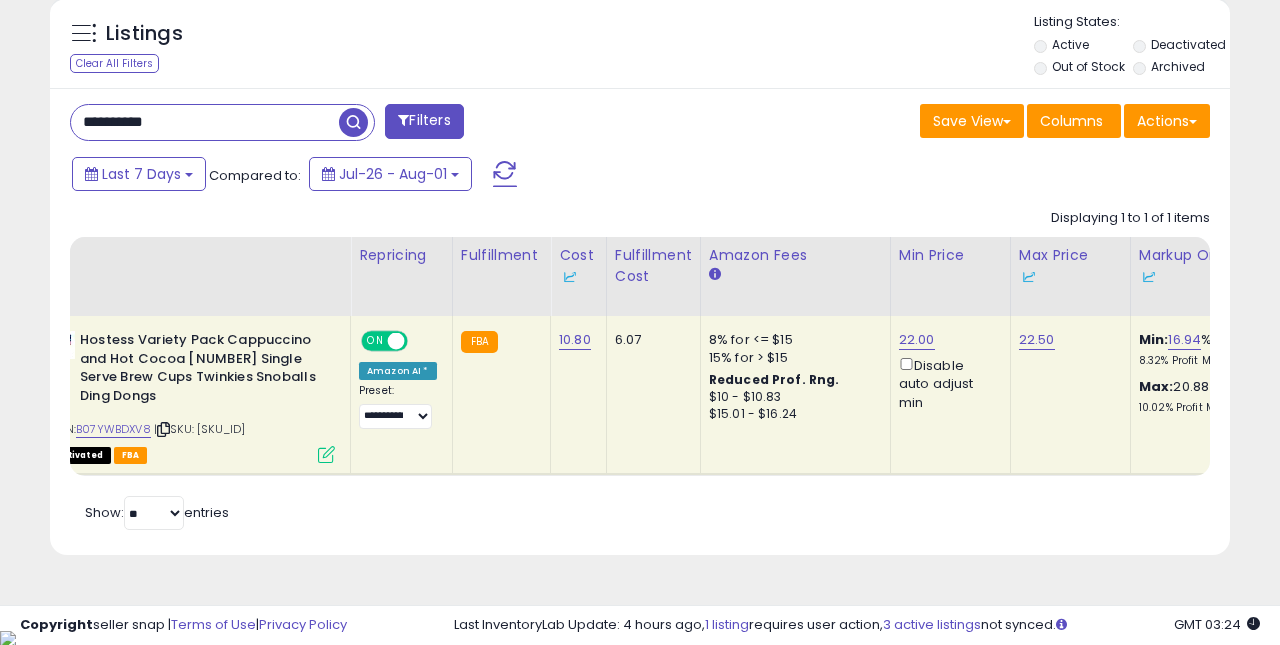 click on "**********" at bounding box center [347, 124] 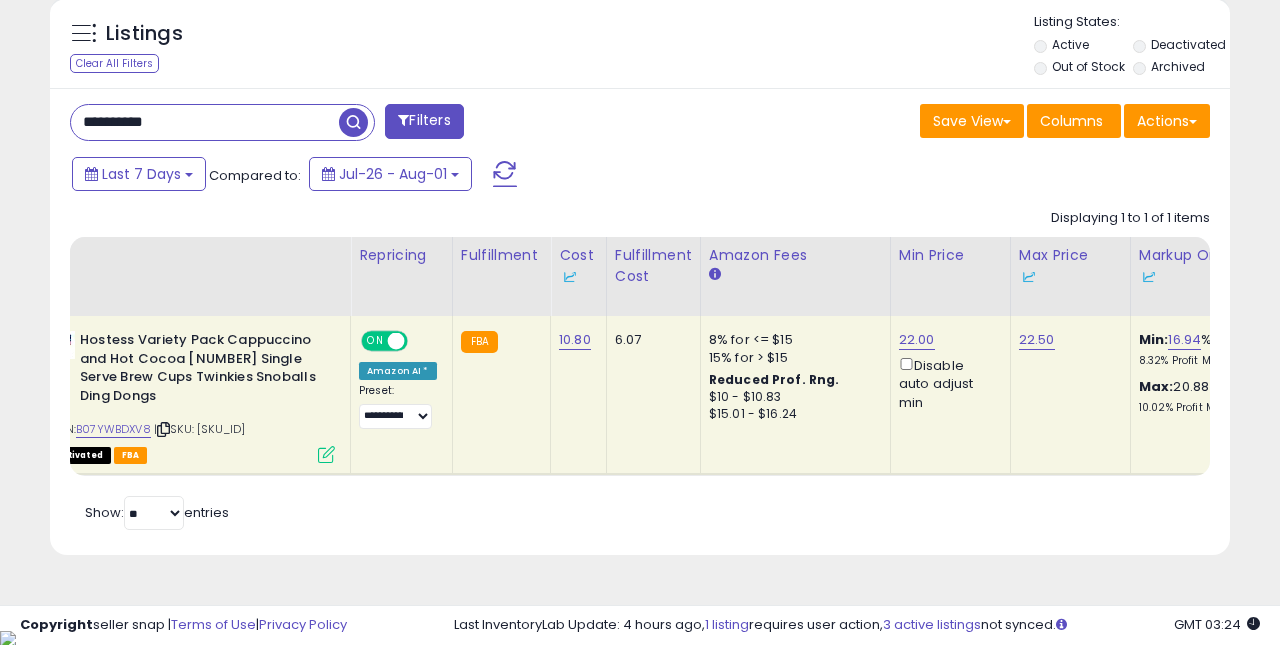 click on "**********" at bounding box center (205, 122) 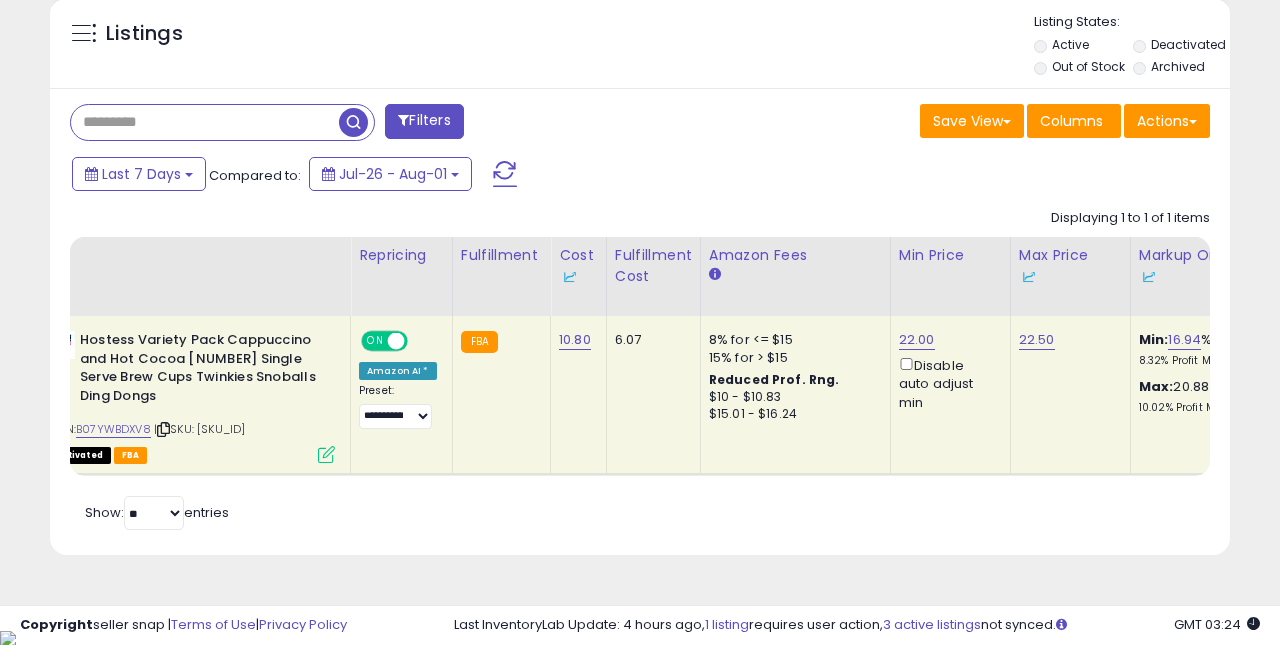 paste on "**********" 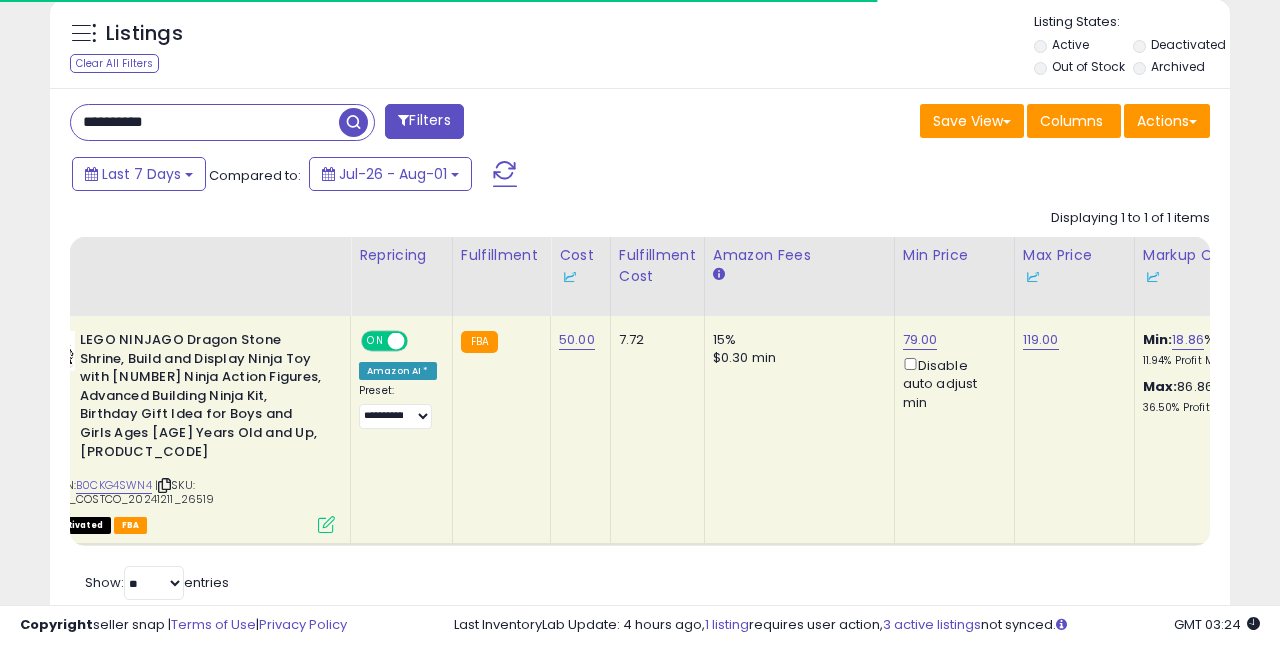 scroll, scrollTop: 771, scrollLeft: 0, axis: vertical 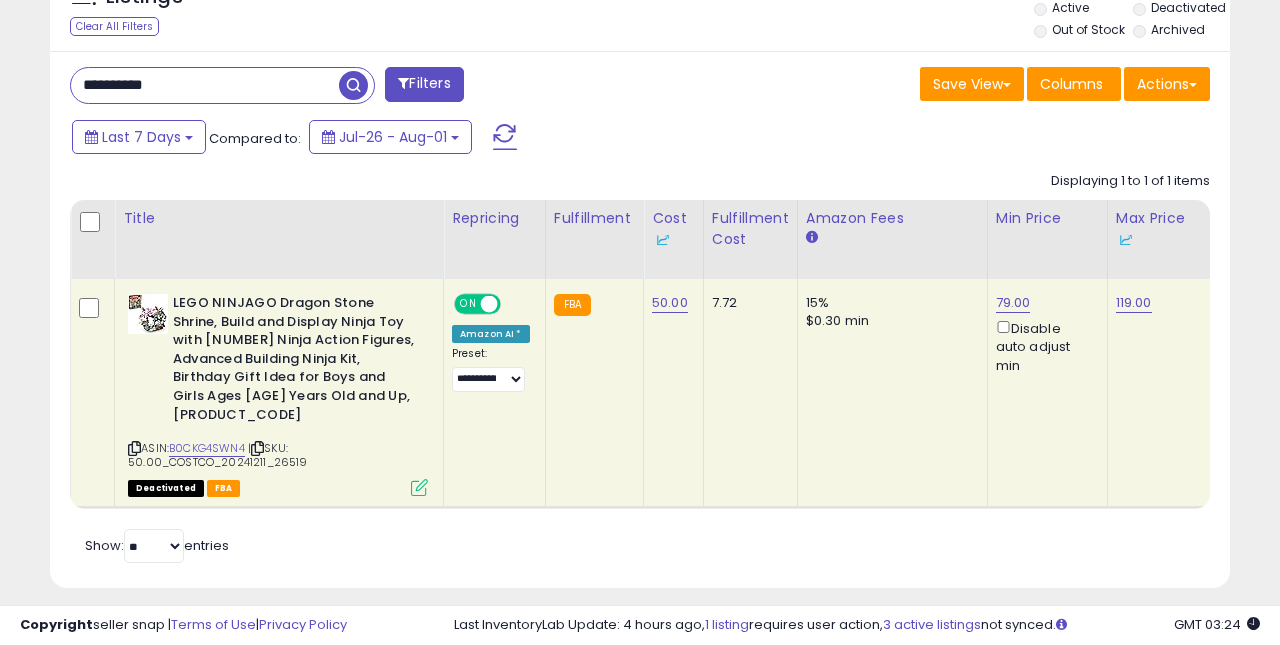 click at bounding box center [419, 487] 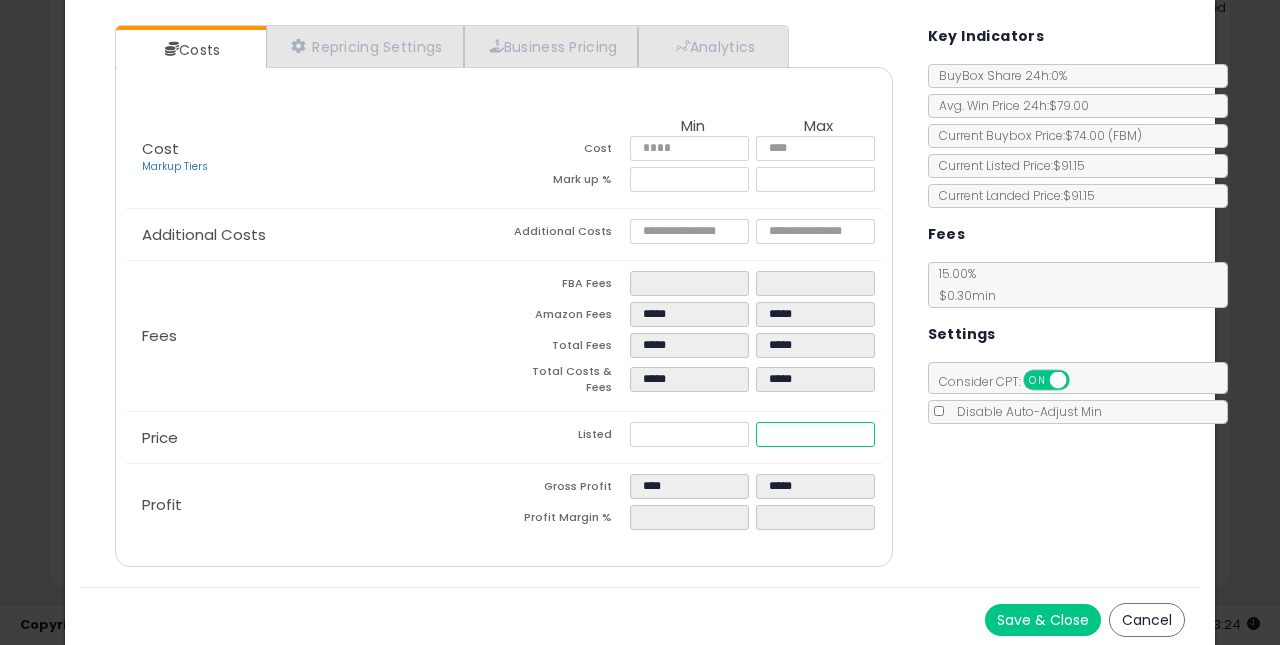 click on "******" at bounding box center (816, 434) 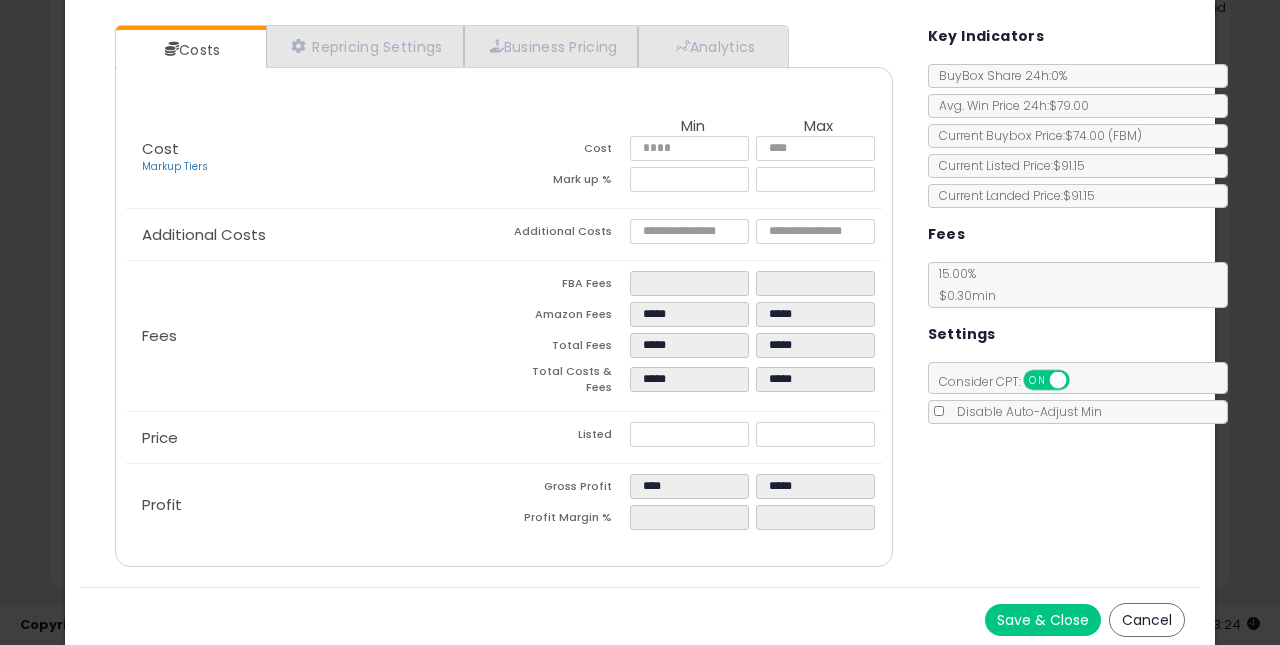 click on "Profit
Gross Profit
****
*****
Profit Margin %
*****
*****" 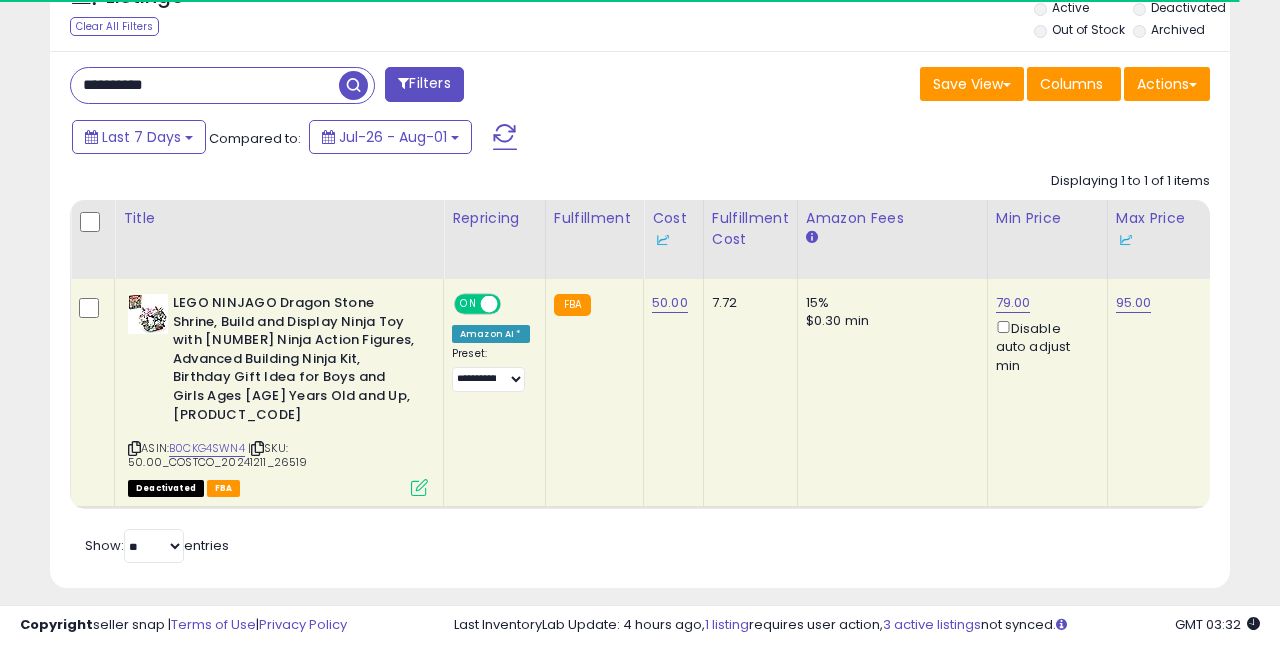 click on "**********" at bounding box center (205, 85) 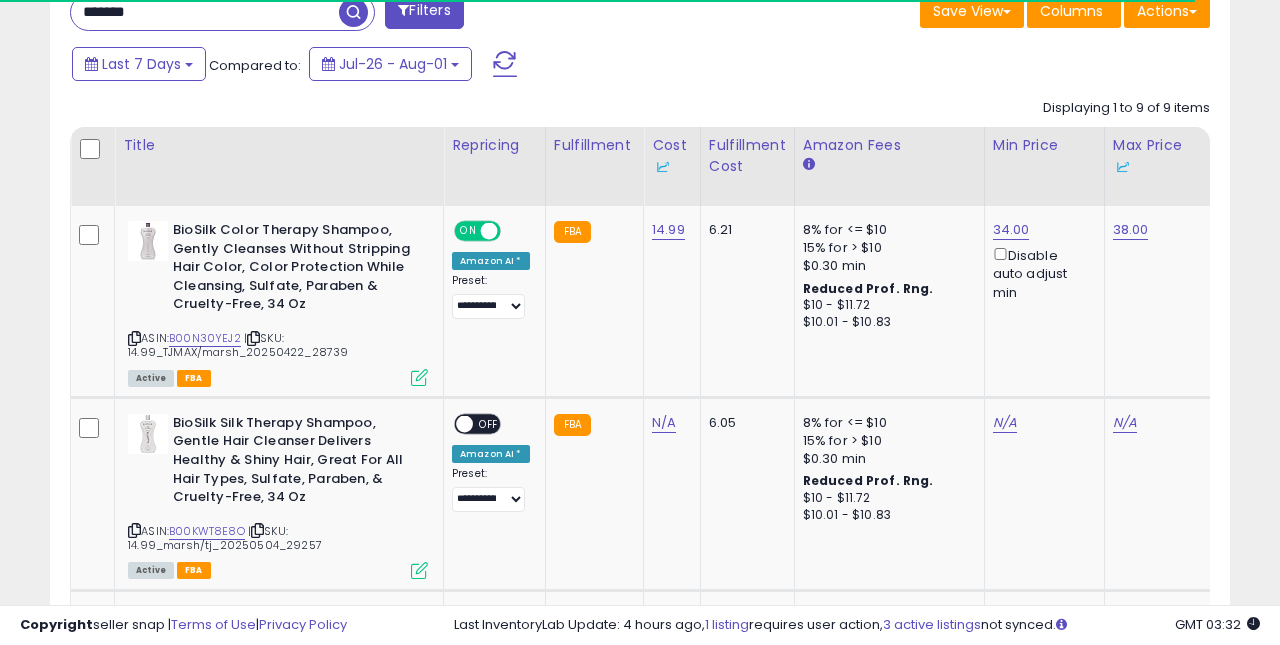 scroll, scrollTop: 885, scrollLeft: 0, axis: vertical 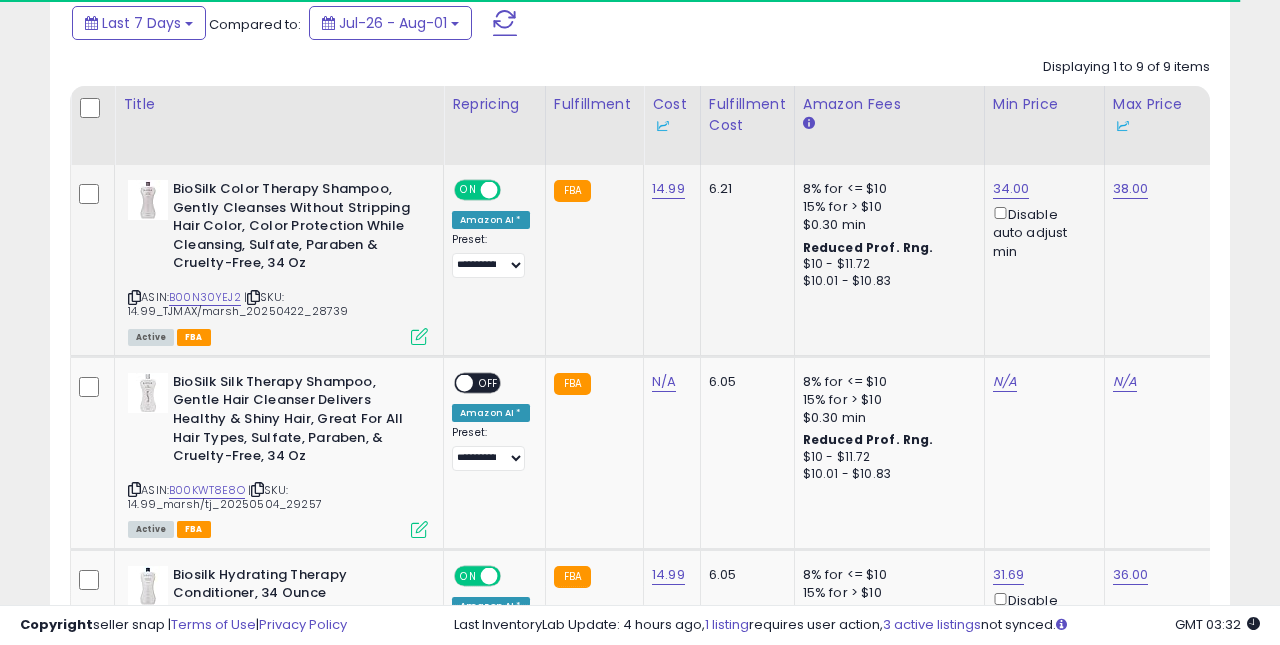 click at bounding box center [419, 336] 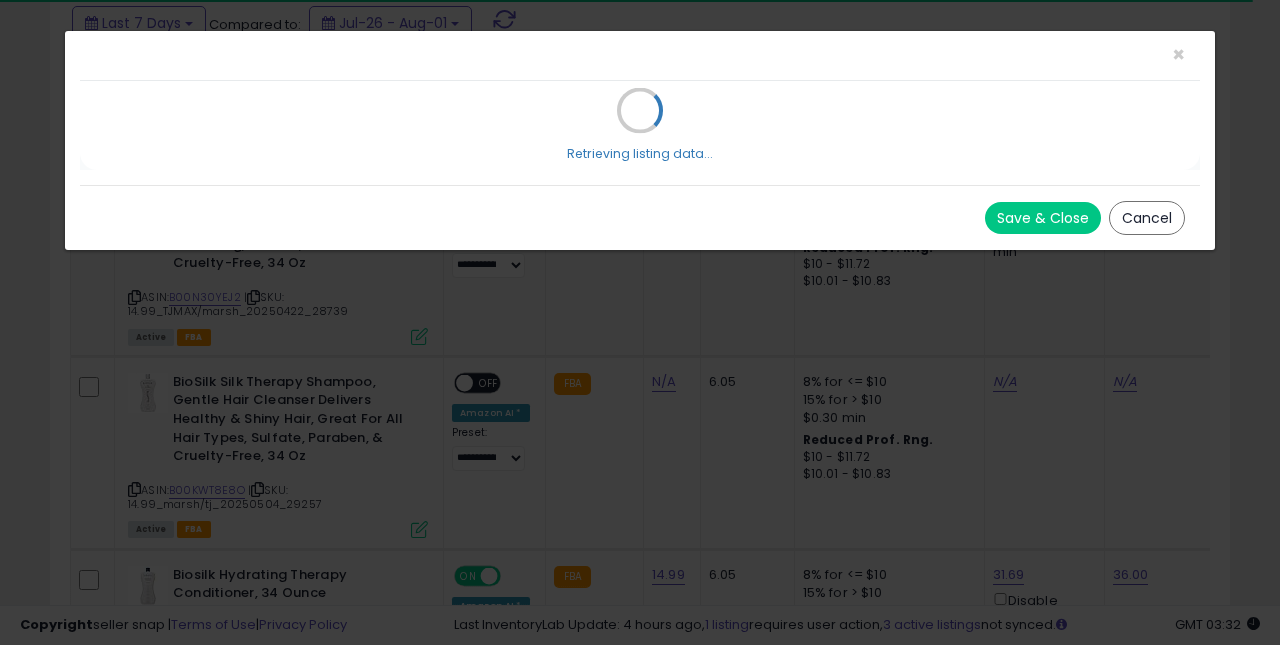scroll, scrollTop: 999590, scrollLeft: 999317, axis: both 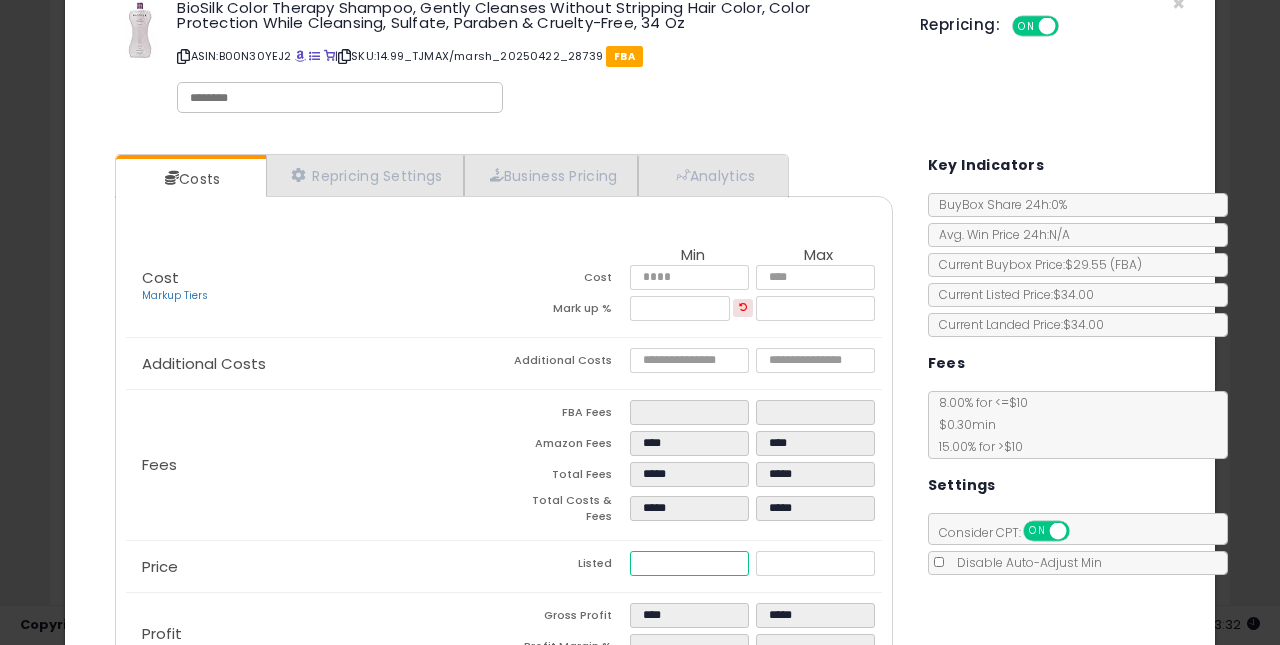 click on "*****" at bounding box center [690, 563] 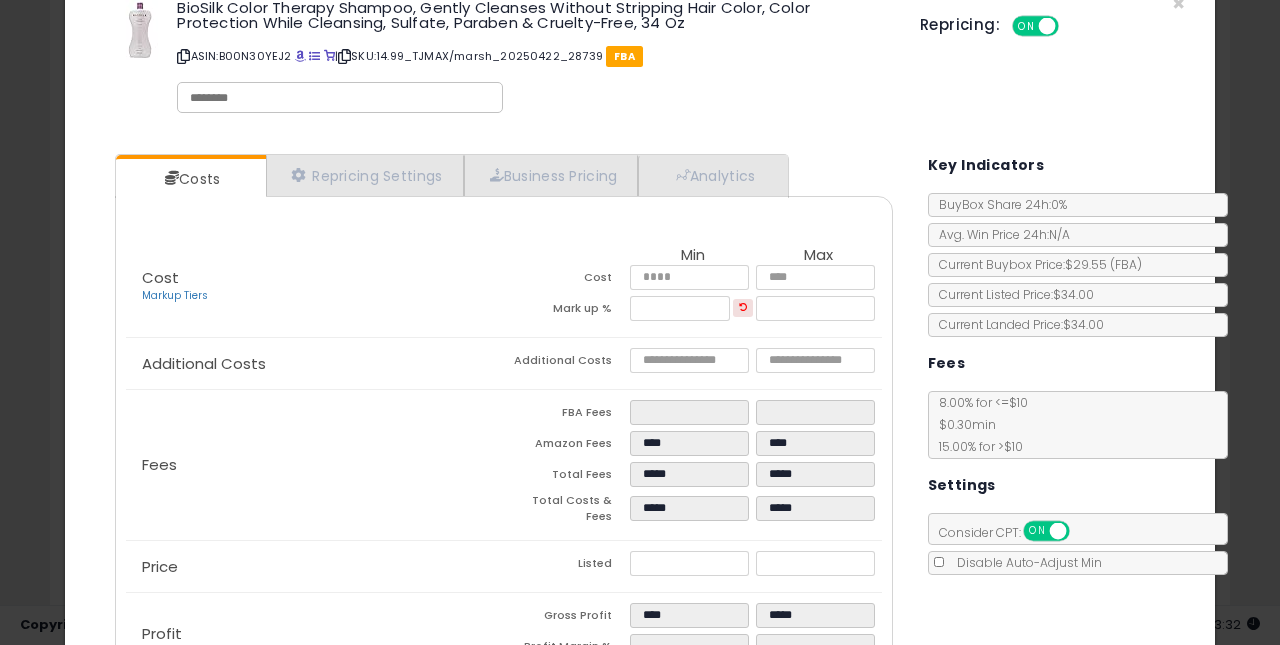 click on "Listed" at bounding box center [567, 566] 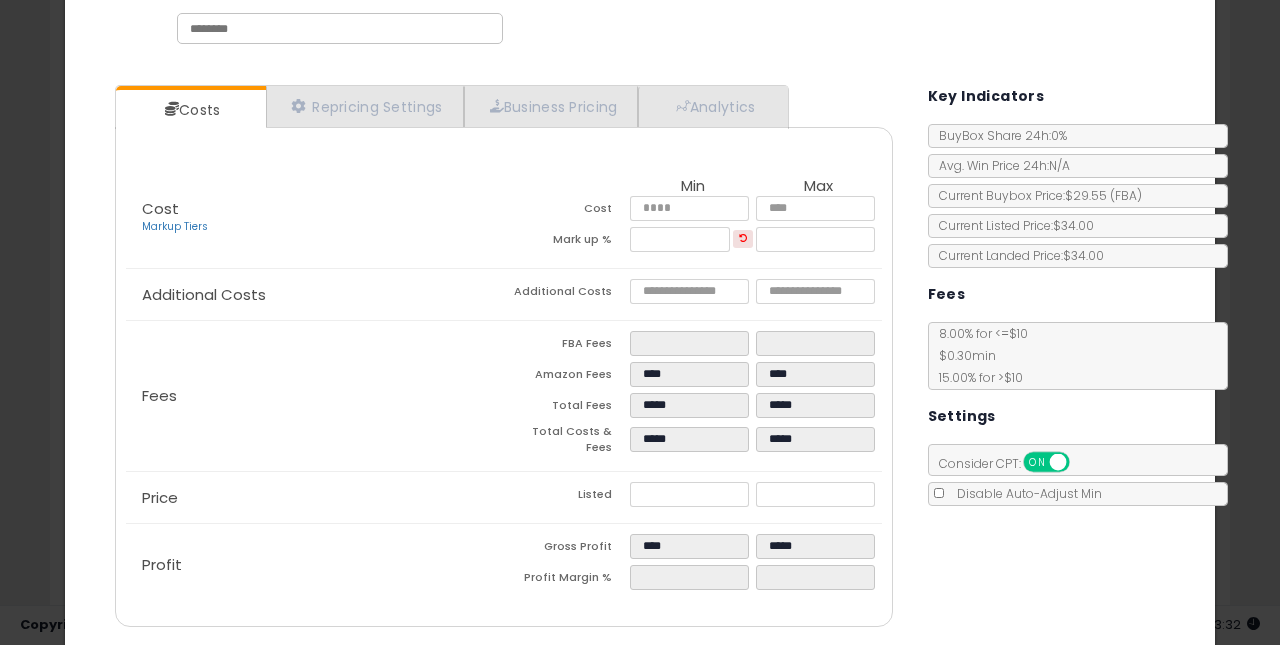 scroll, scrollTop: 172, scrollLeft: 0, axis: vertical 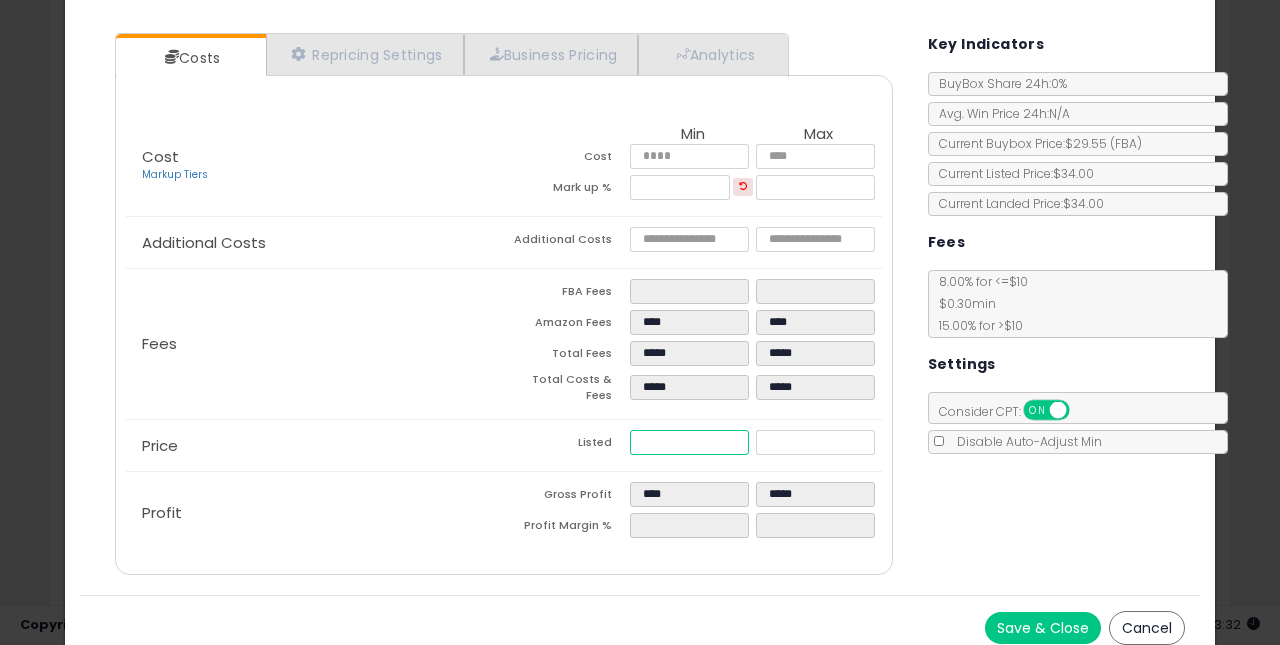 click on "*****" at bounding box center (690, 442) 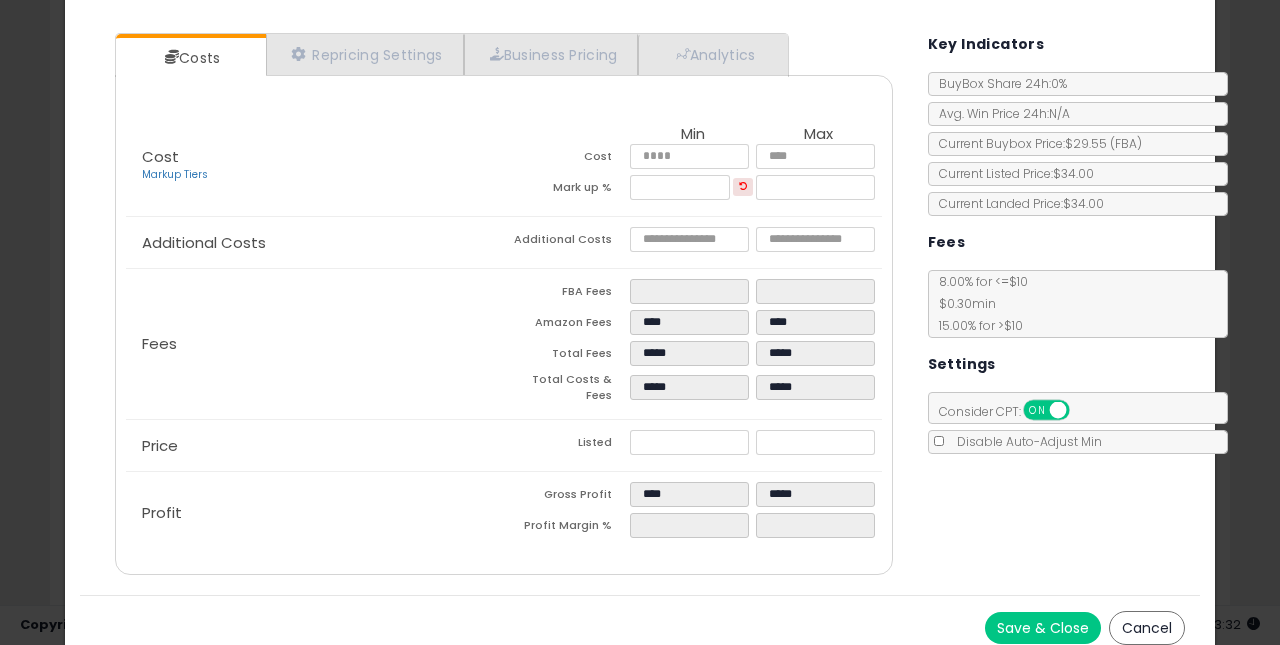 click on "Gross Profit" at bounding box center (567, 497) 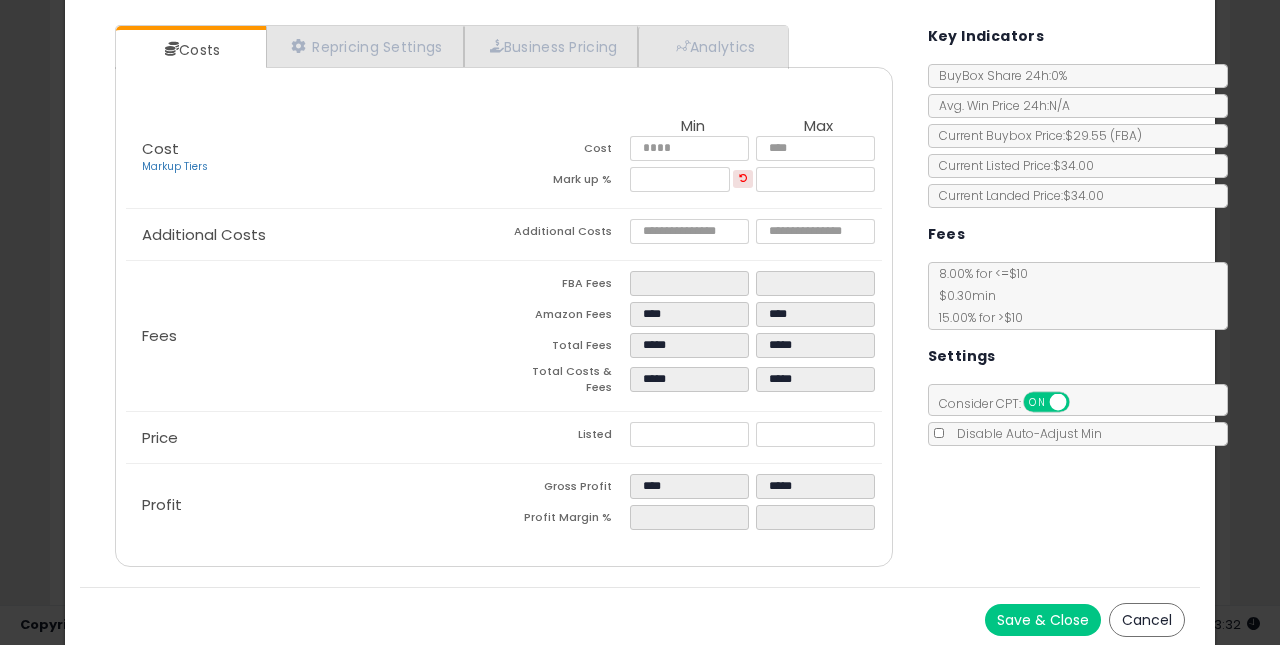 click on "Save & Close" at bounding box center [1043, 620] 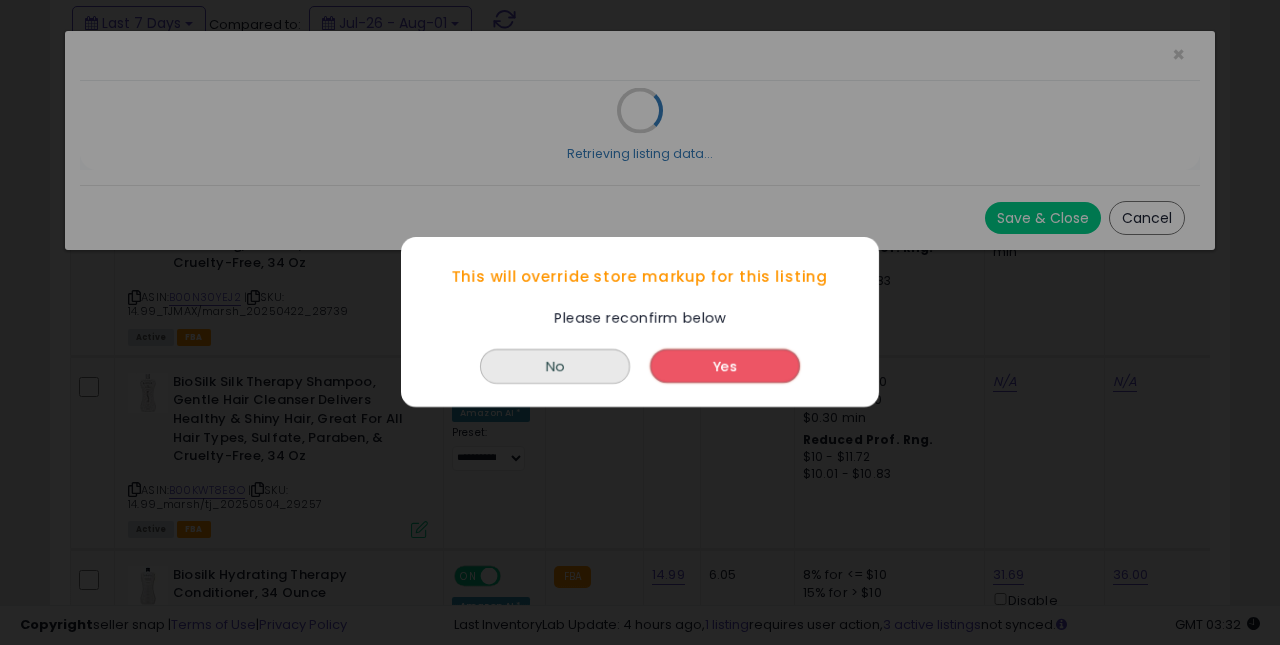 click on "Yes" at bounding box center [725, 367] 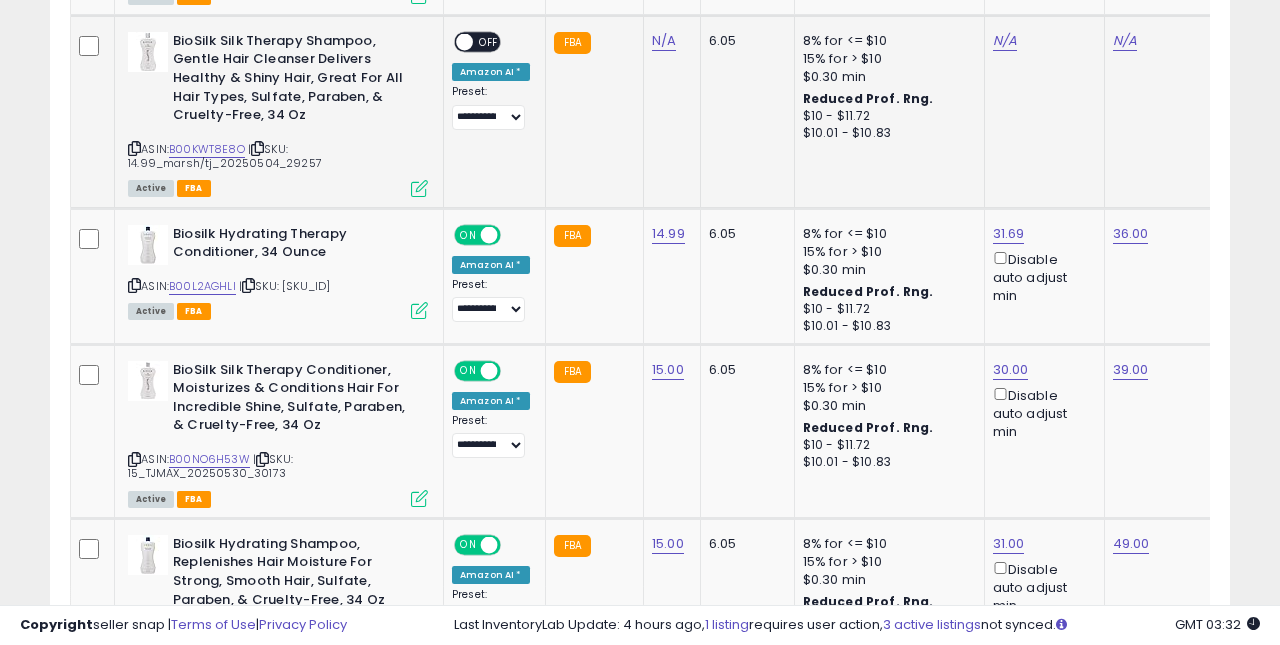 scroll, scrollTop: 1235, scrollLeft: 0, axis: vertical 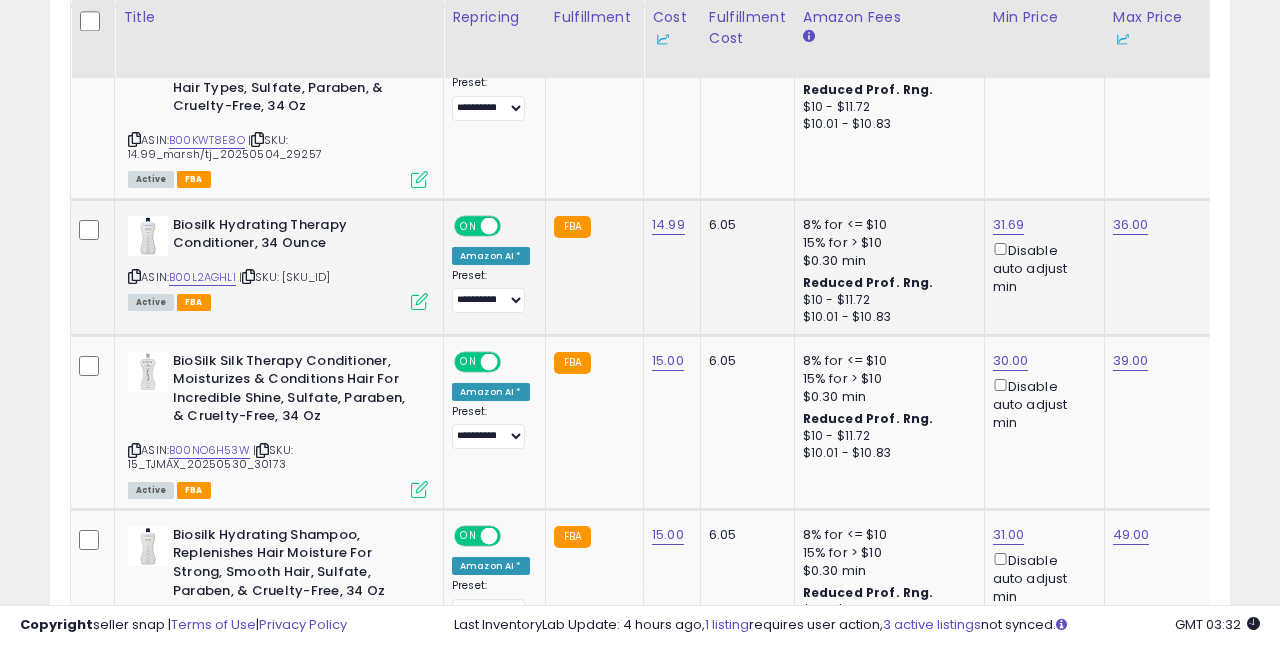 click at bounding box center (419, 301) 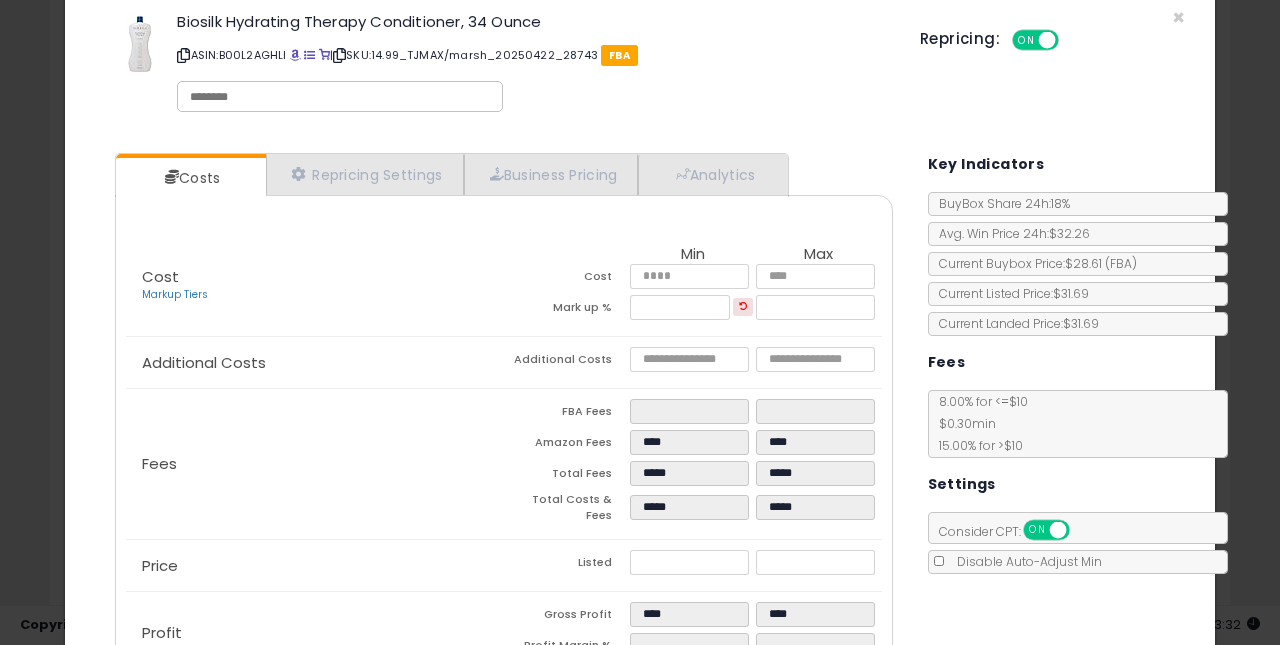 scroll, scrollTop: 19, scrollLeft: 0, axis: vertical 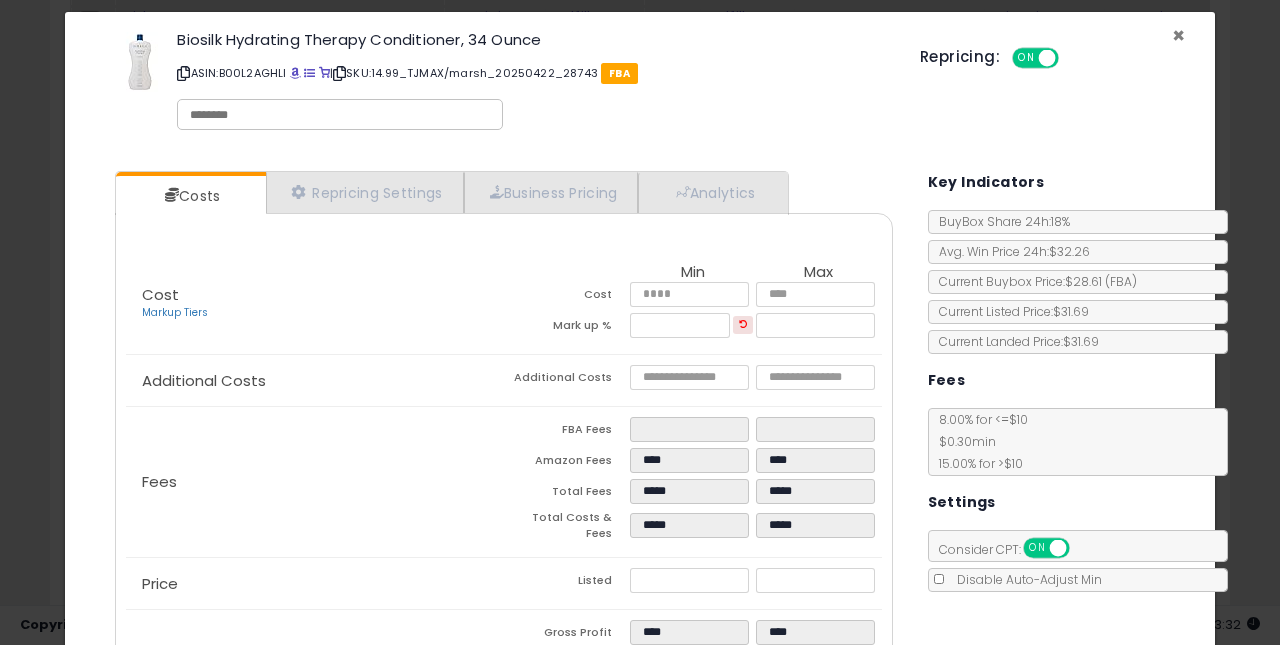 click on "×" at bounding box center [1178, 35] 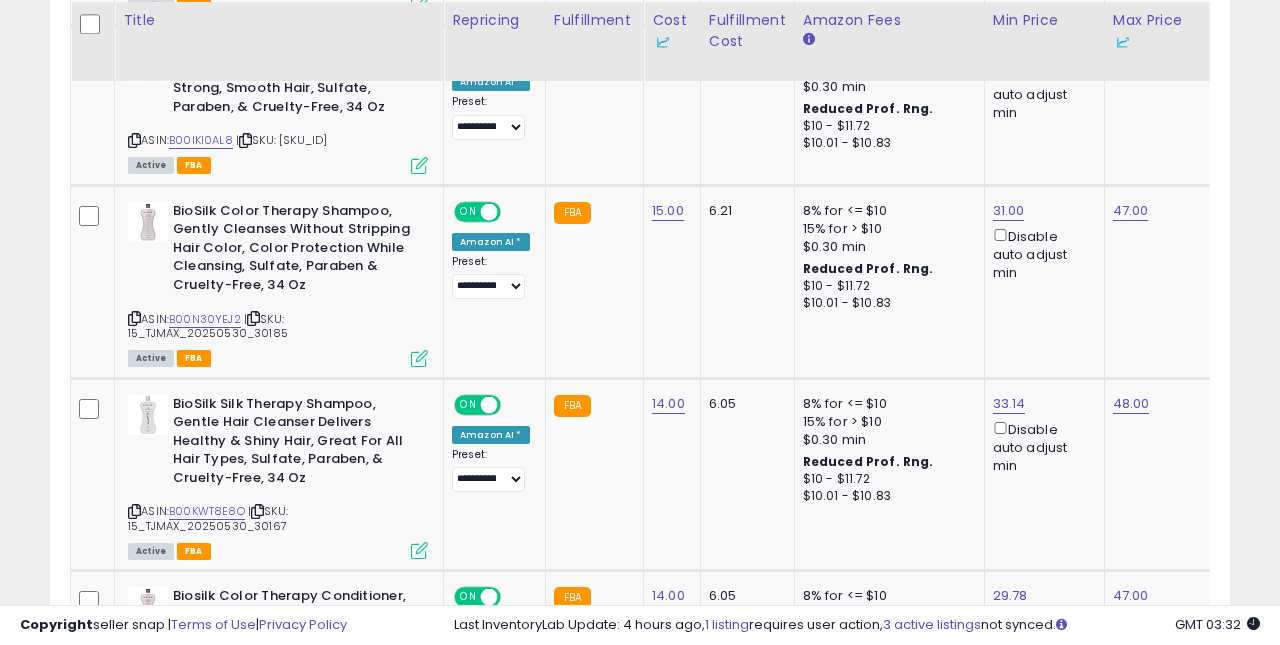 scroll, scrollTop: 1722, scrollLeft: 0, axis: vertical 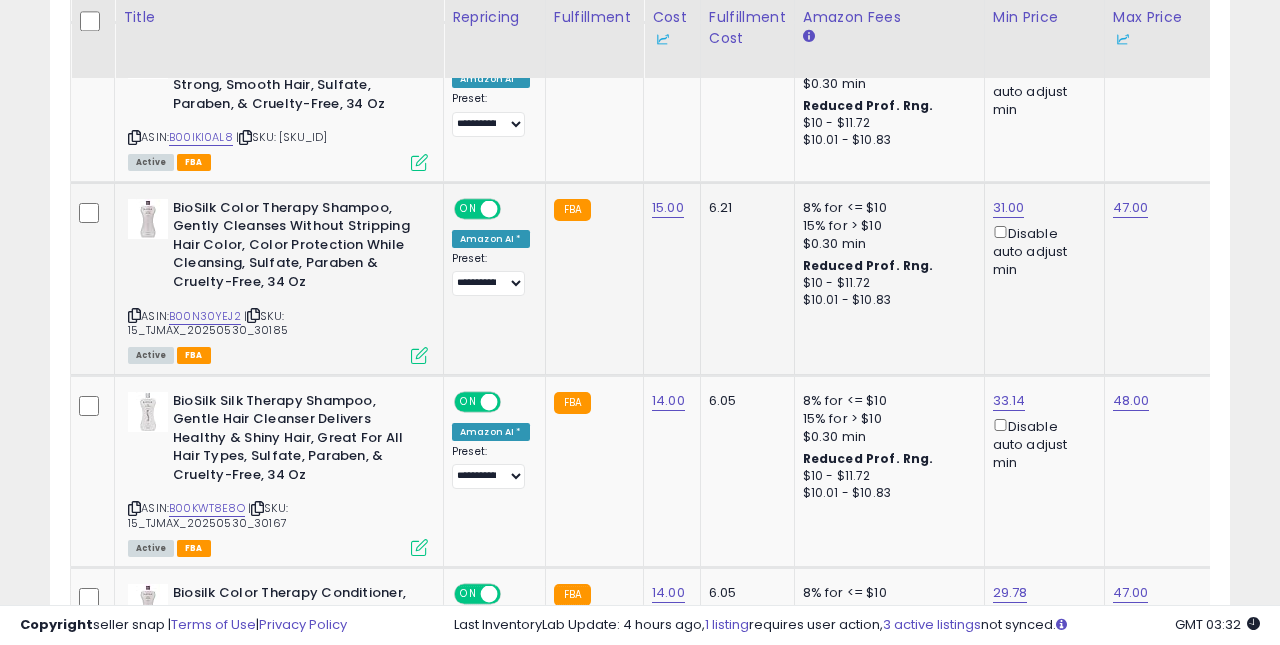 click at bounding box center (419, 355) 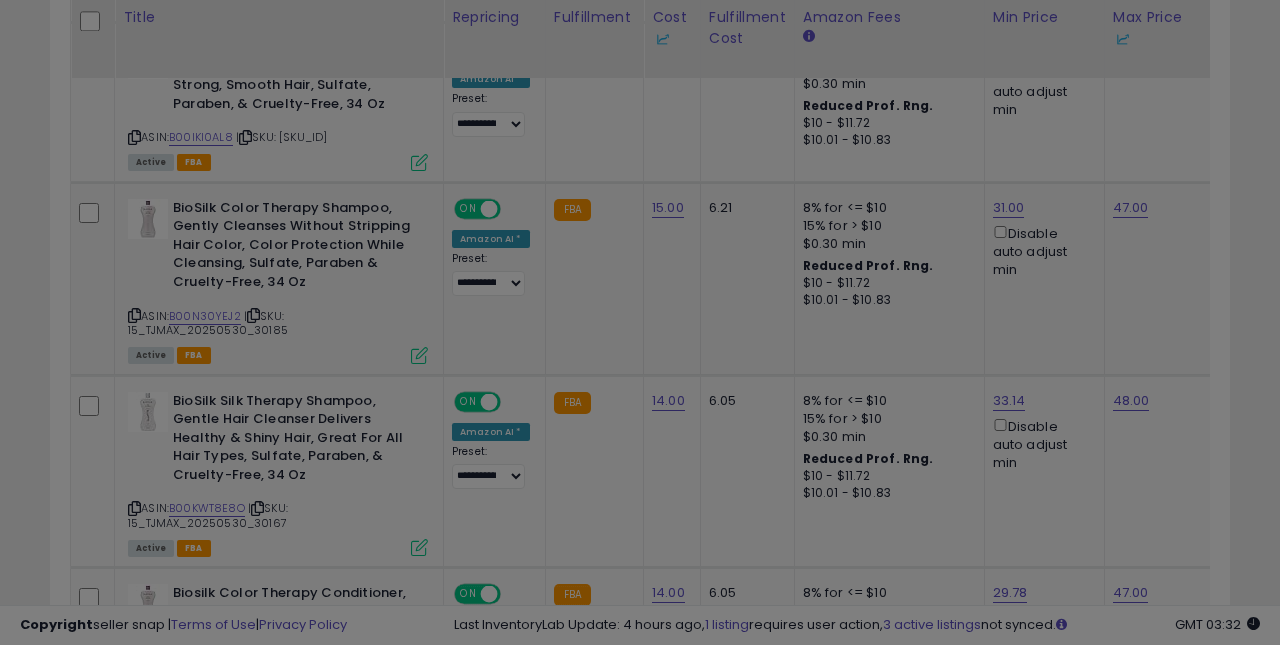 scroll, scrollTop: 0, scrollLeft: 0, axis: both 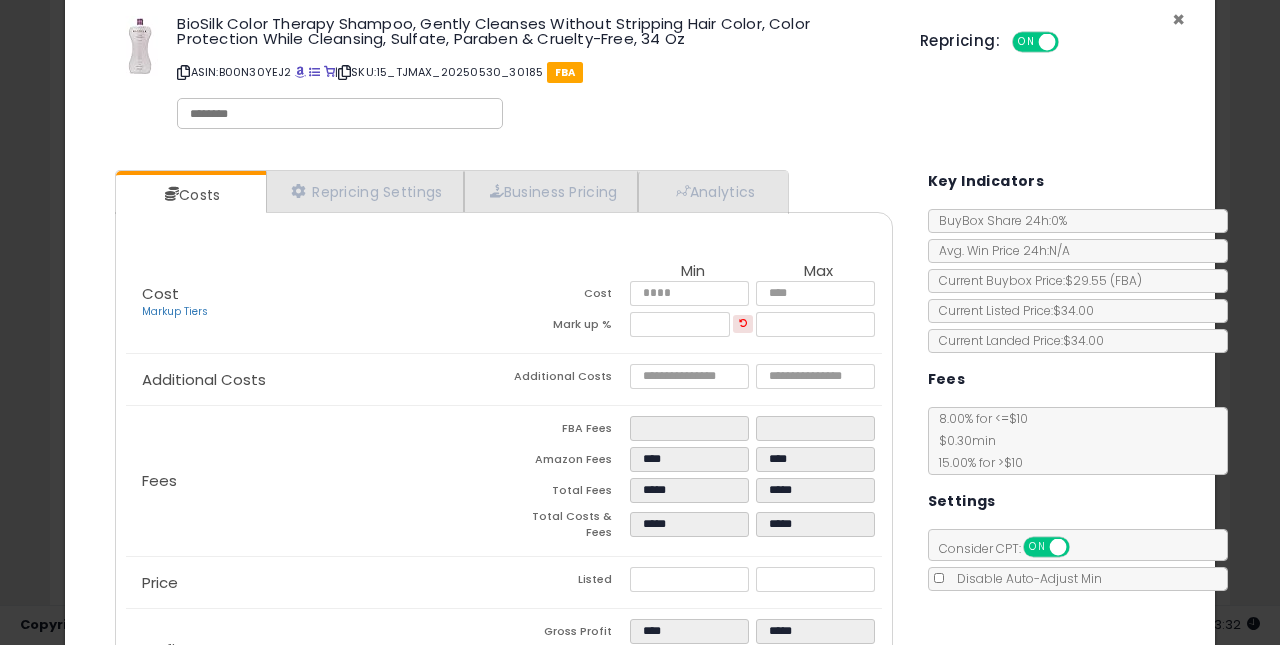 click on "×" at bounding box center (1178, 19) 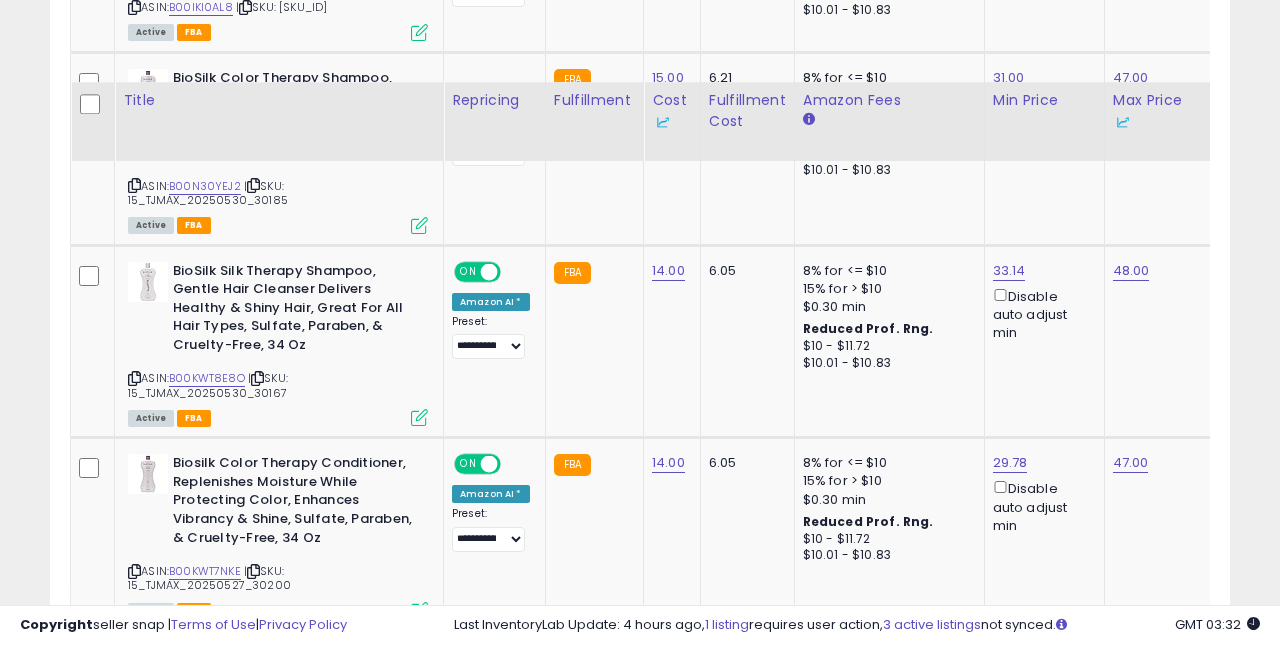 scroll, scrollTop: 1938, scrollLeft: 0, axis: vertical 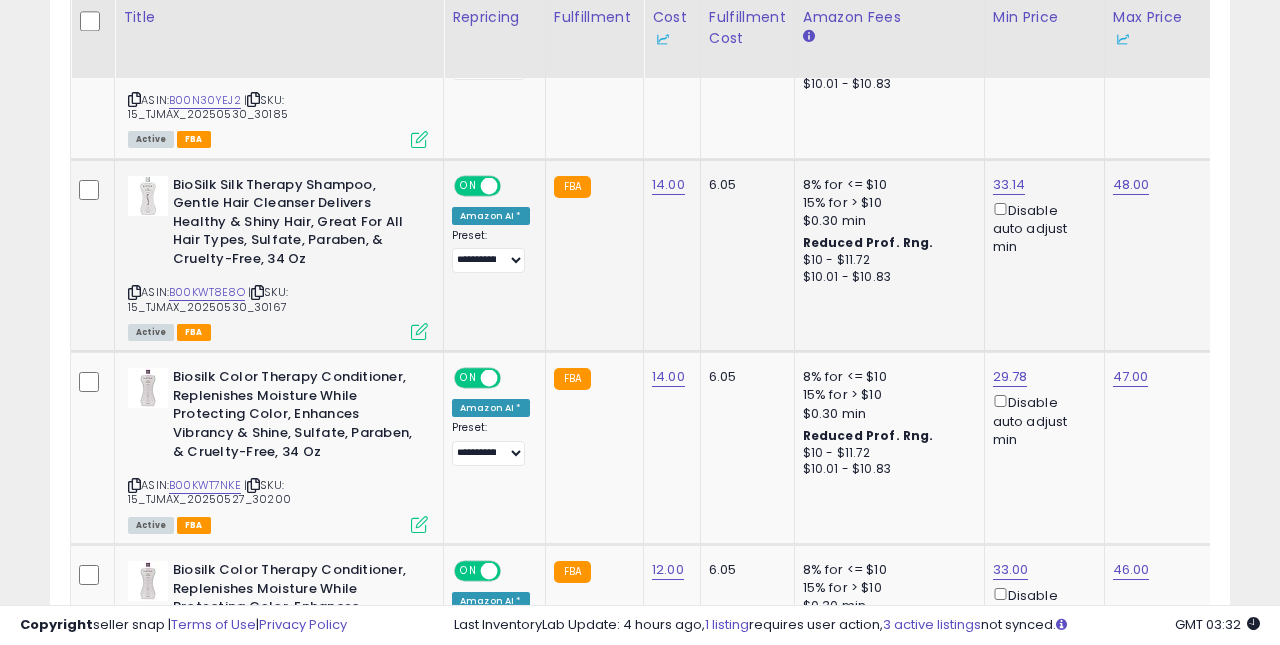click at bounding box center [419, 331] 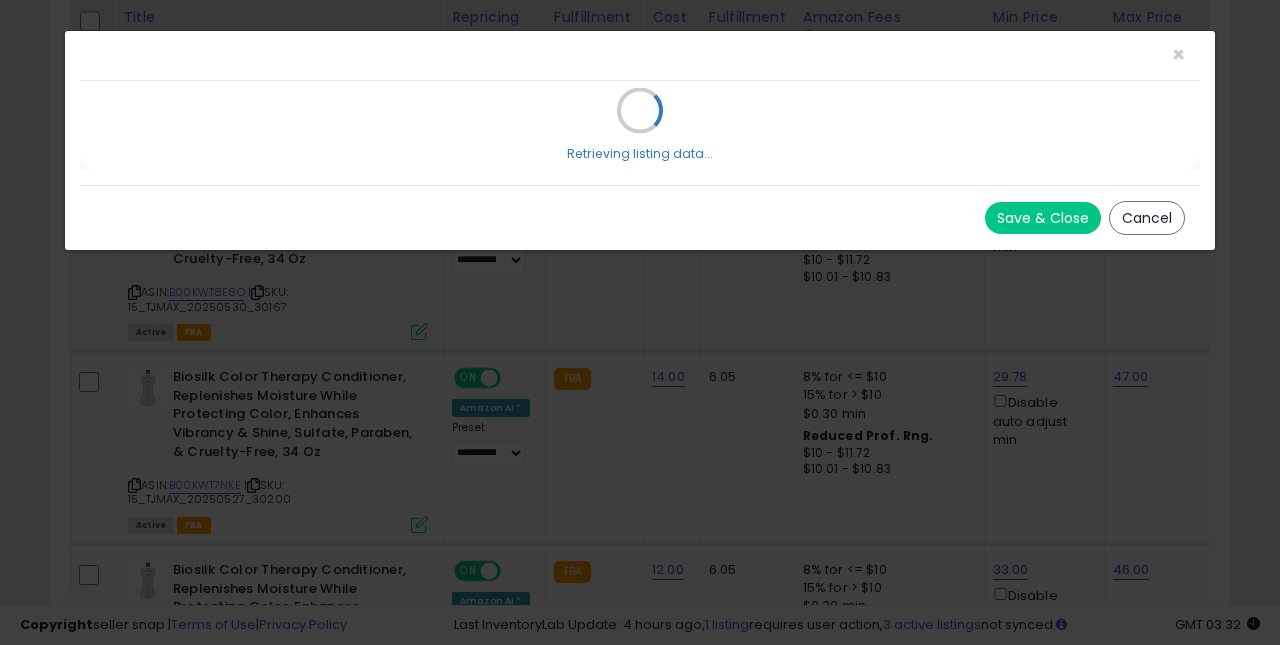 scroll, scrollTop: 0, scrollLeft: 0, axis: both 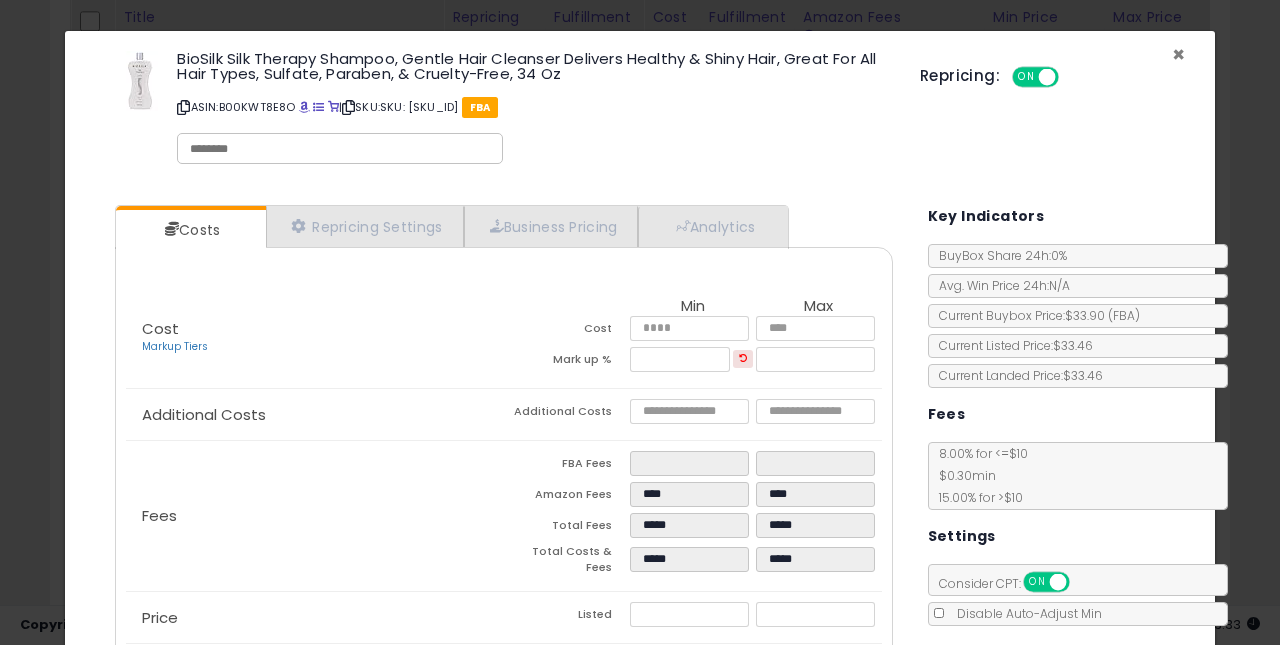 click on "×" at bounding box center (1178, 54) 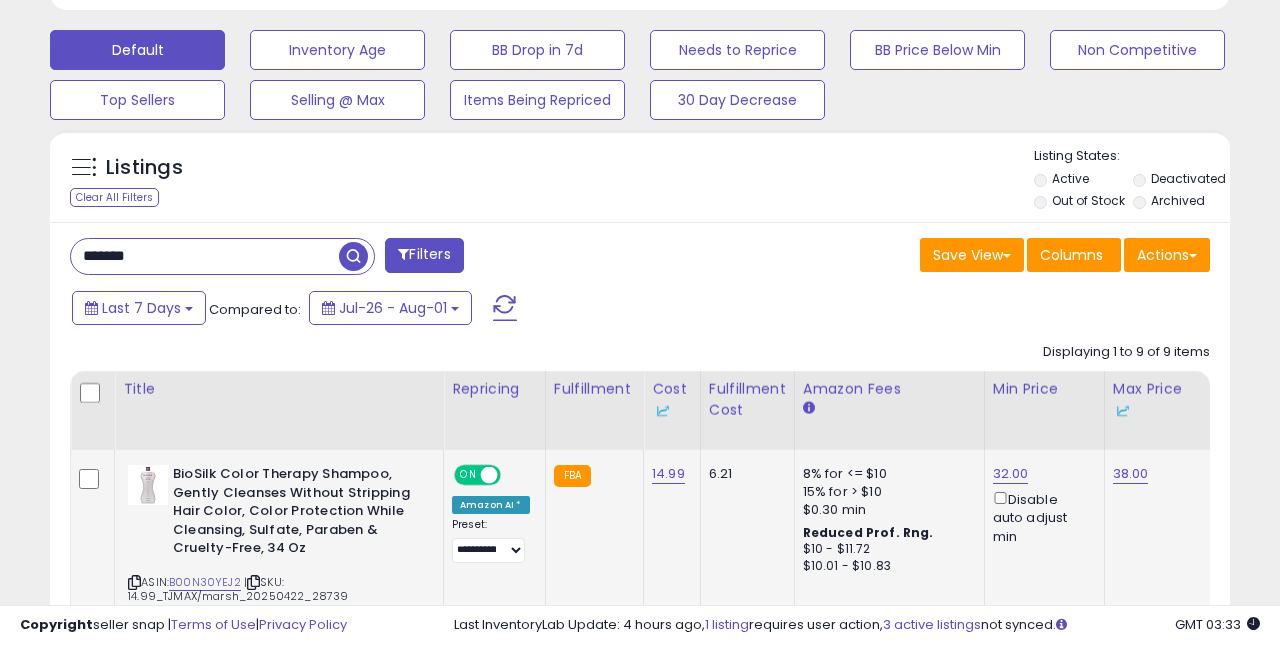 scroll, scrollTop: 565, scrollLeft: 0, axis: vertical 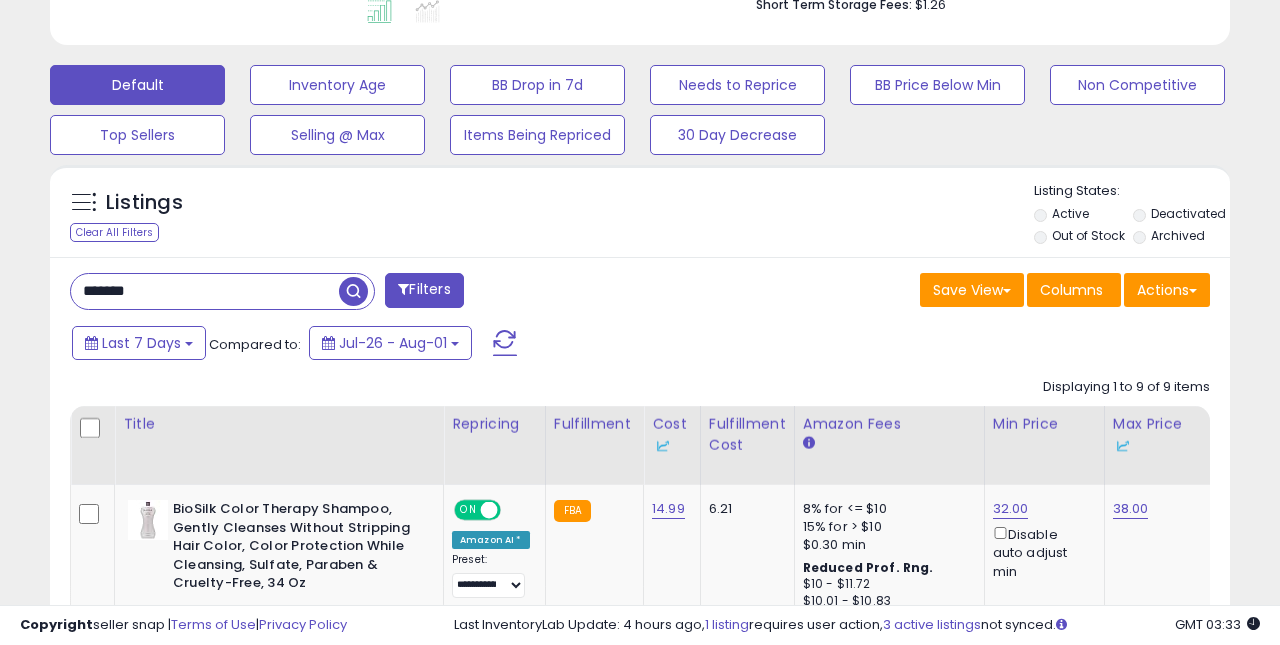 click on "*******" at bounding box center [205, 291] 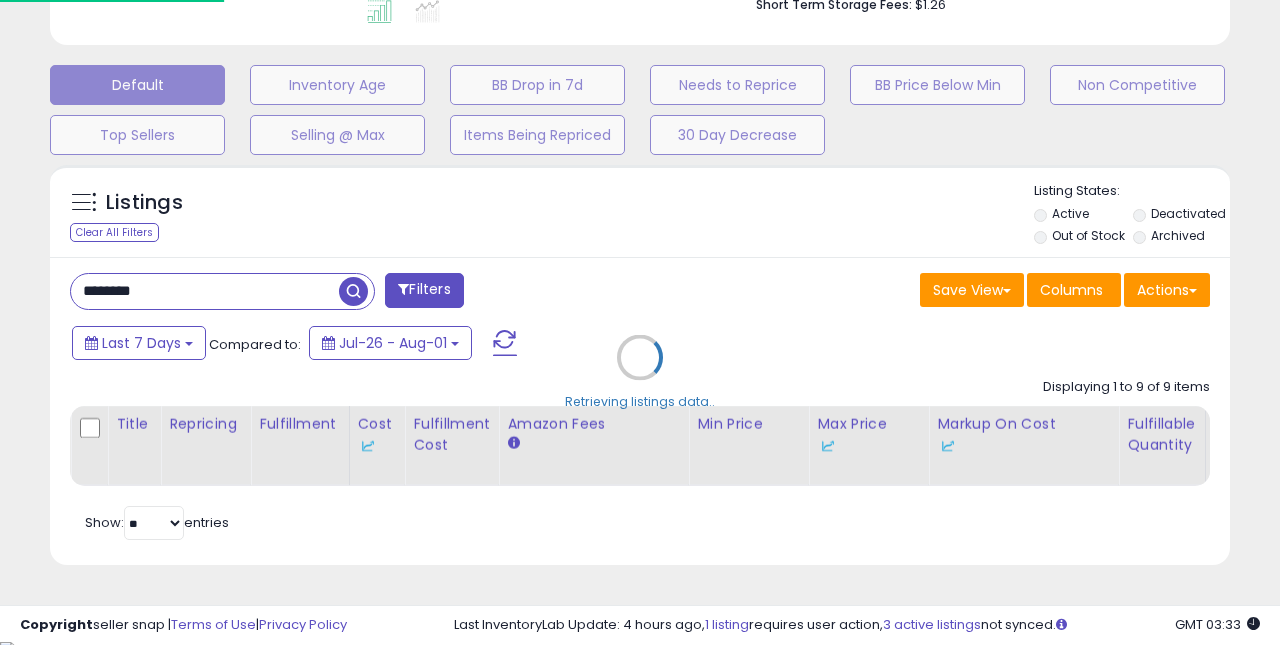 scroll, scrollTop: 560, scrollLeft: 0, axis: vertical 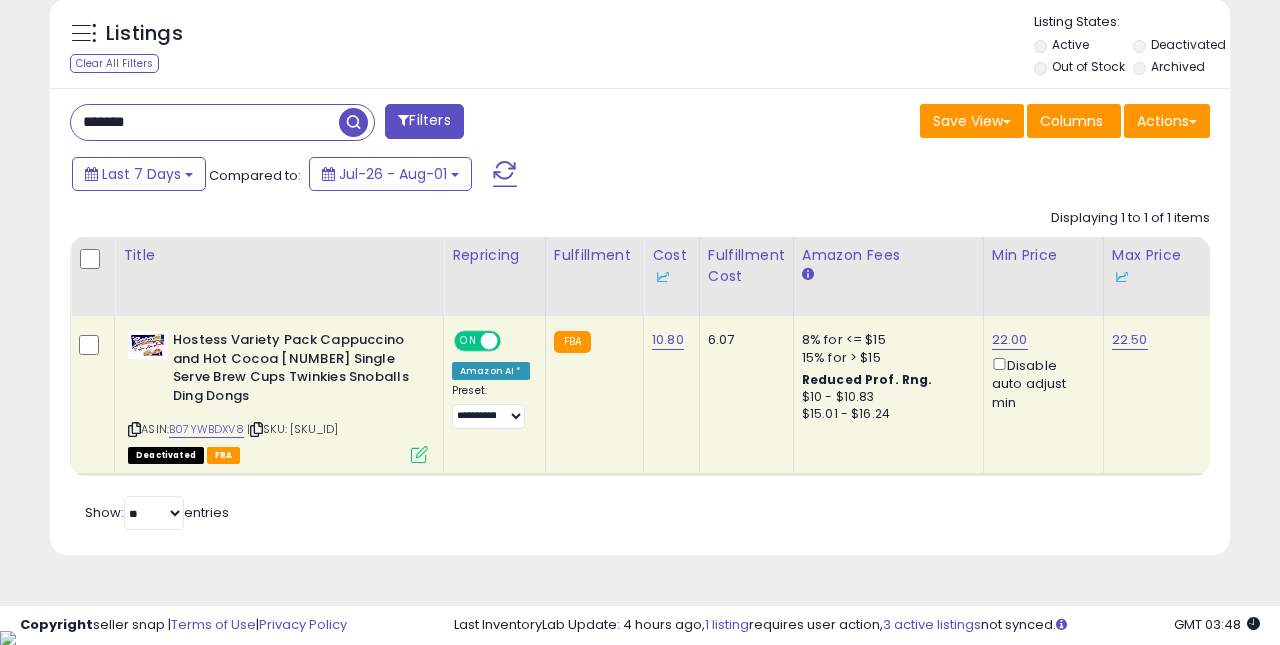 click on "*******" at bounding box center [205, 122] 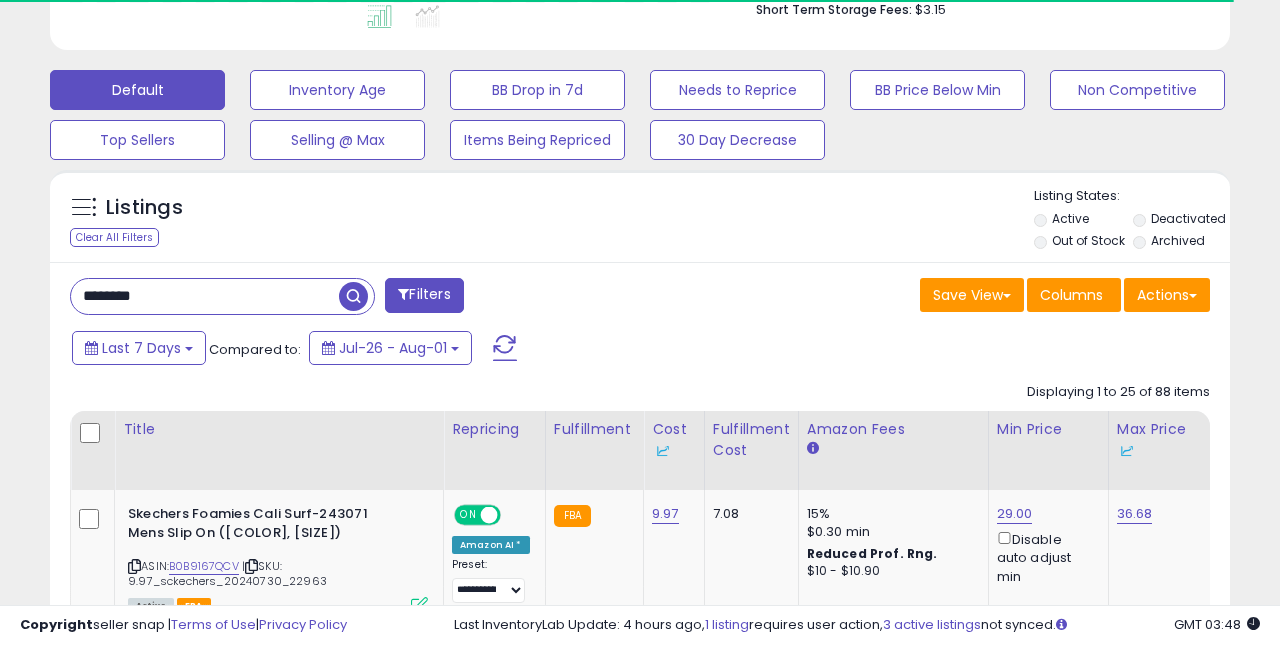 scroll, scrollTop: 734, scrollLeft: 0, axis: vertical 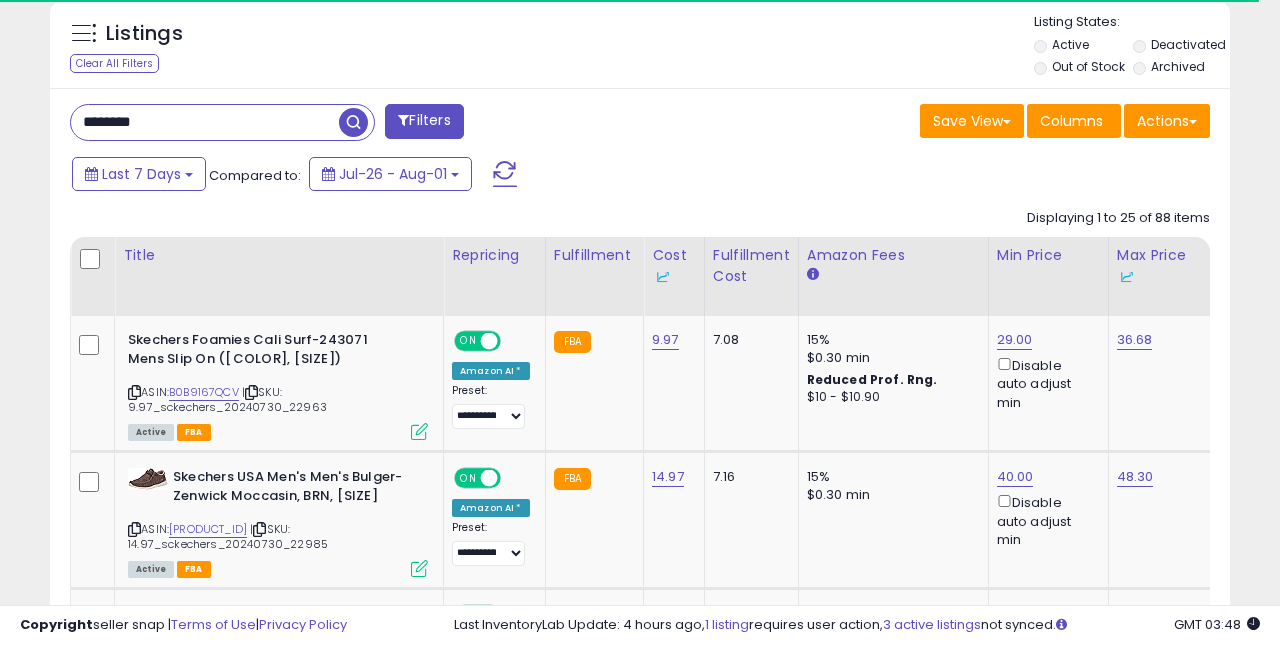 click on "Displaying 1 to 25 of 88 items" at bounding box center [1118, 218] 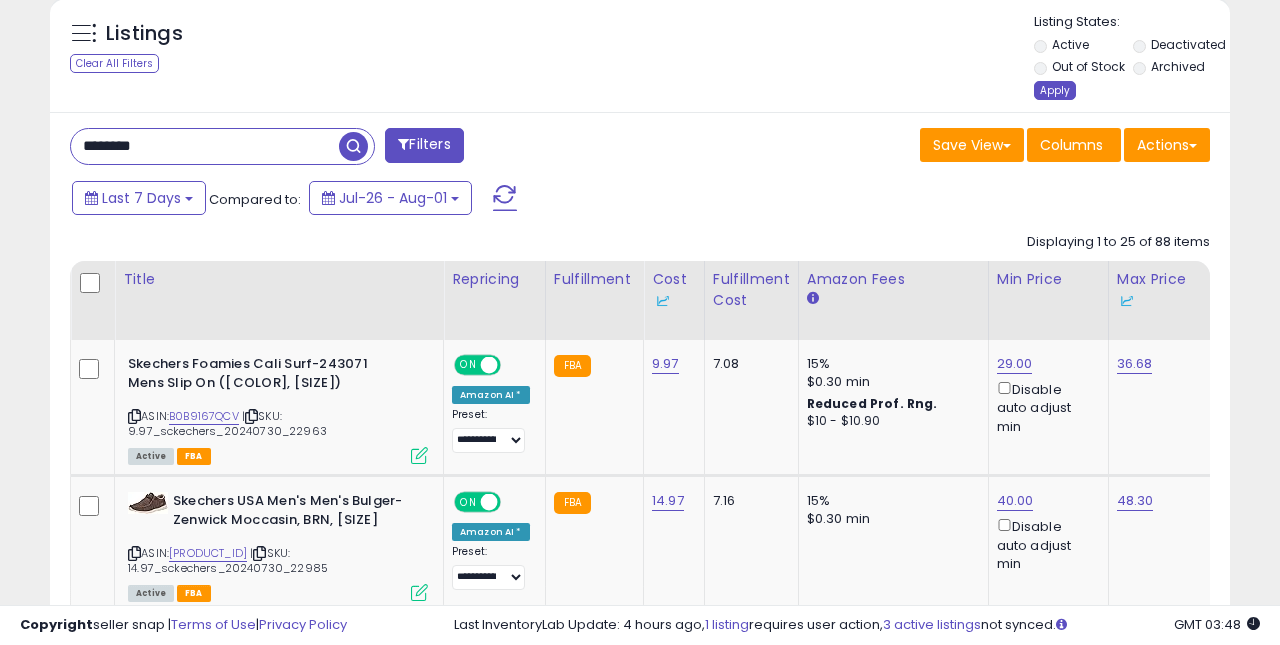 scroll, scrollTop: 999590, scrollLeft: 999317, axis: both 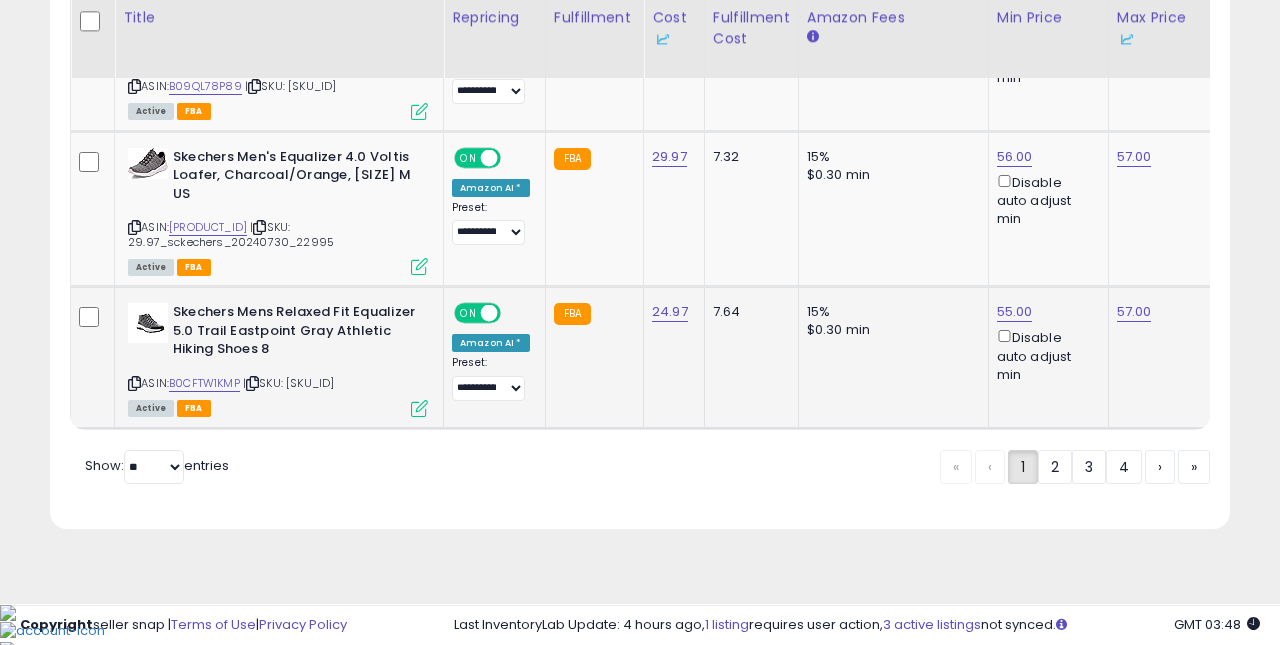 click at bounding box center [419, 408] 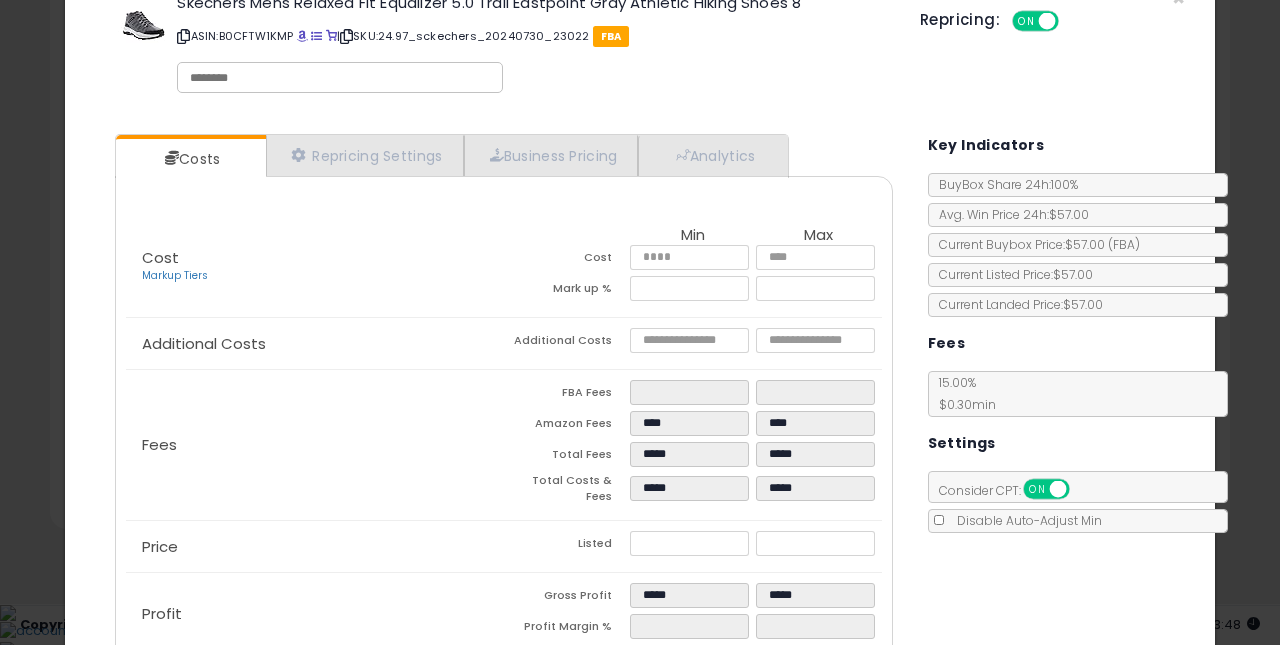 scroll, scrollTop: 9, scrollLeft: 0, axis: vertical 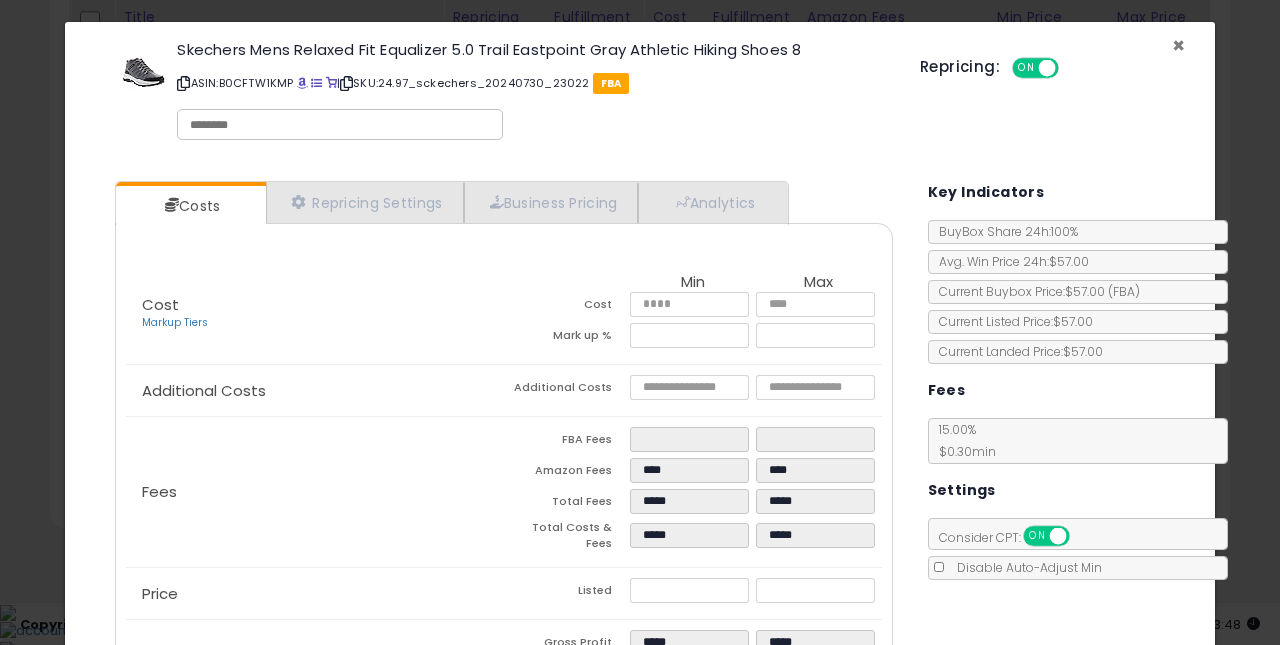 click on "×" at bounding box center [1178, 45] 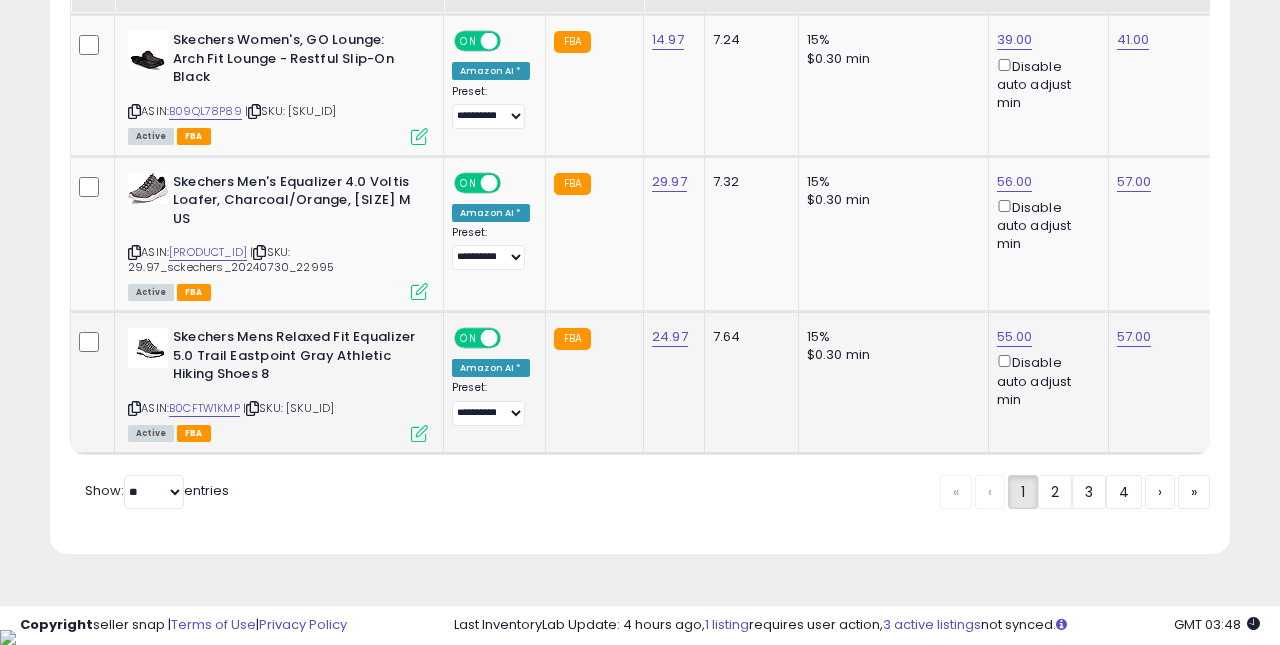 scroll, scrollTop: 4129, scrollLeft: 0, axis: vertical 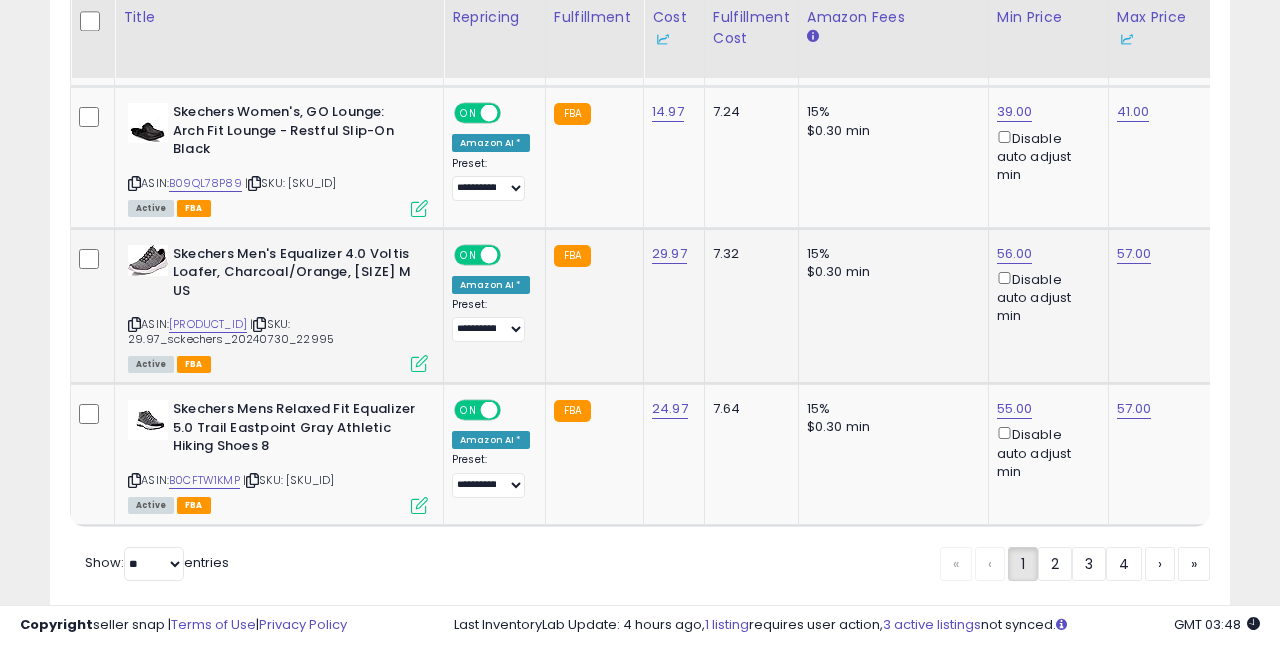 click at bounding box center [419, 363] 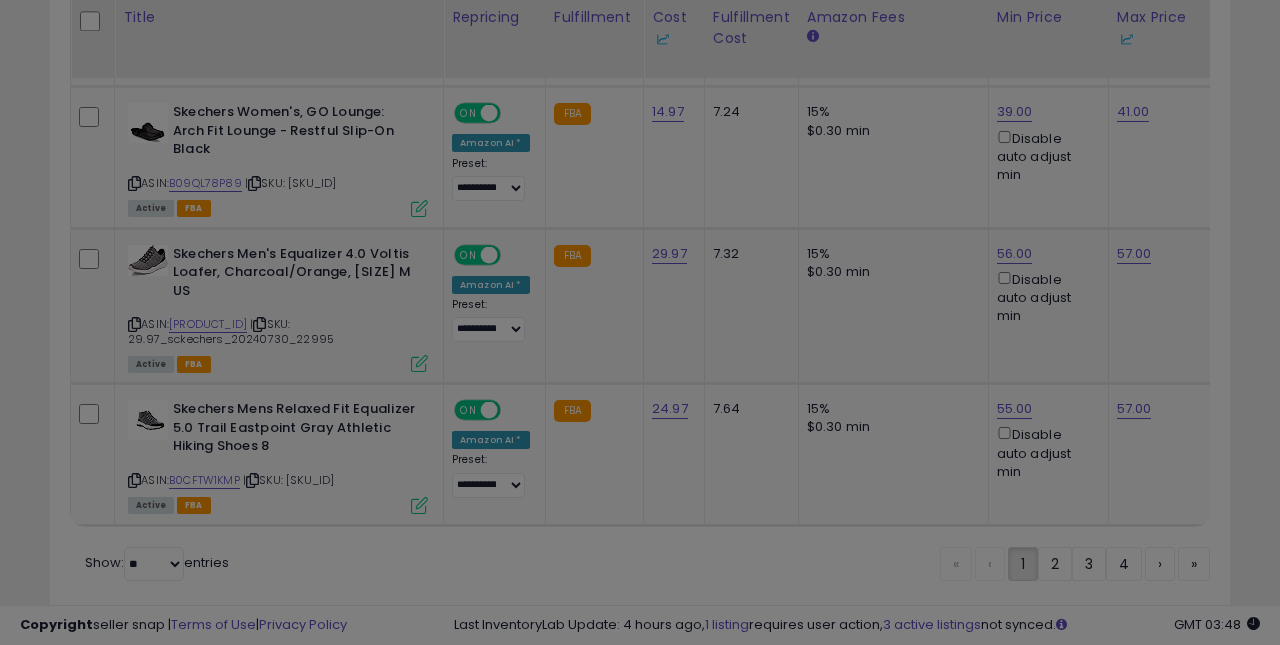 scroll, scrollTop: 0, scrollLeft: 0, axis: both 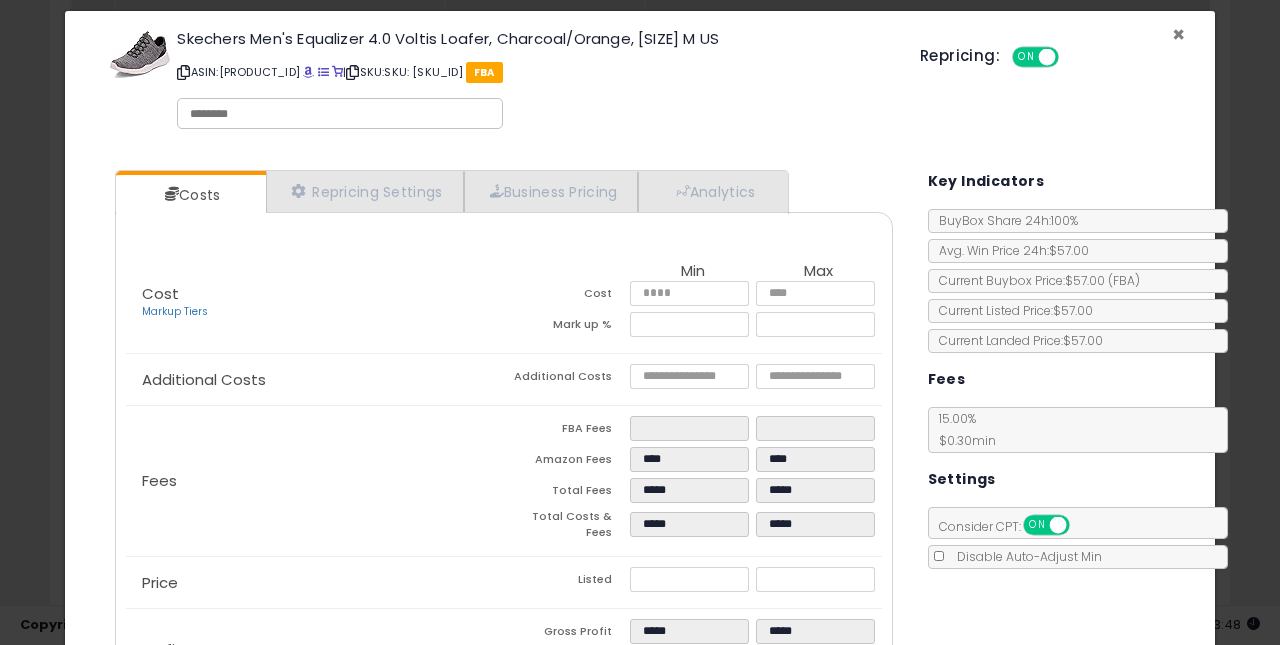 click on "×" at bounding box center (1178, 34) 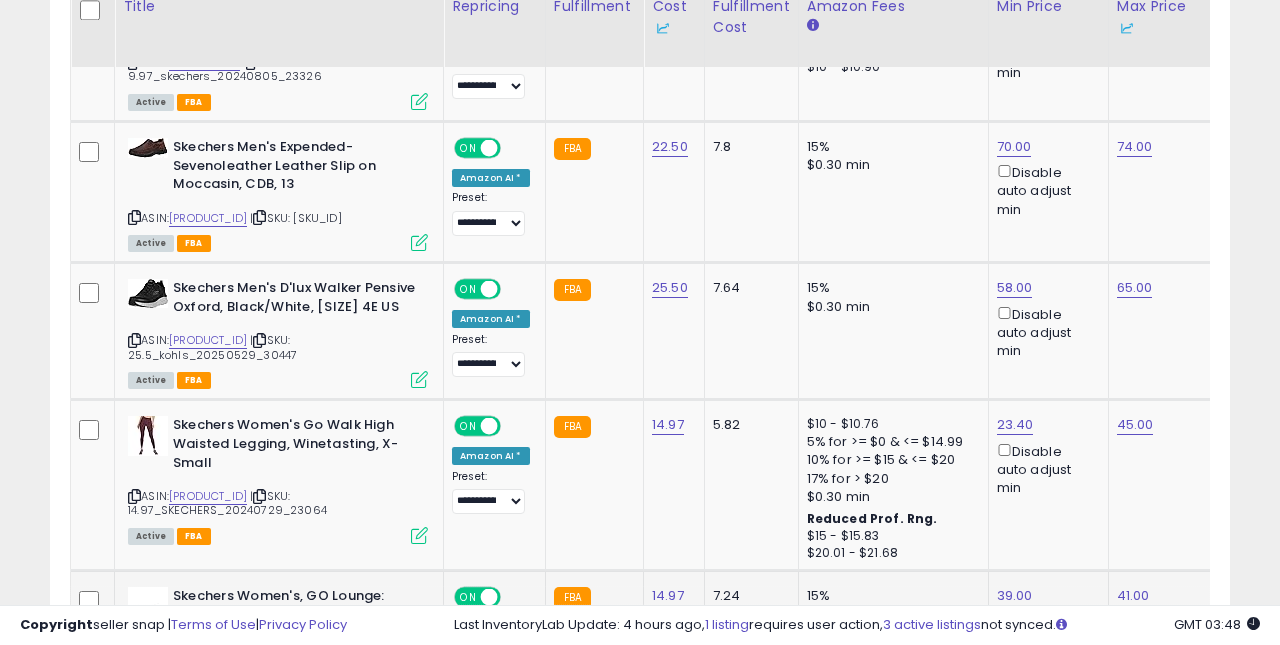 scroll, scrollTop: 3633, scrollLeft: 0, axis: vertical 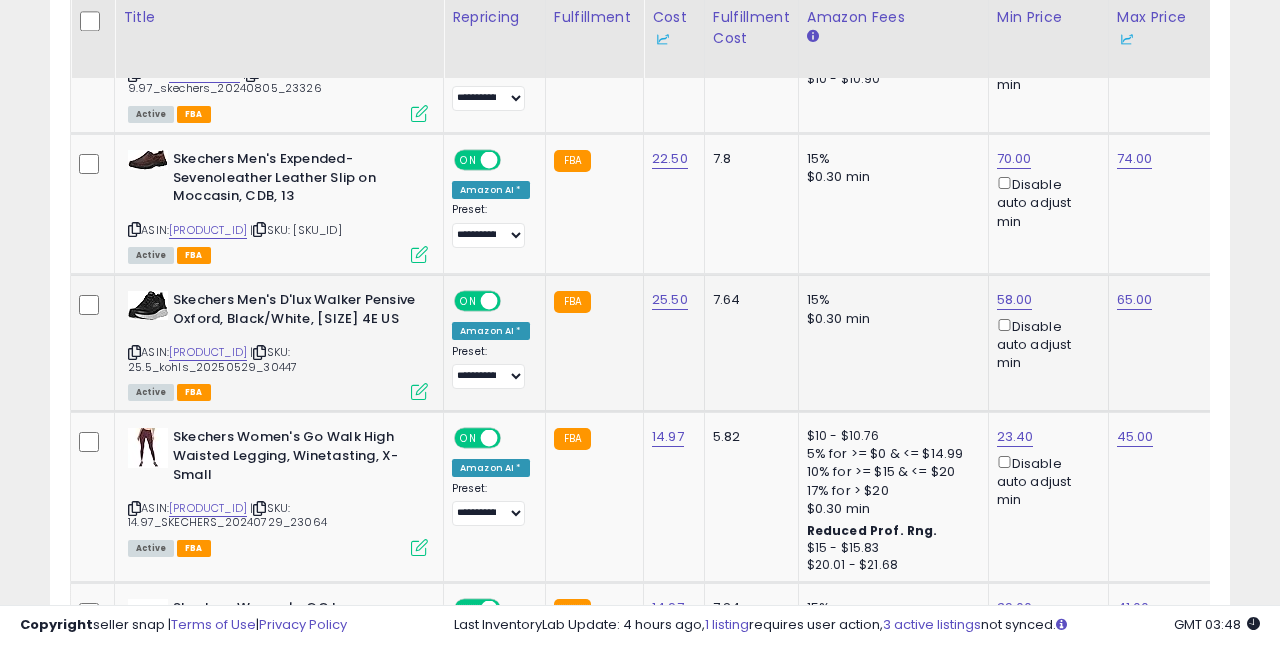 click at bounding box center [419, 391] 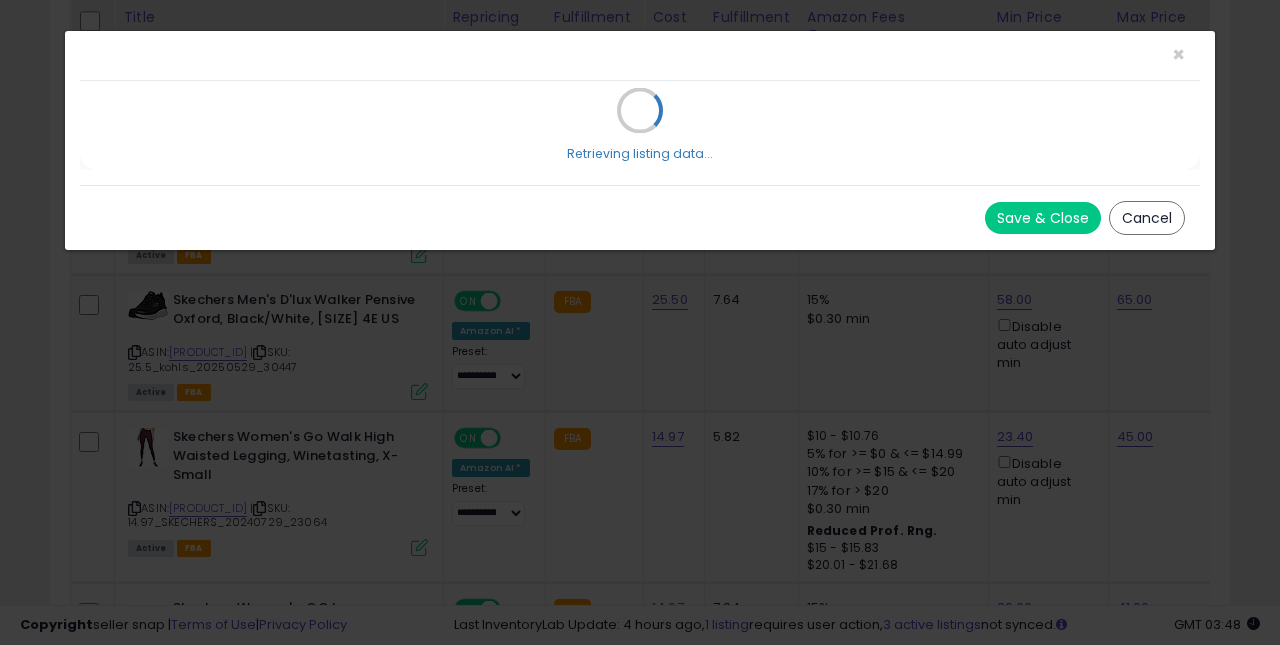 scroll, scrollTop: 0, scrollLeft: 0, axis: both 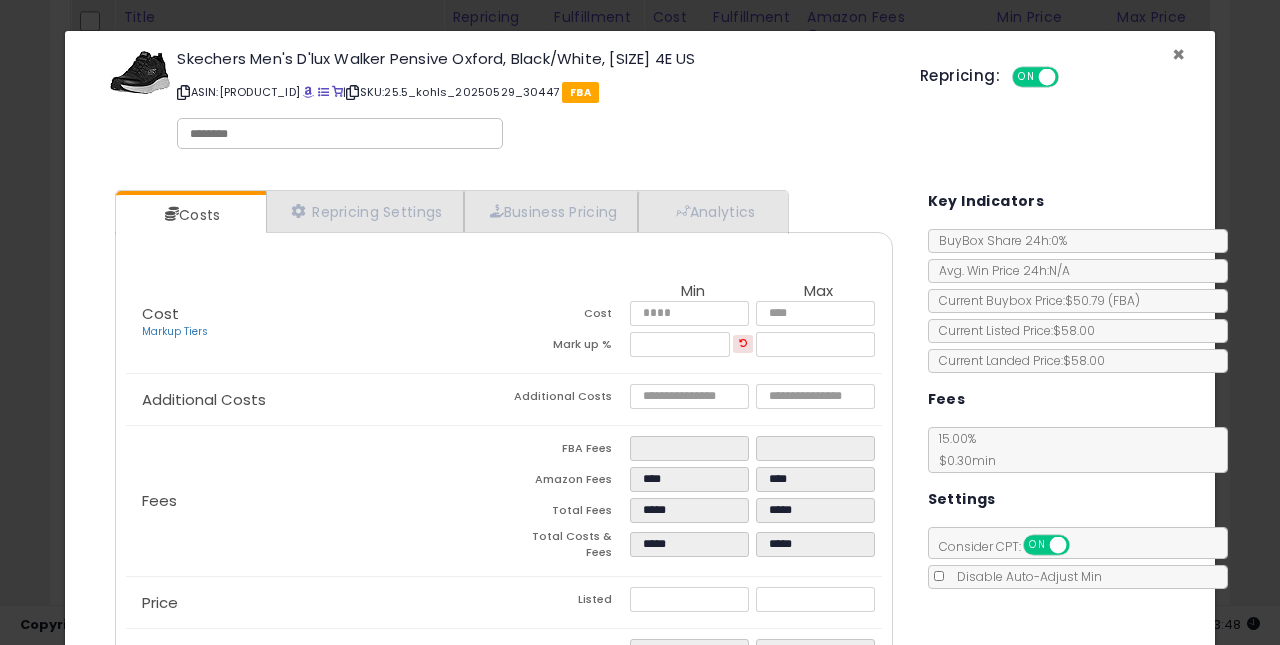 click on "×" at bounding box center (1178, 54) 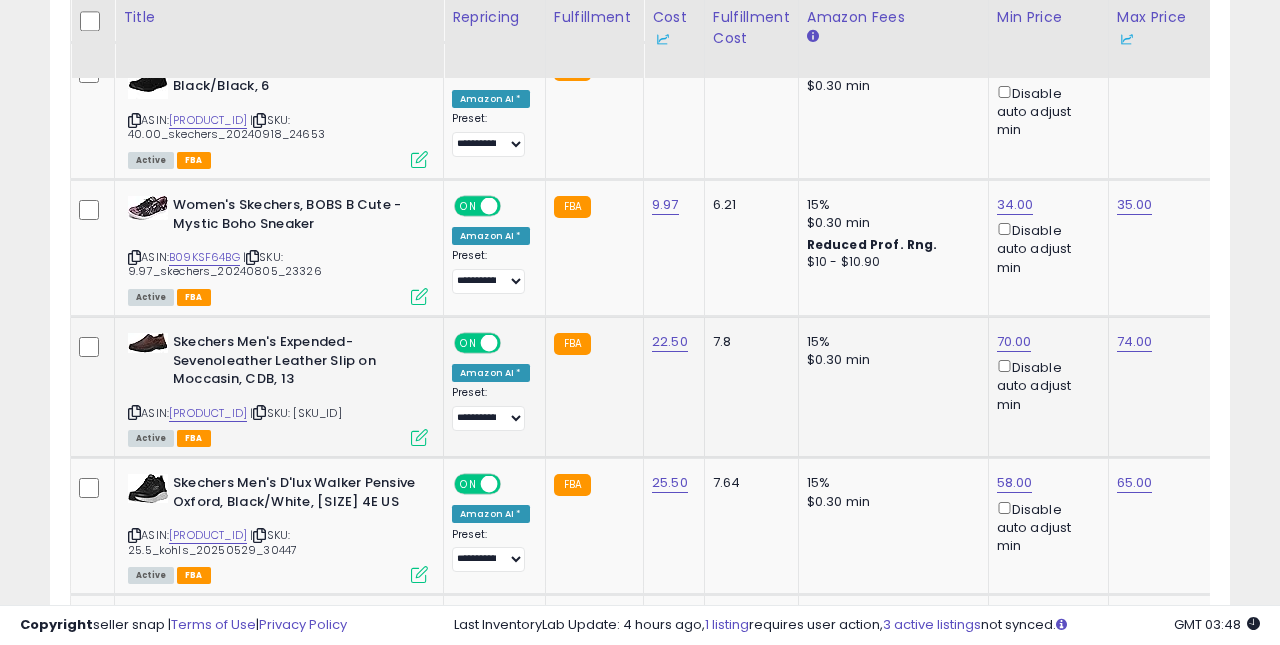 scroll, scrollTop: 3451, scrollLeft: 0, axis: vertical 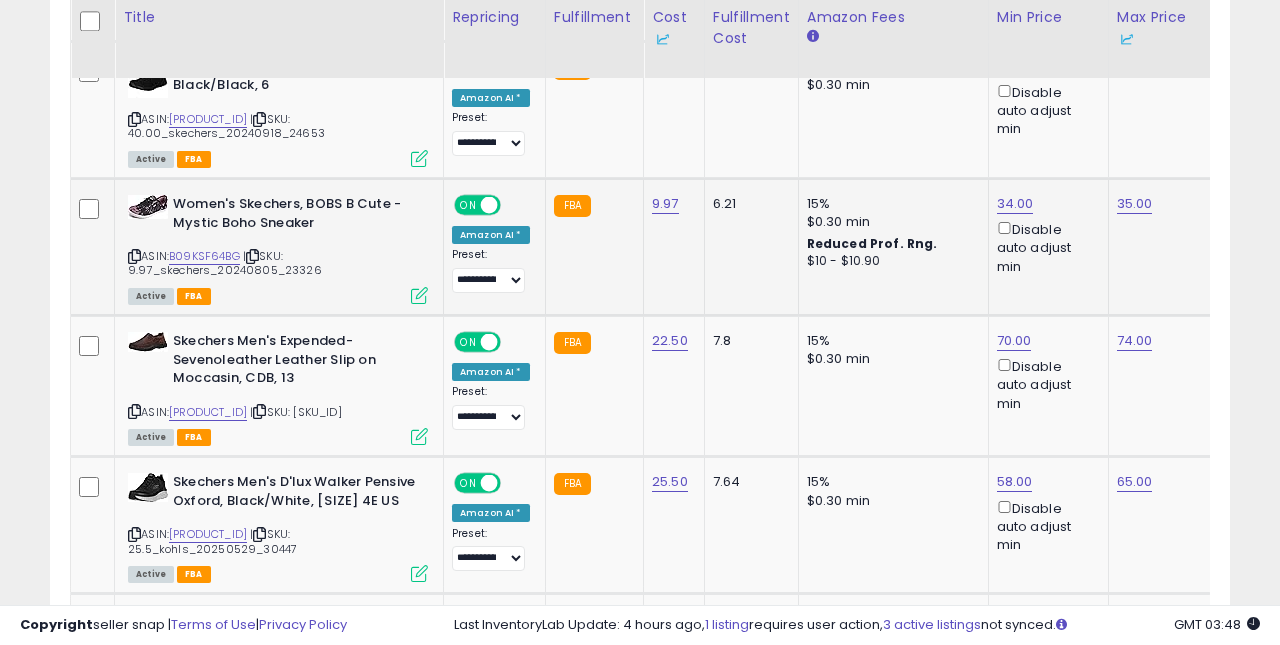 click at bounding box center (419, 295) 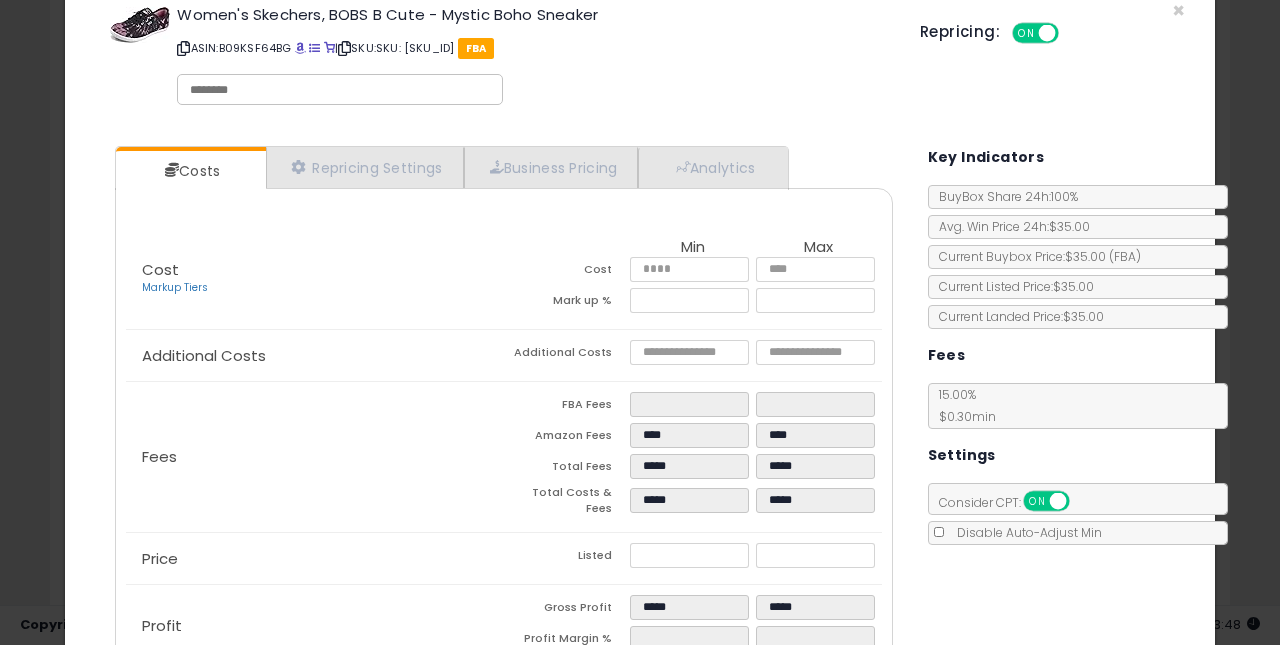 scroll, scrollTop: 12, scrollLeft: 0, axis: vertical 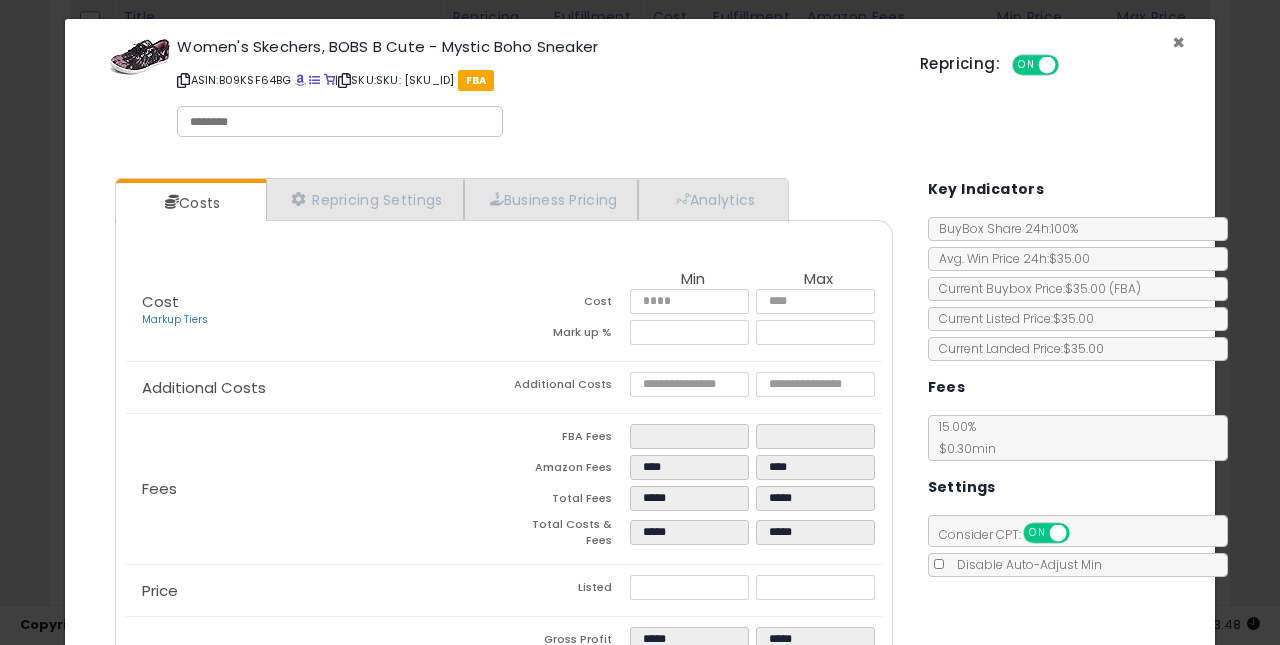 click on "×" at bounding box center [1178, 42] 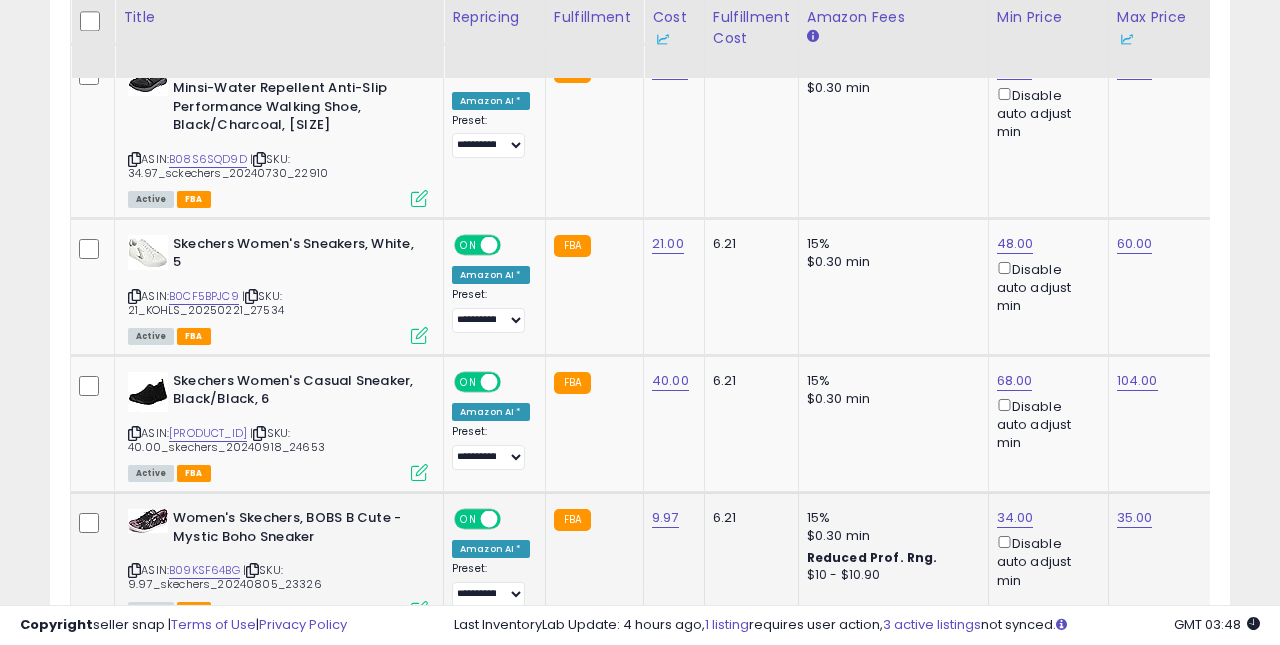 scroll, scrollTop: 3095, scrollLeft: 0, axis: vertical 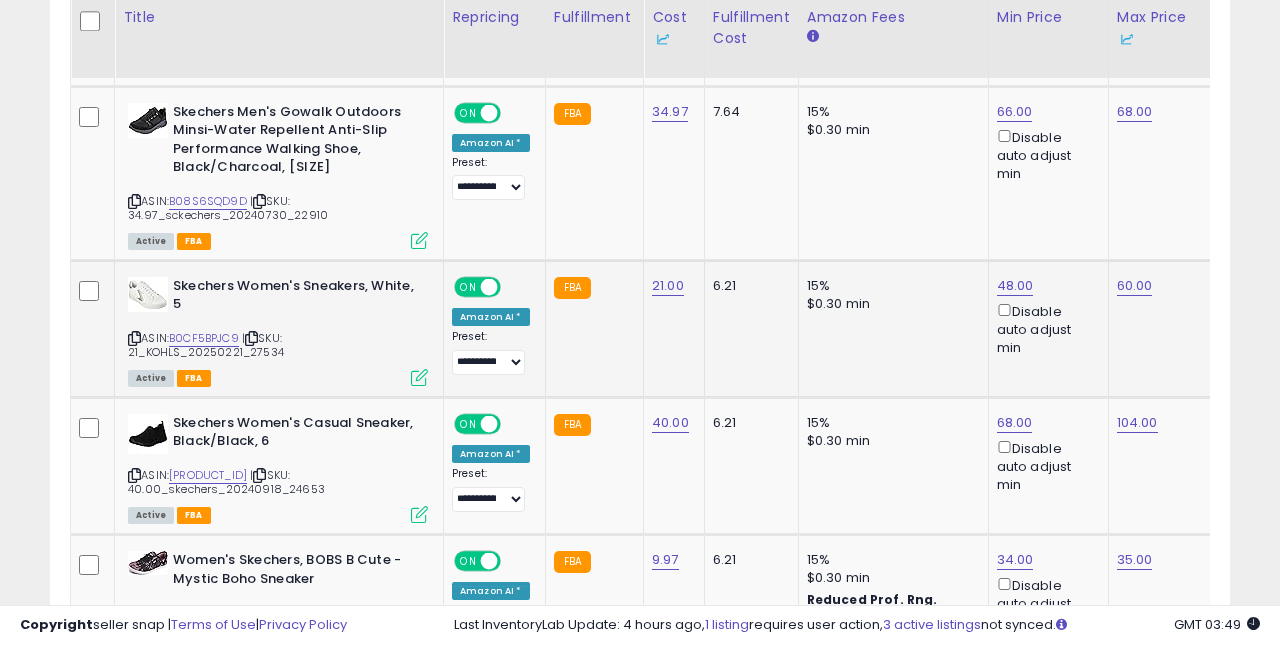 click at bounding box center [419, 377] 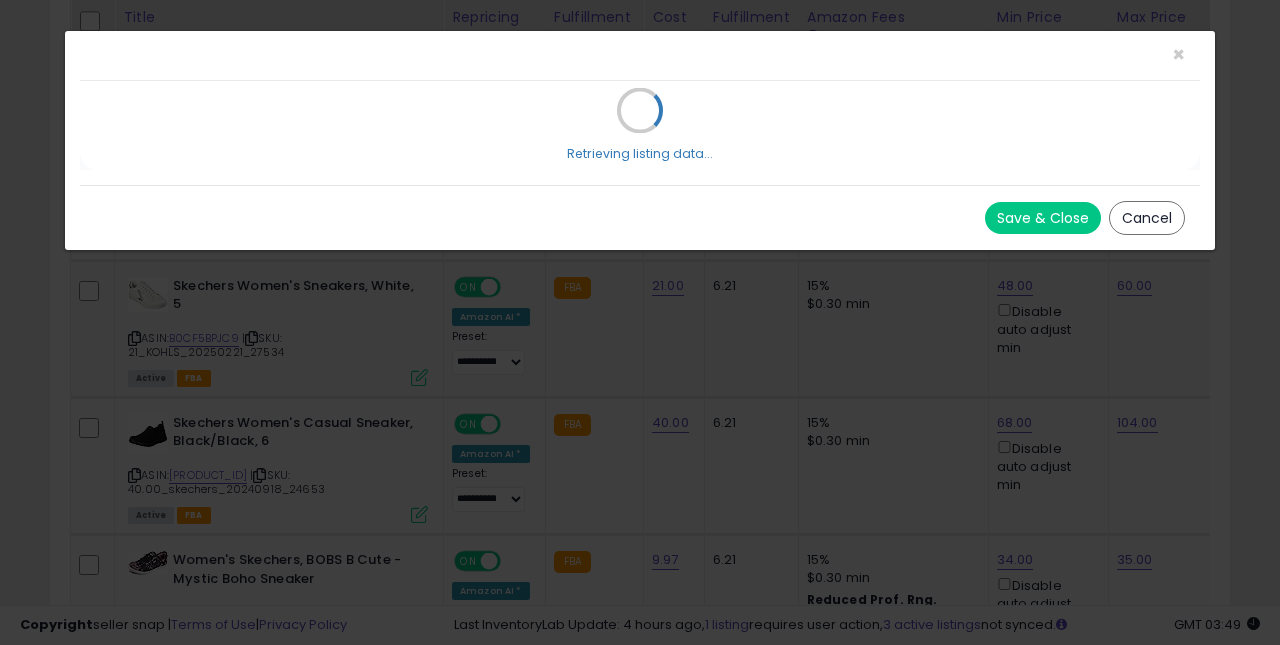 scroll, scrollTop: 0, scrollLeft: 0, axis: both 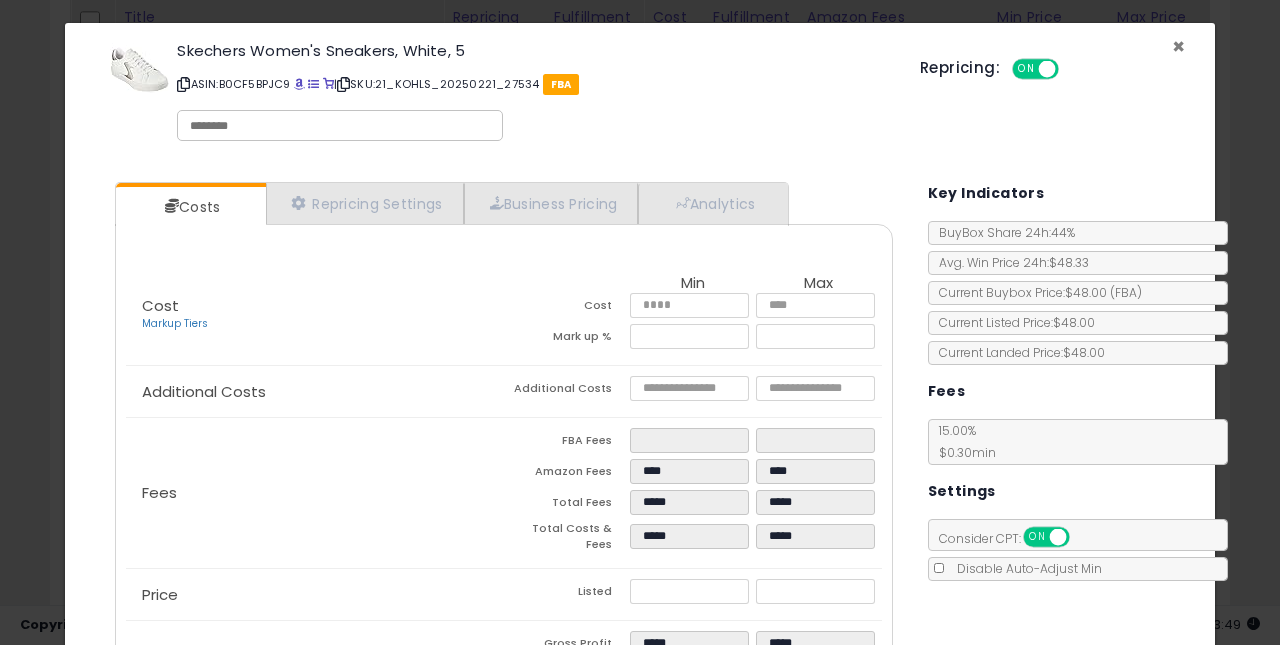 click on "×" at bounding box center [1178, 46] 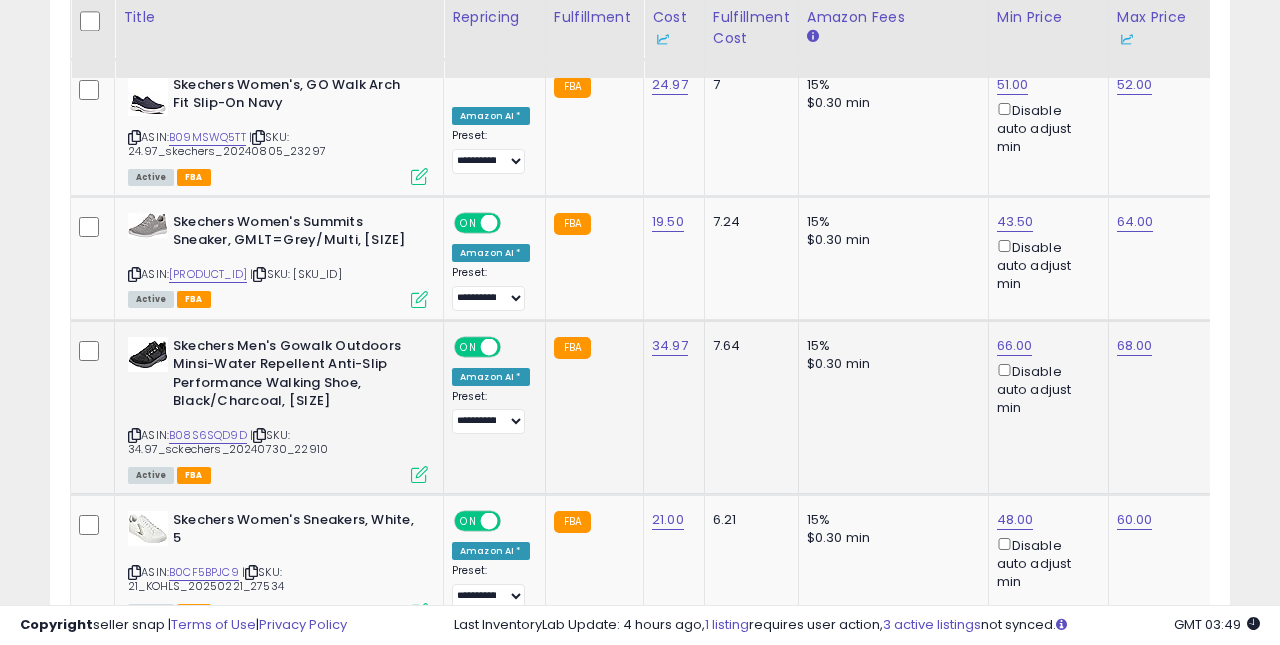 scroll, scrollTop: 2857, scrollLeft: 0, axis: vertical 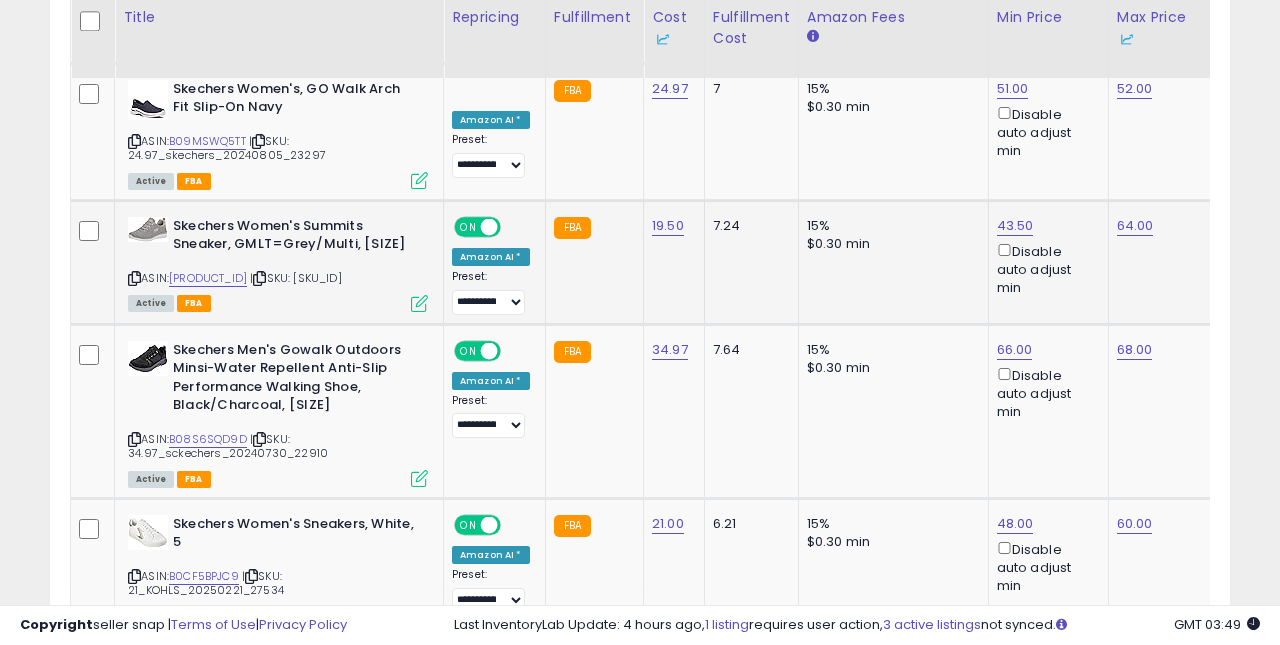 click at bounding box center [419, 303] 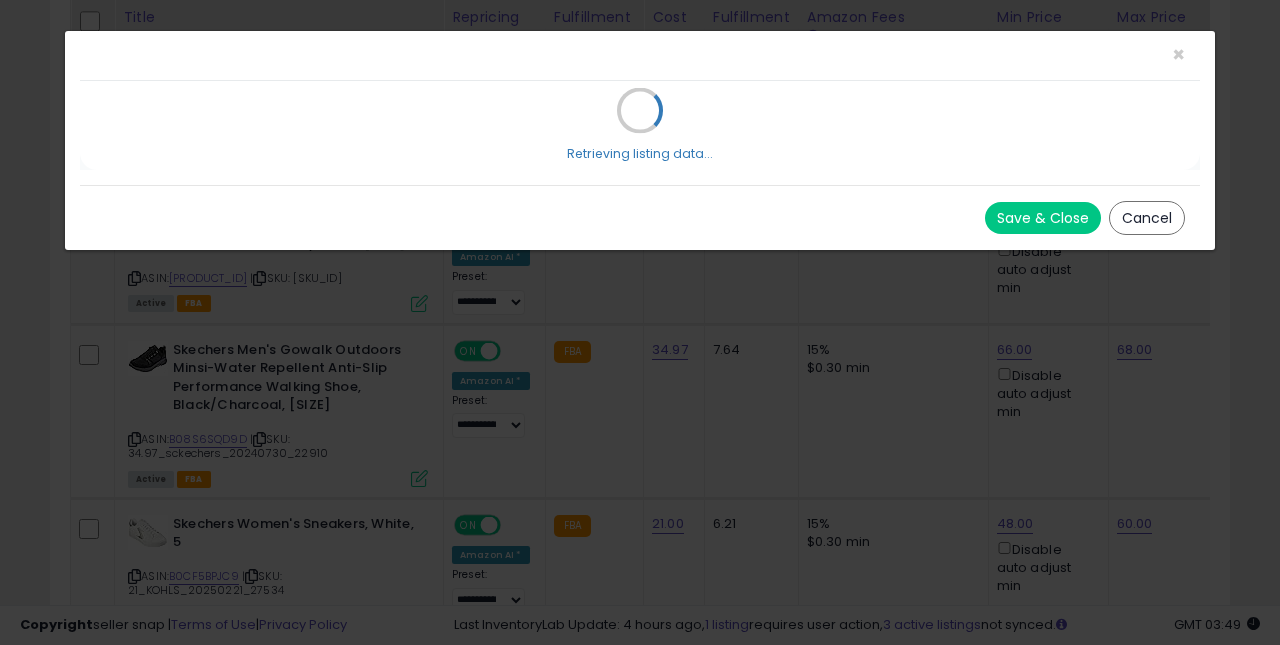 scroll, scrollTop: 0, scrollLeft: 0, axis: both 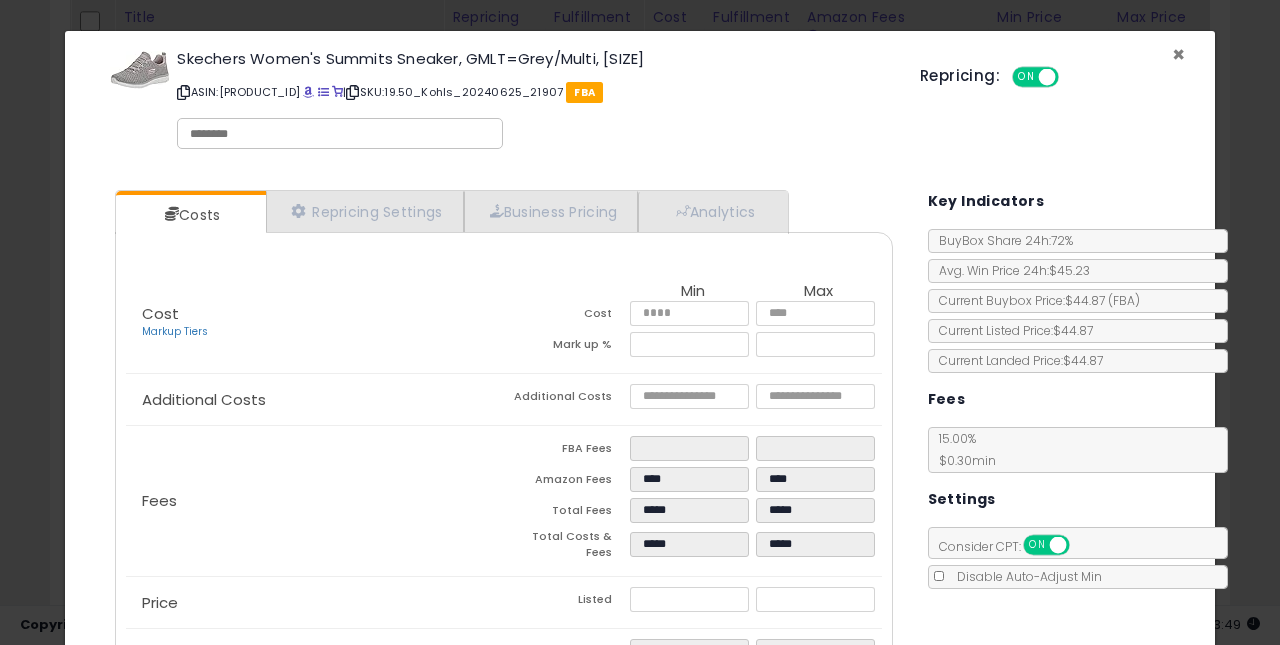 click on "×" at bounding box center (1178, 54) 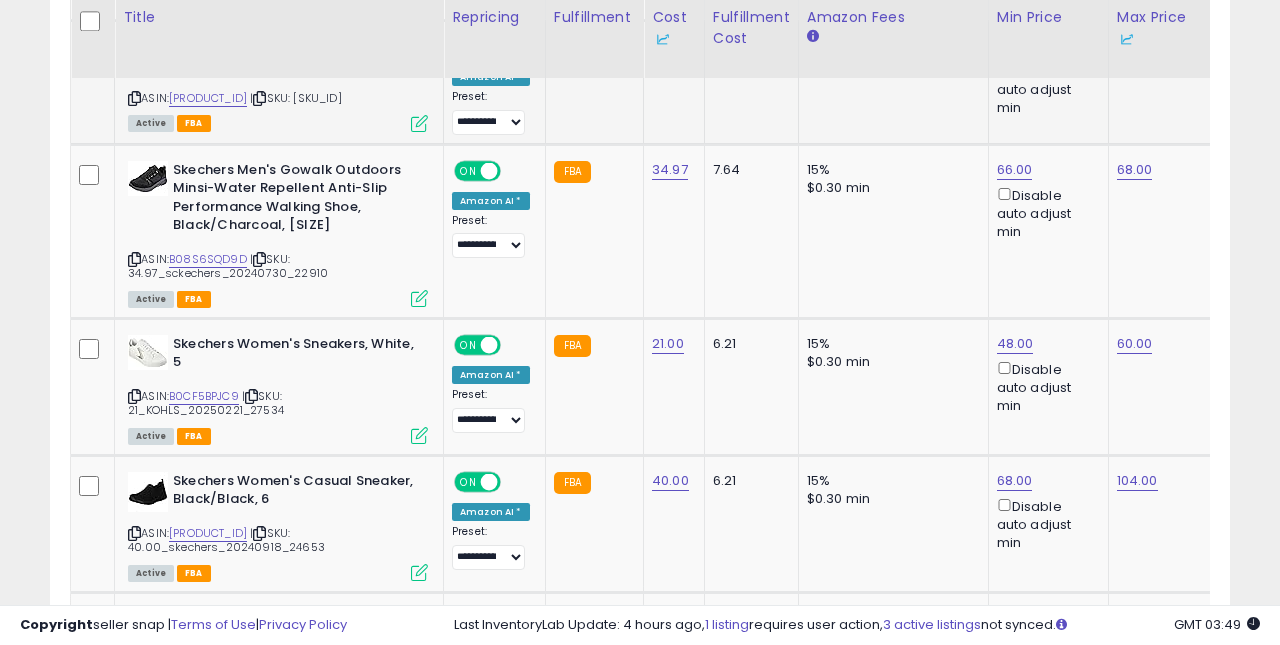 scroll, scrollTop: 4226, scrollLeft: 0, axis: vertical 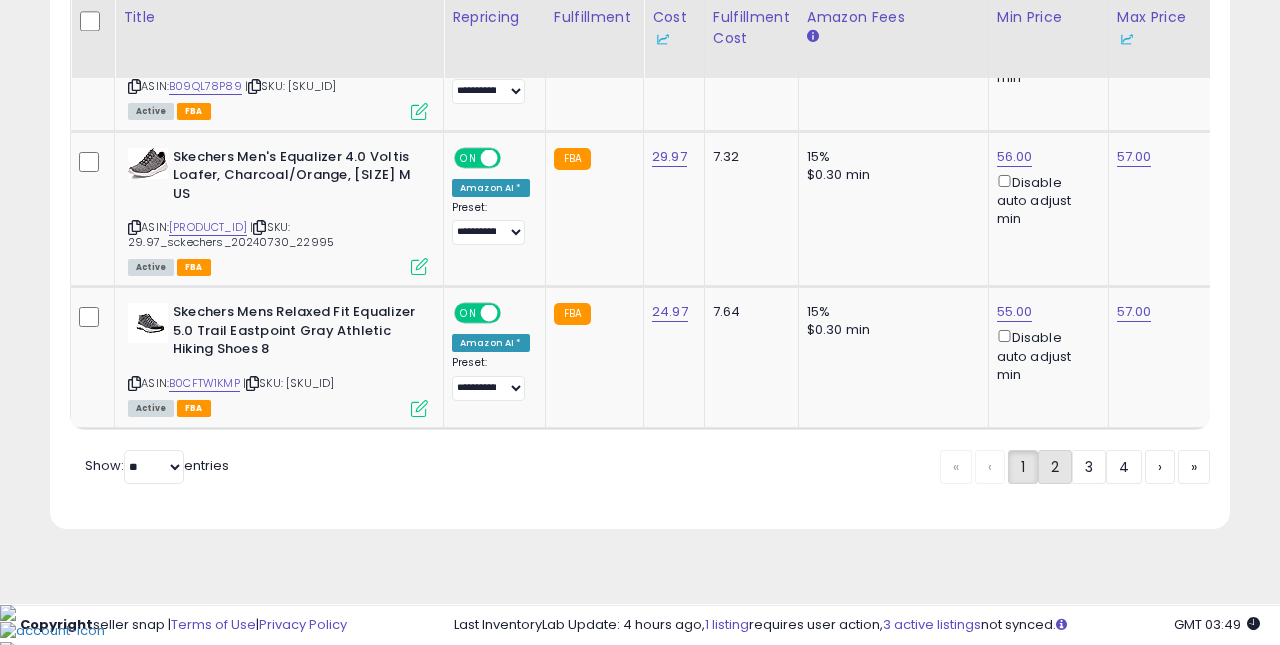 click on "2" 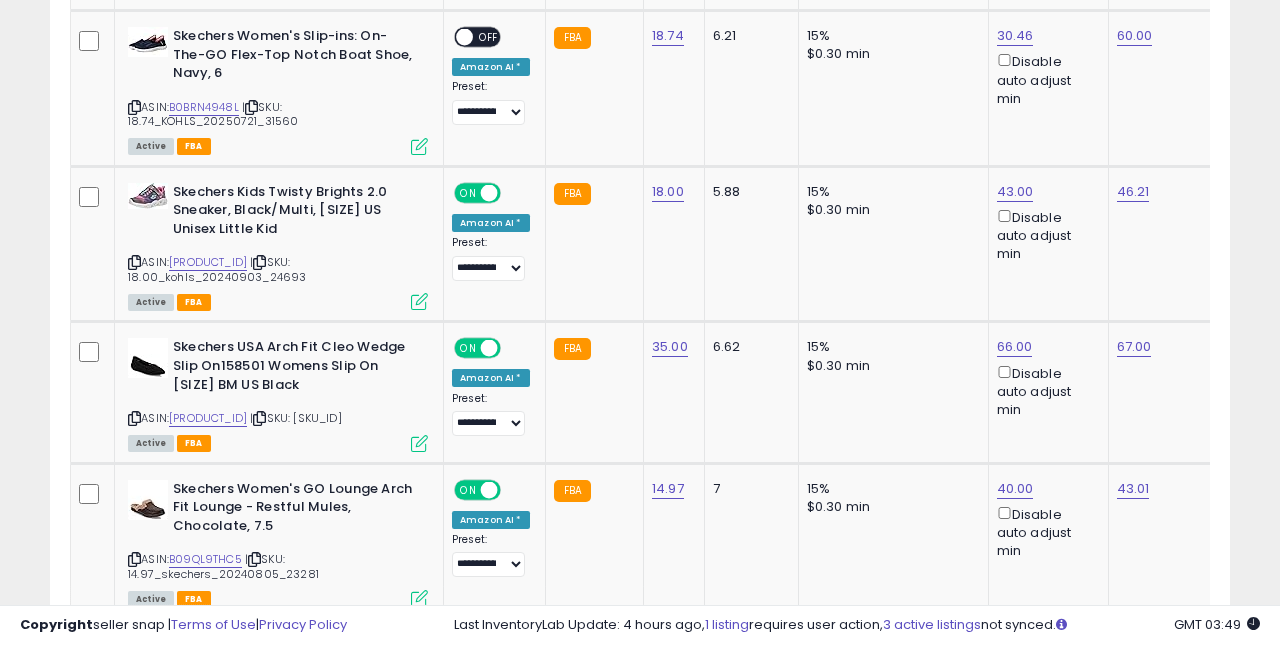 scroll, scrollTop: 4273, scrollLeft: 0, axis: vertical 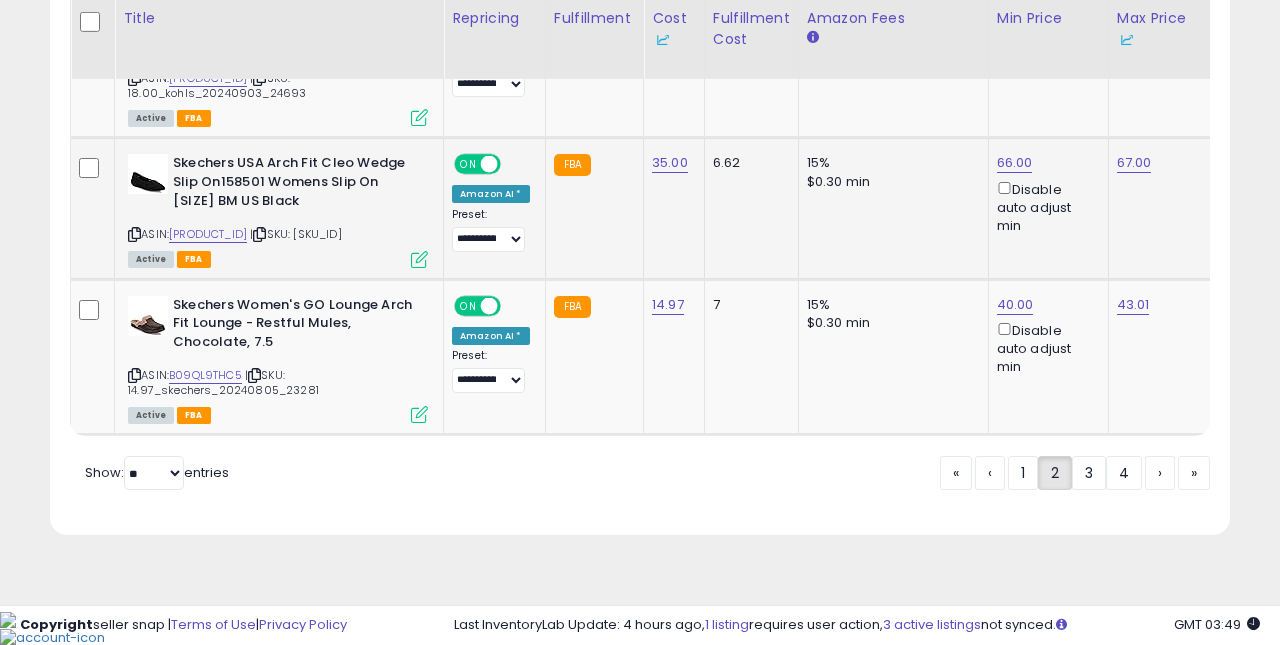 click at bounding box center (419, 259) 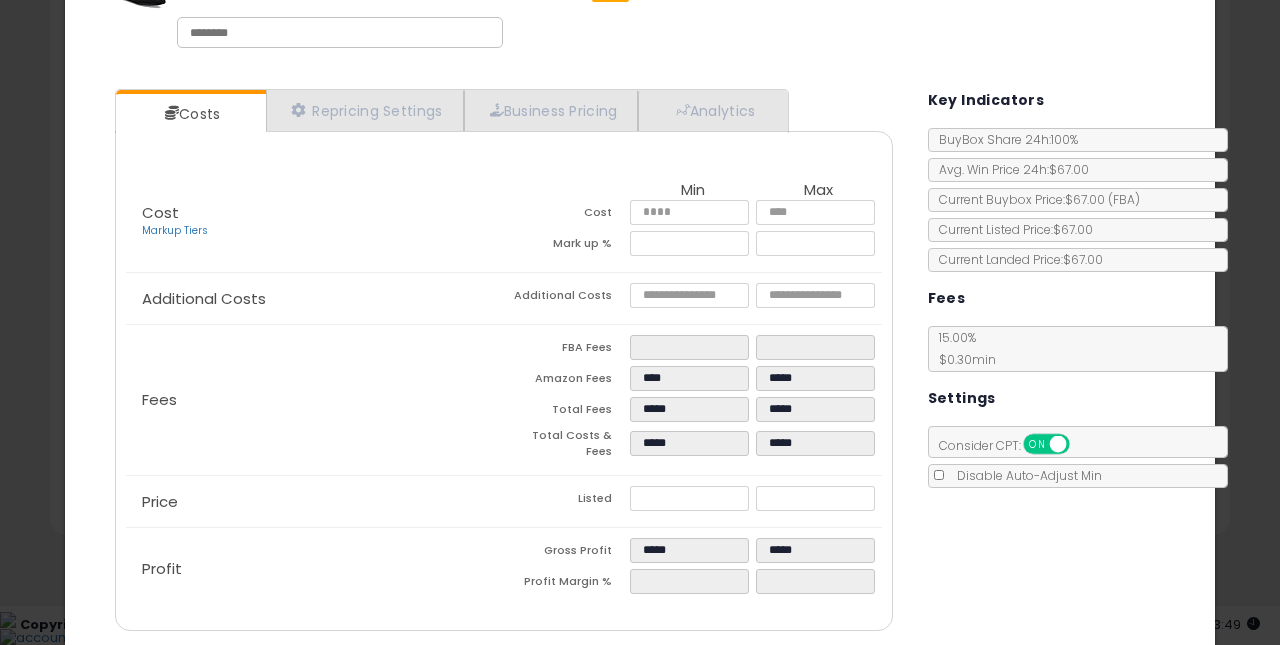 scroll, scrollTop: 0, scrollLeft: 0, axis: both 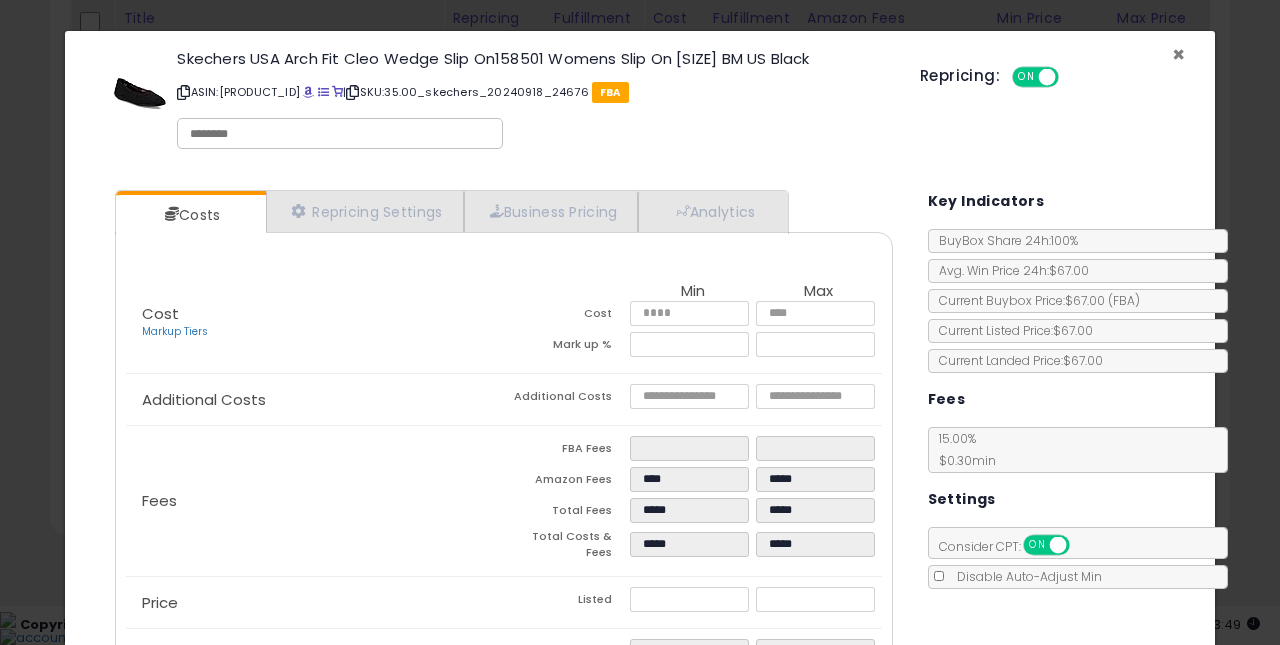 click on "×" at bounding box center [1178, 54] 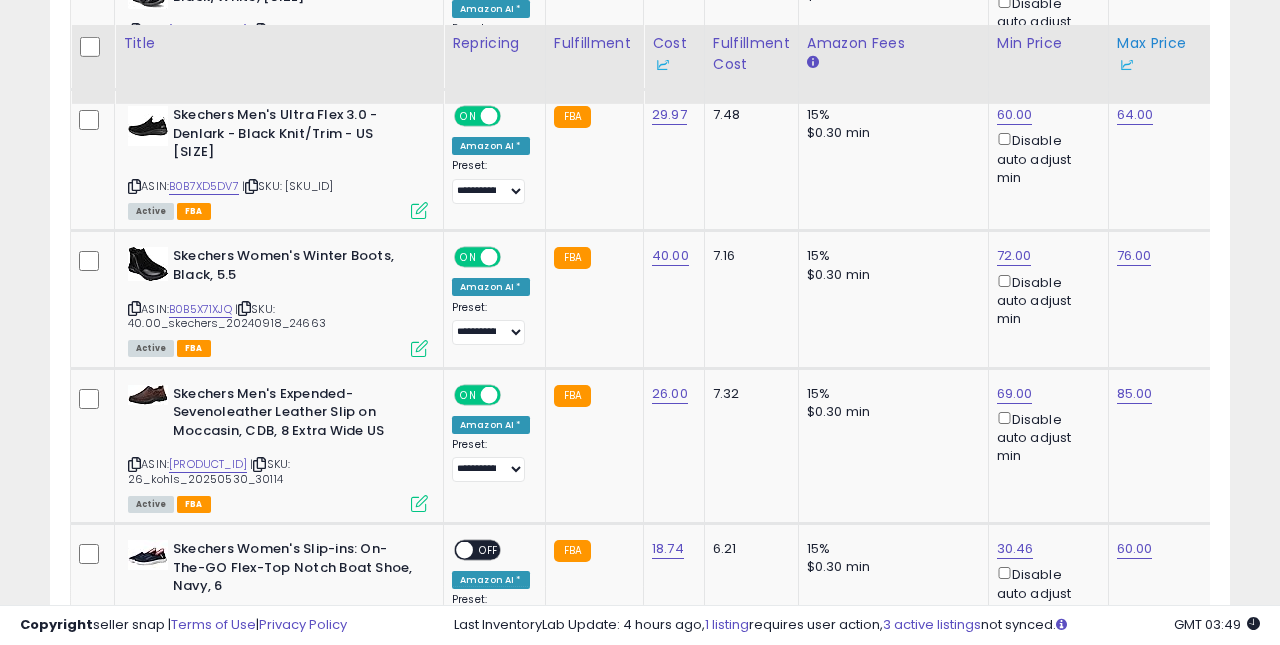 scroll, scrollTop: 3805, scrollLeft: 0, axis: vertical 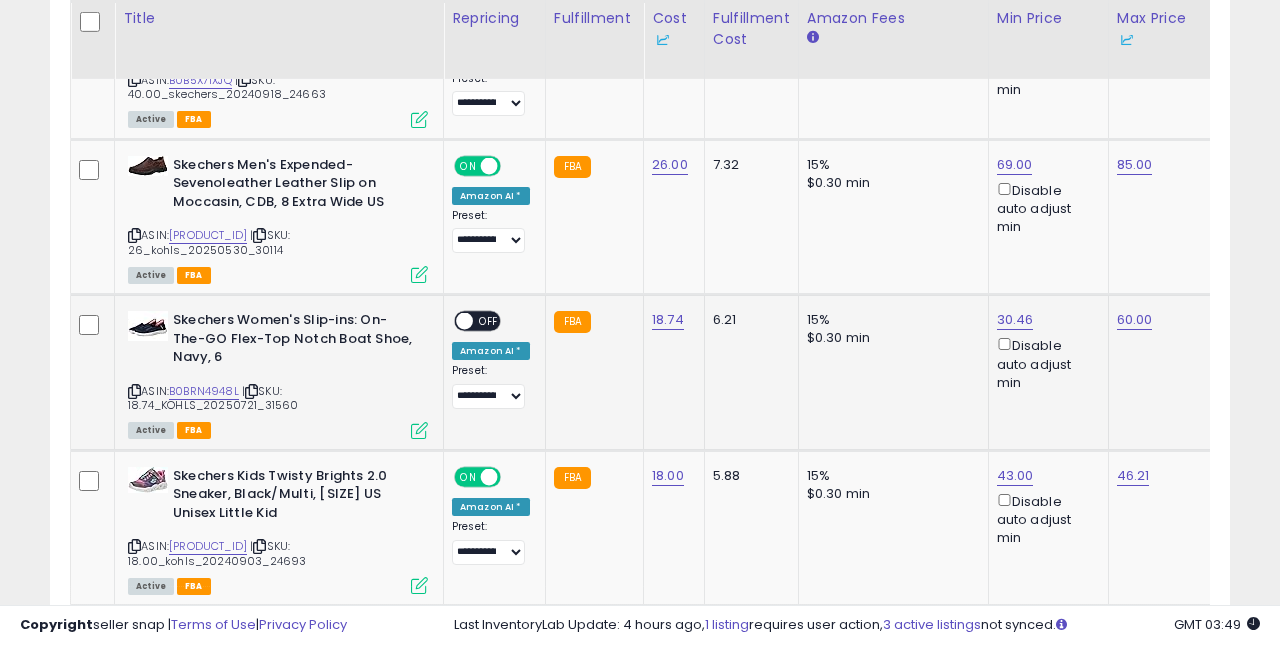 click on "OFF" at bounding box center [489, 321] 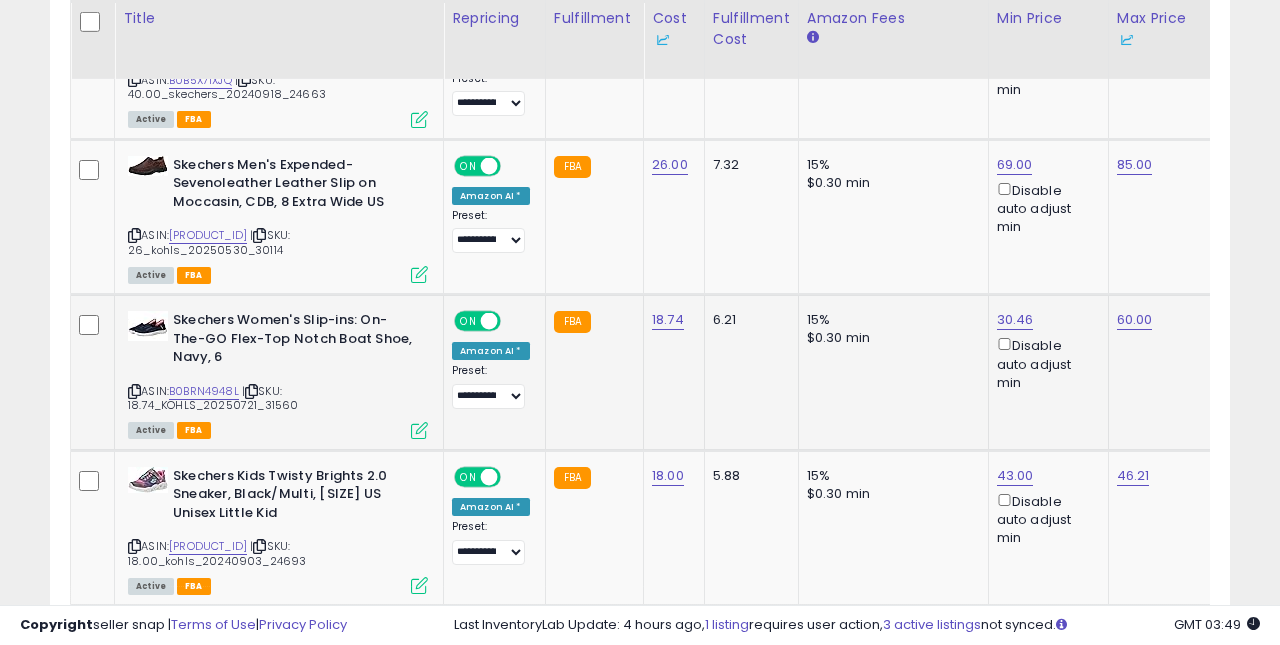 click at bounding box center (419, 430) 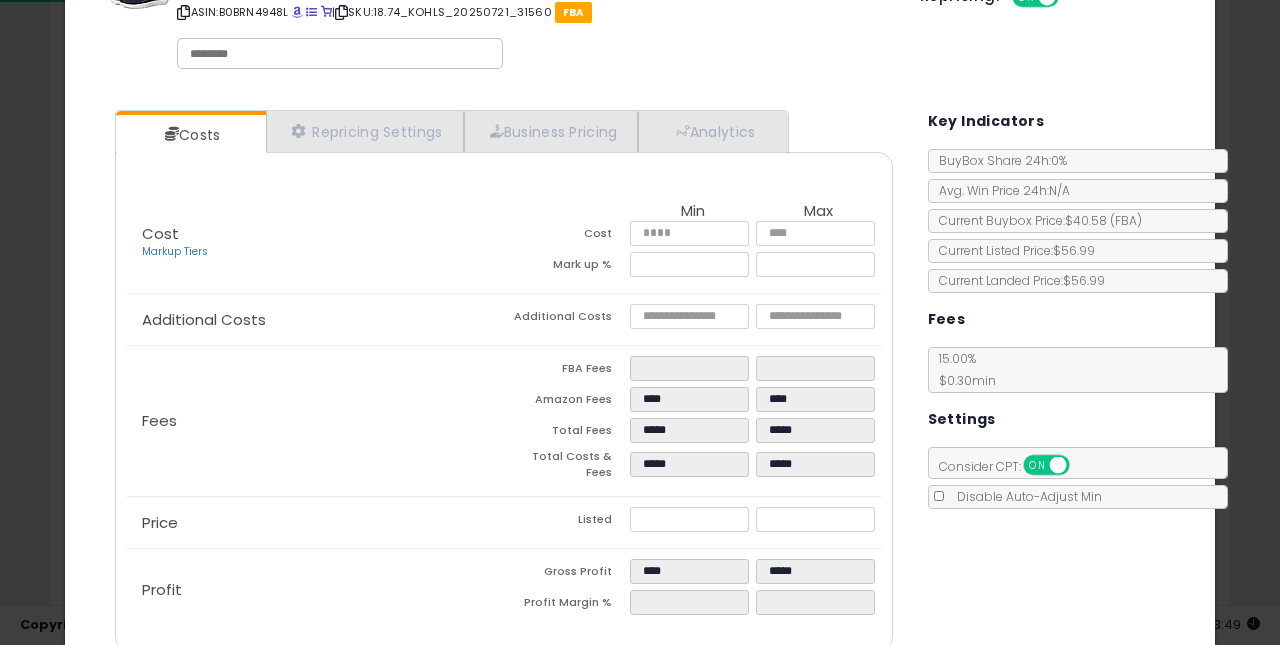 scroll, scrollTop: 106, scrollLeft: 0, axis: vertical 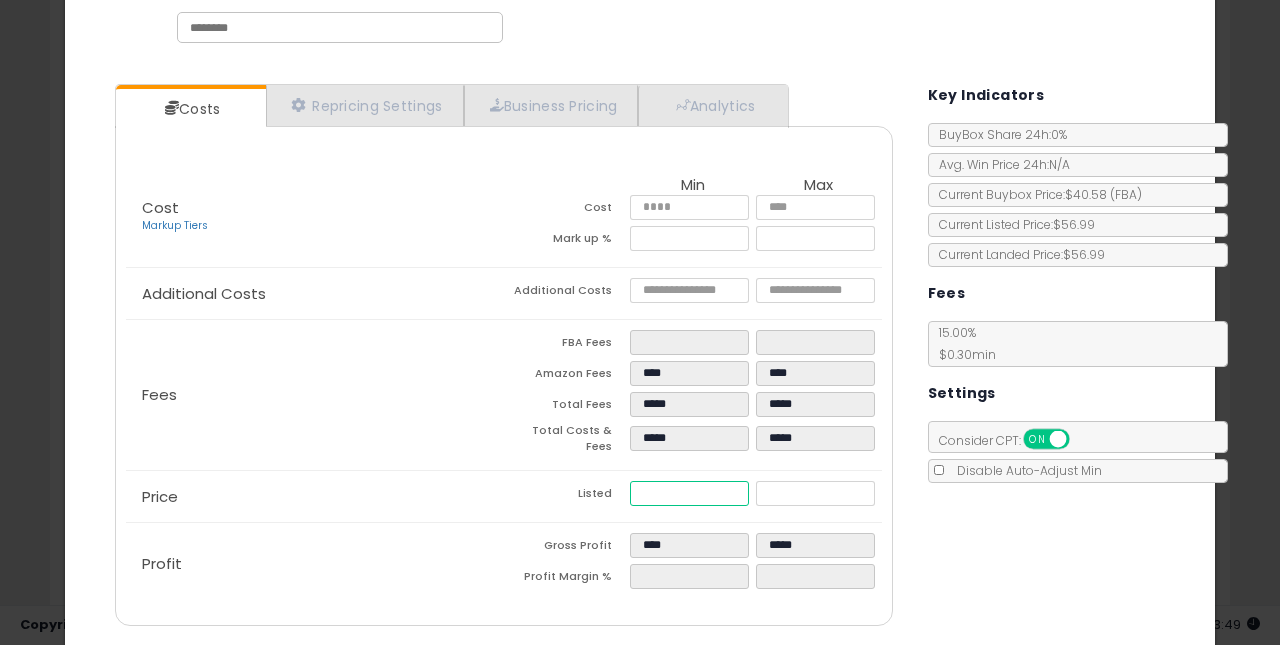 click on "*****" at bounding box center (690, 493) 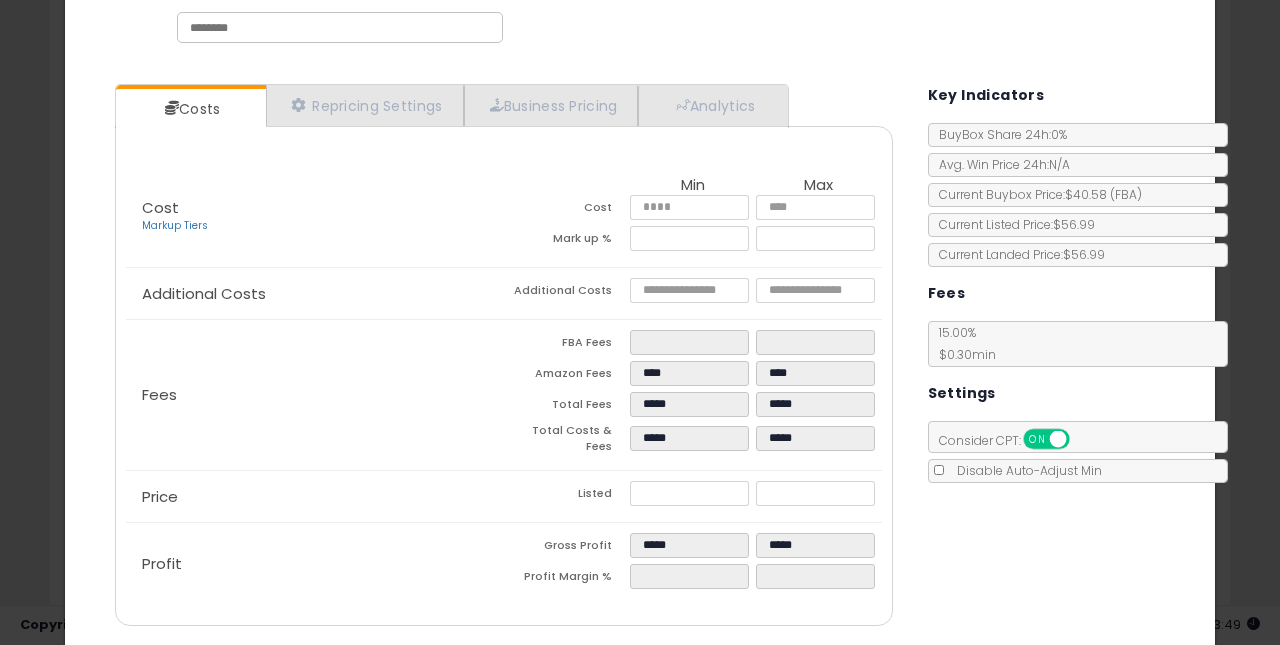 click on "Listed" at bounding box center (567, 496) 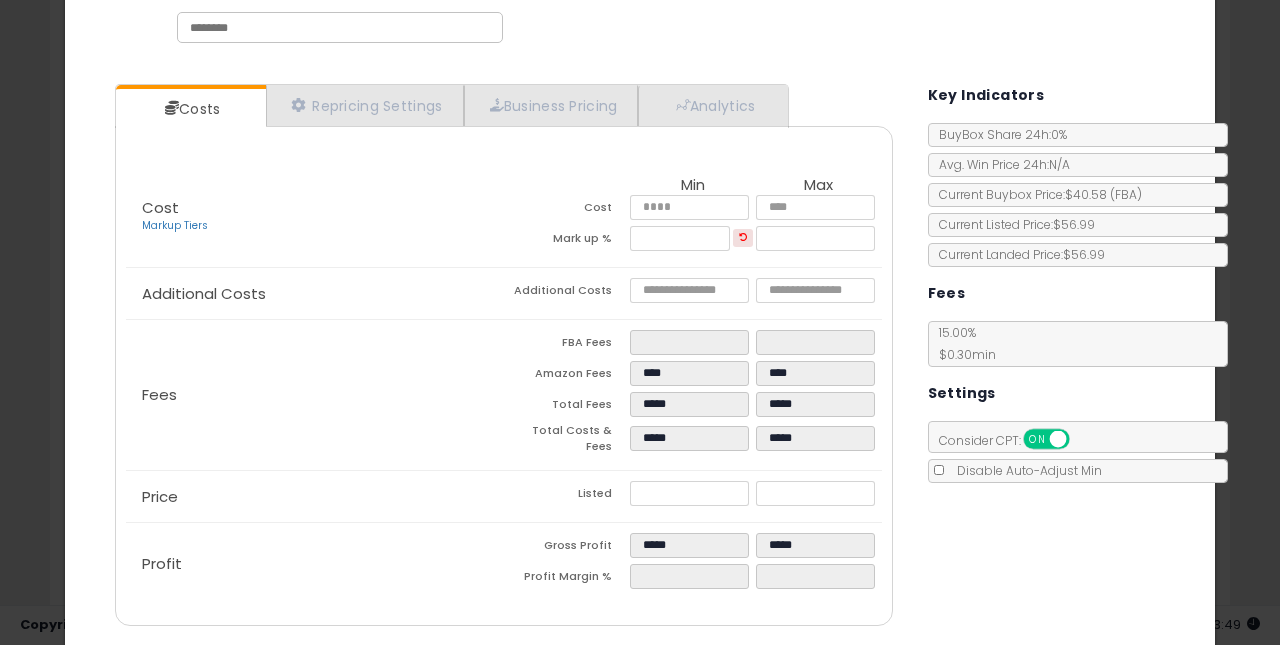 scroll, scrollTop: 165, scrollLeft: 0, axis: vertical 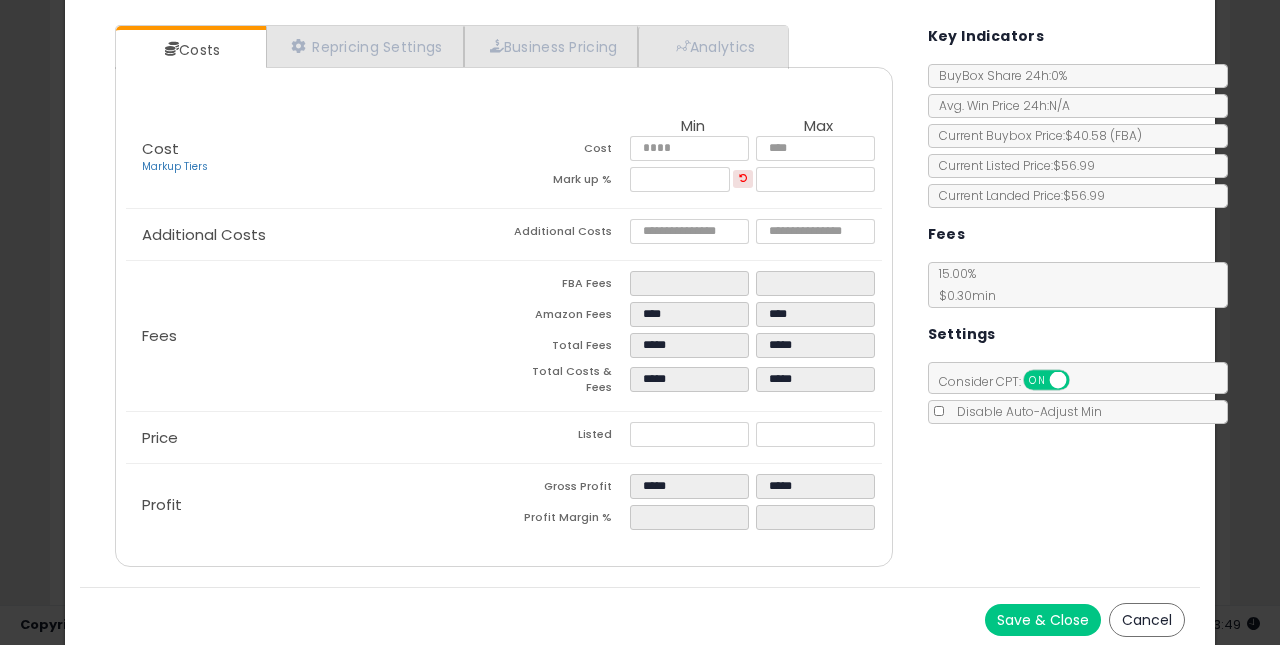 click on "Save & Close" at bounding box center (1043, 620) 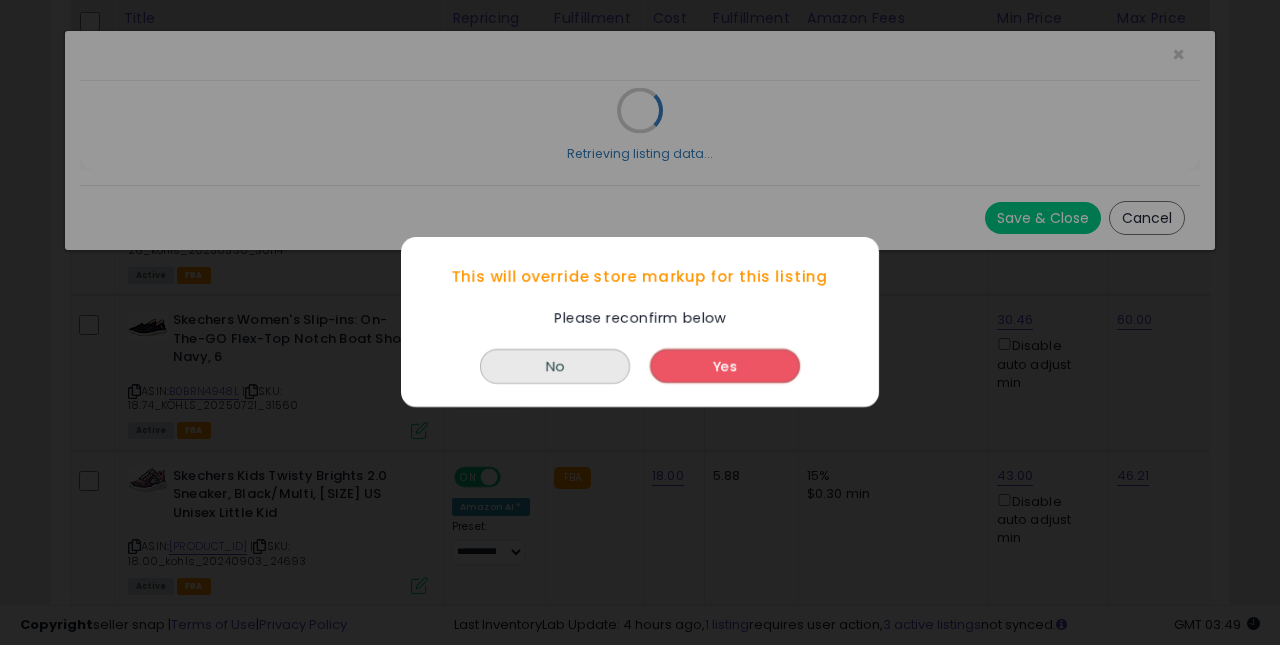 scroll, scrollTop: 0, scrollLeft: 0, axis: both 